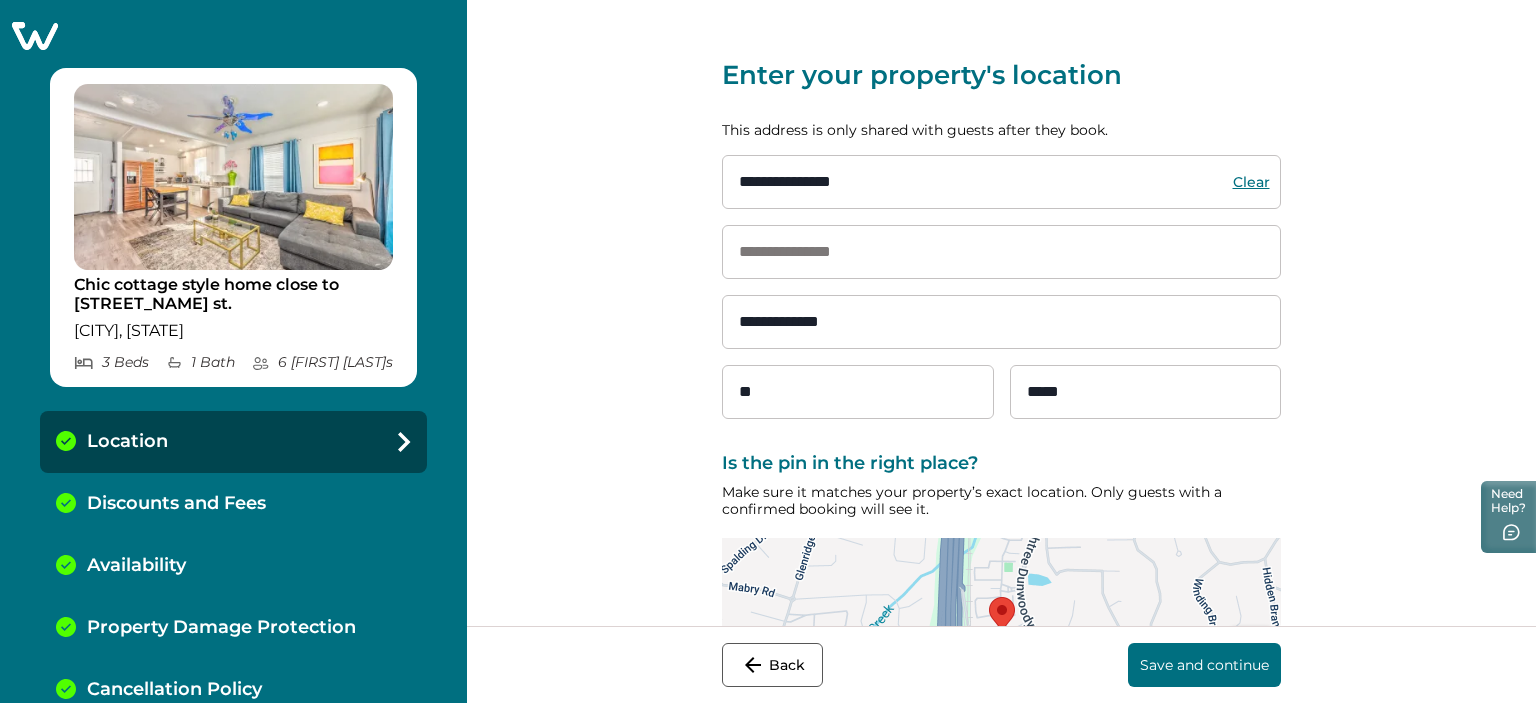 select on "**" 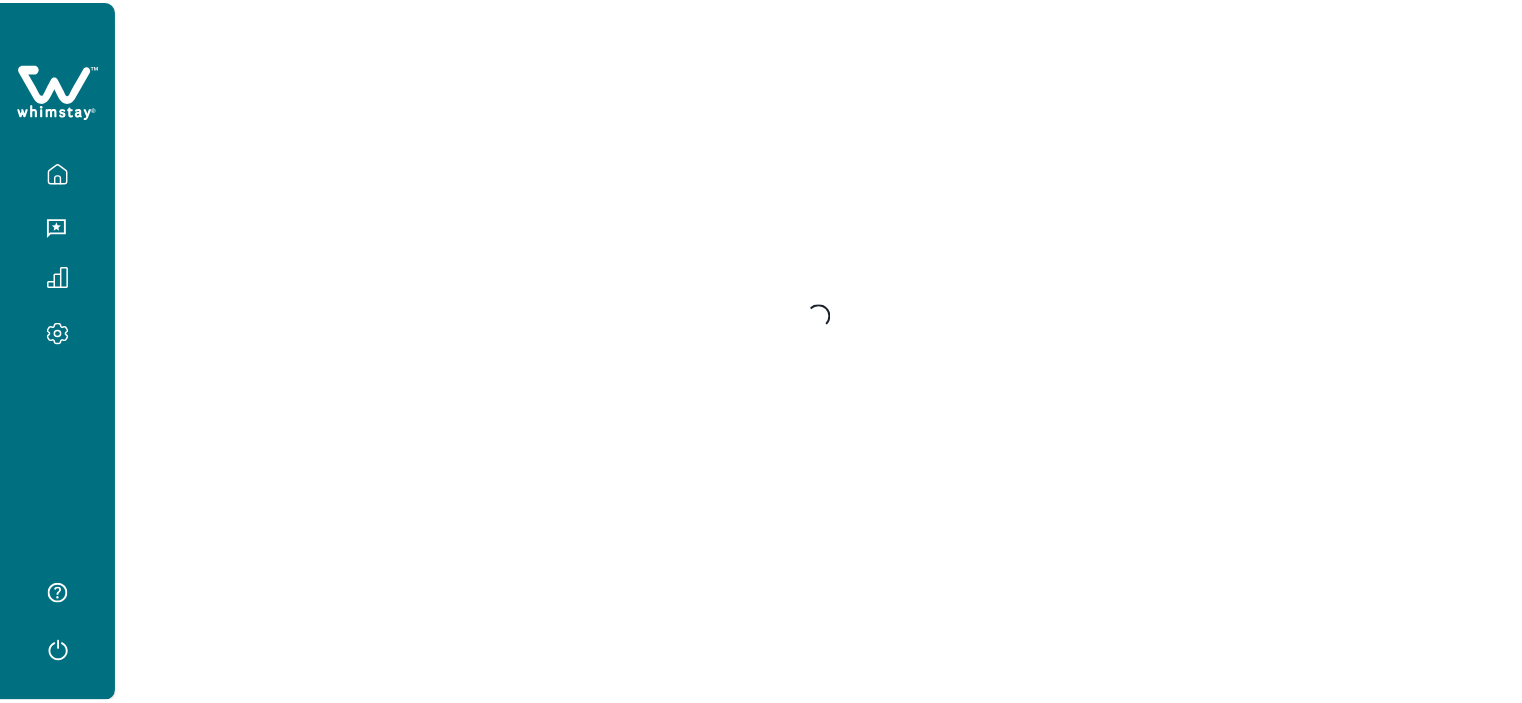 scroll, scrollTop: 0, scrollLeft: 0, axis: both 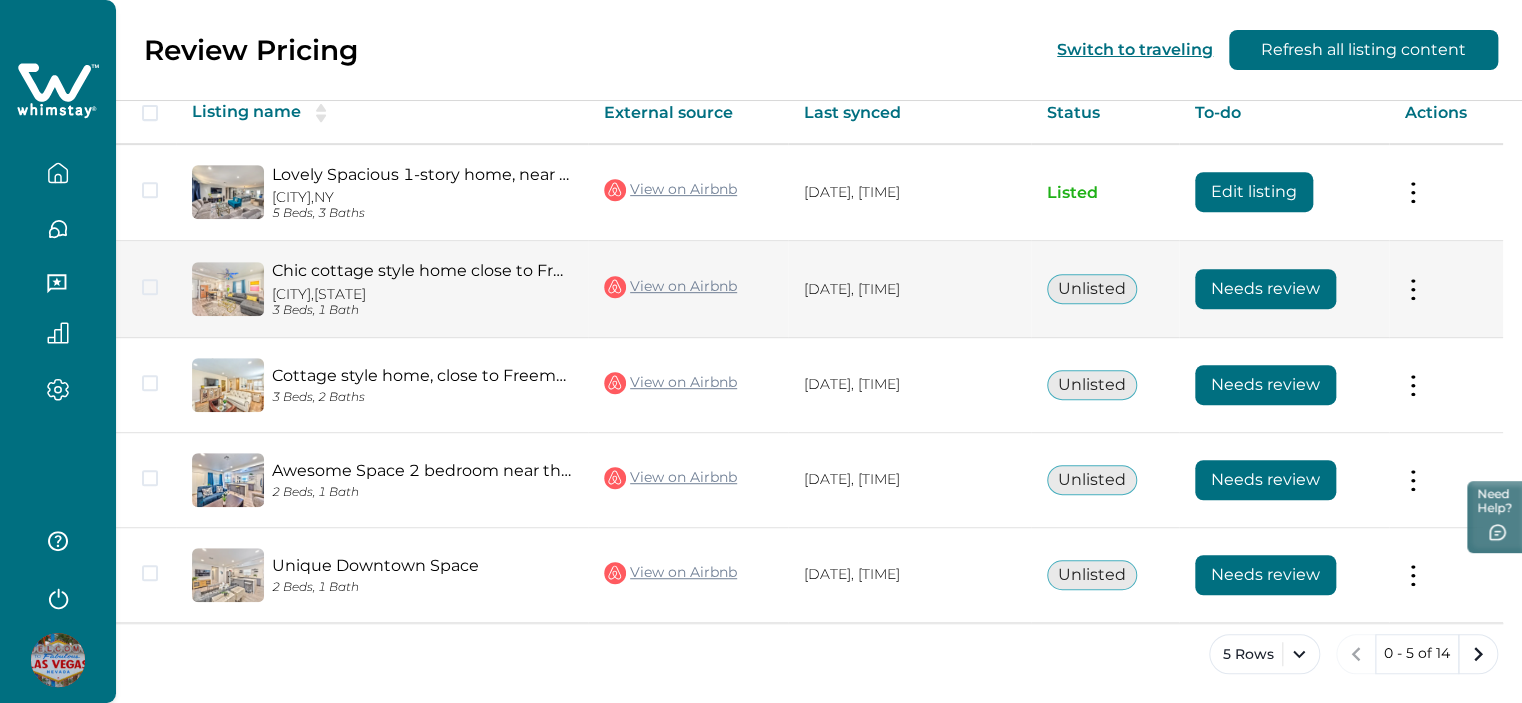click on "Needs review" at bounding box center [1265, 289] 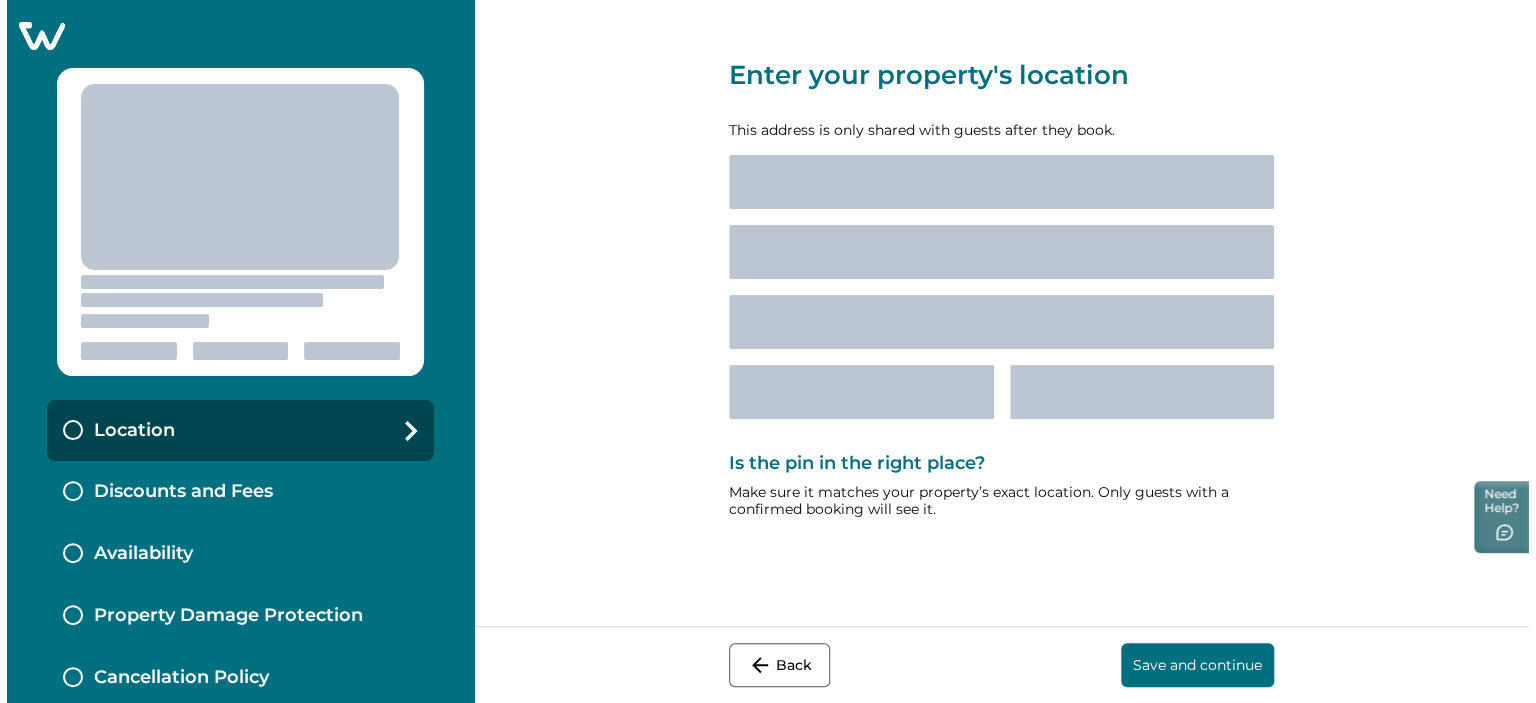 scroll, scrollTop: 0, scrollLeft: 0, axis: both 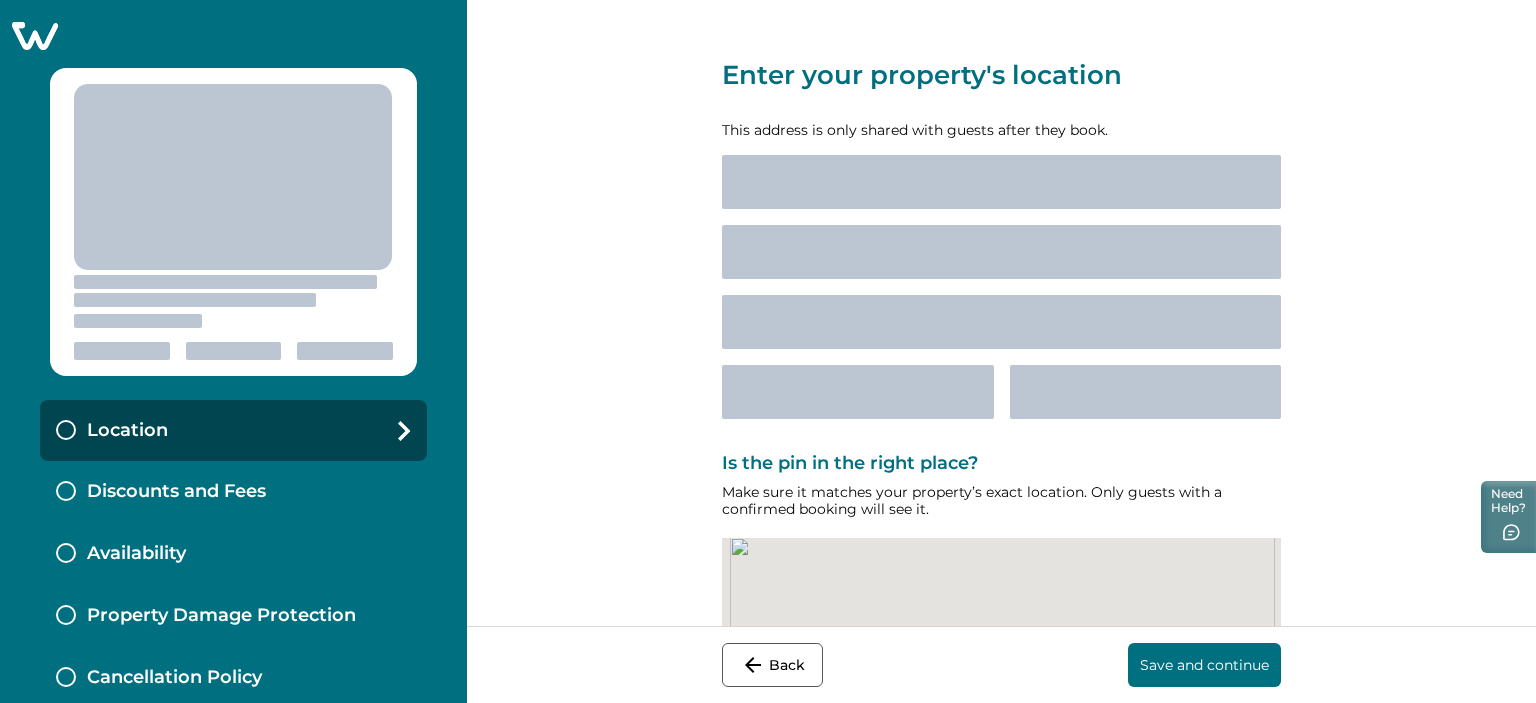 select on "**" 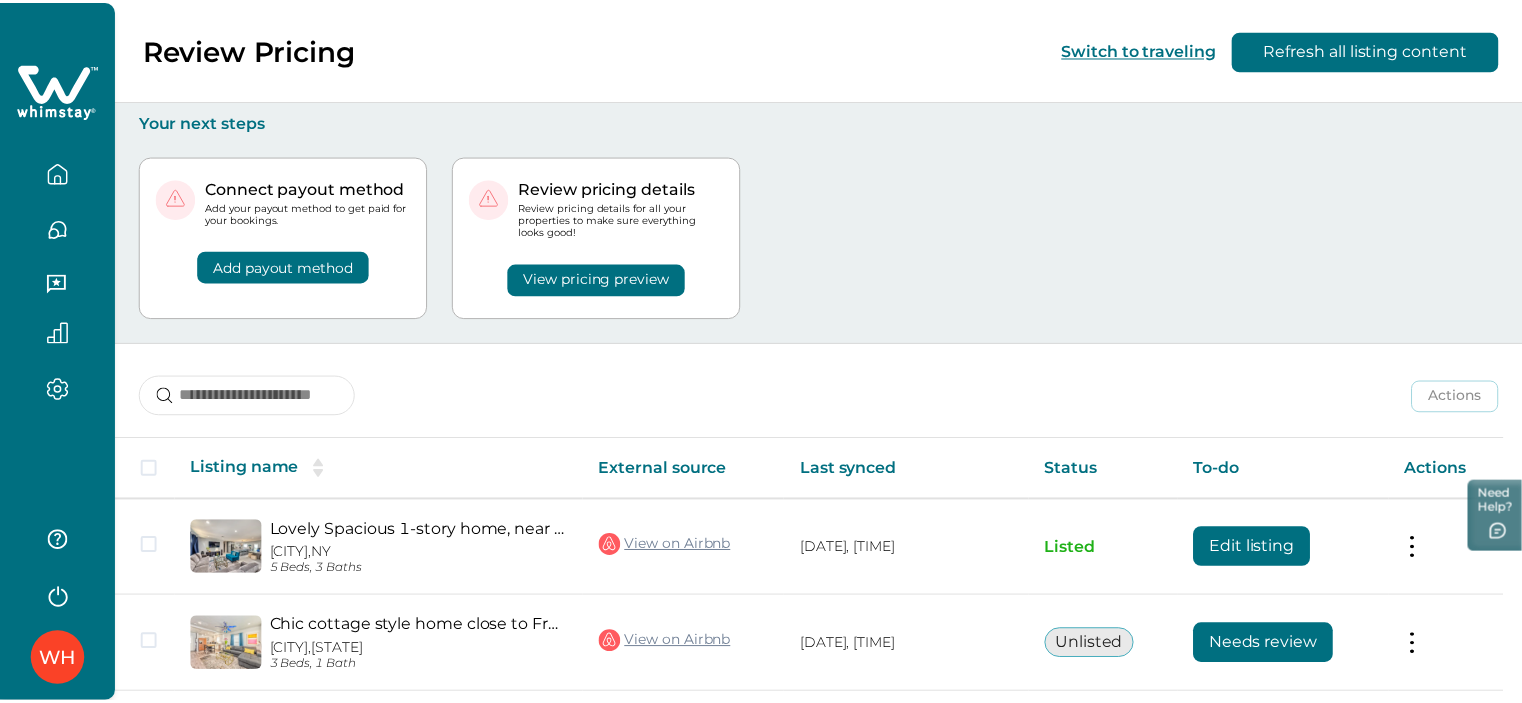 scroll, scrollTop: 356, scrollLeft: 0, axis: vertical 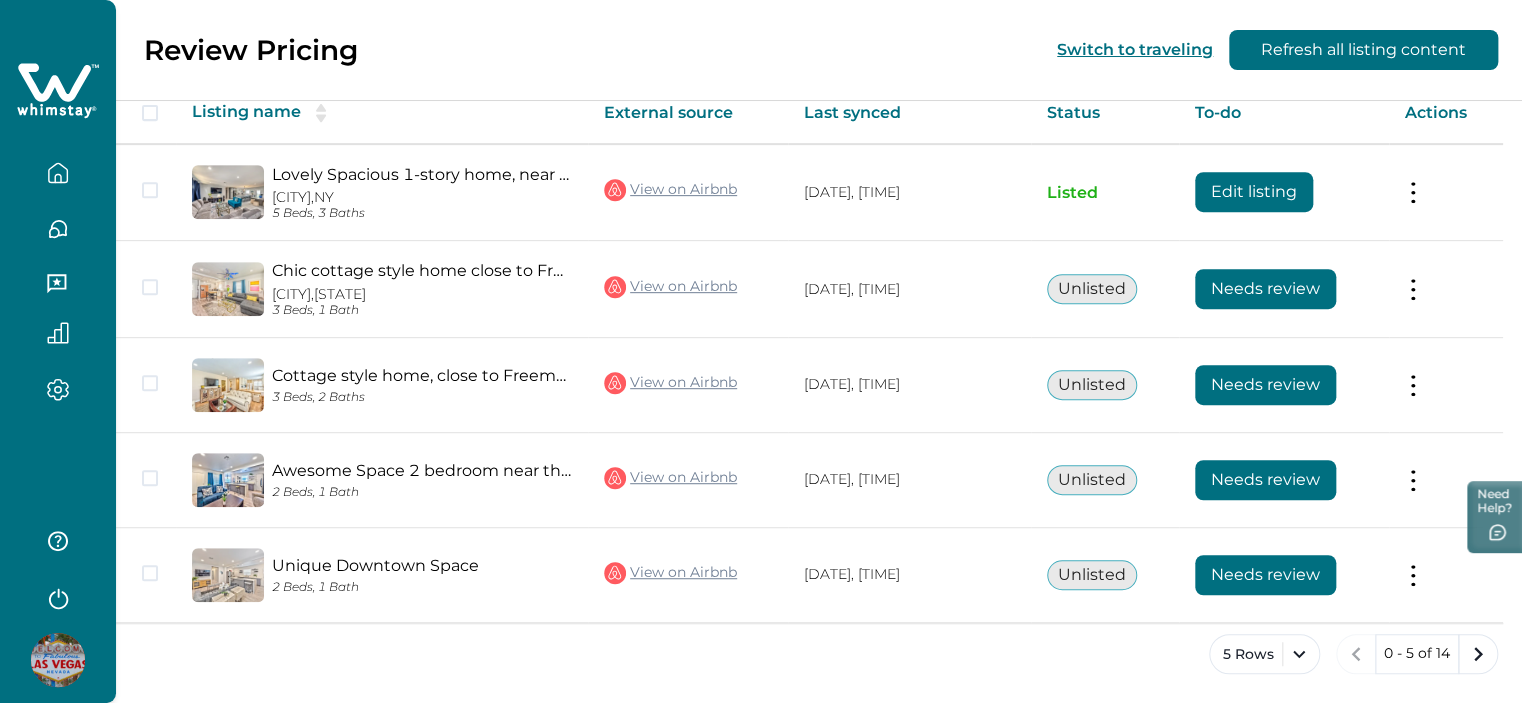 click on "5 Rows 0 - 5 of 14" at bounding box center (819, 670) 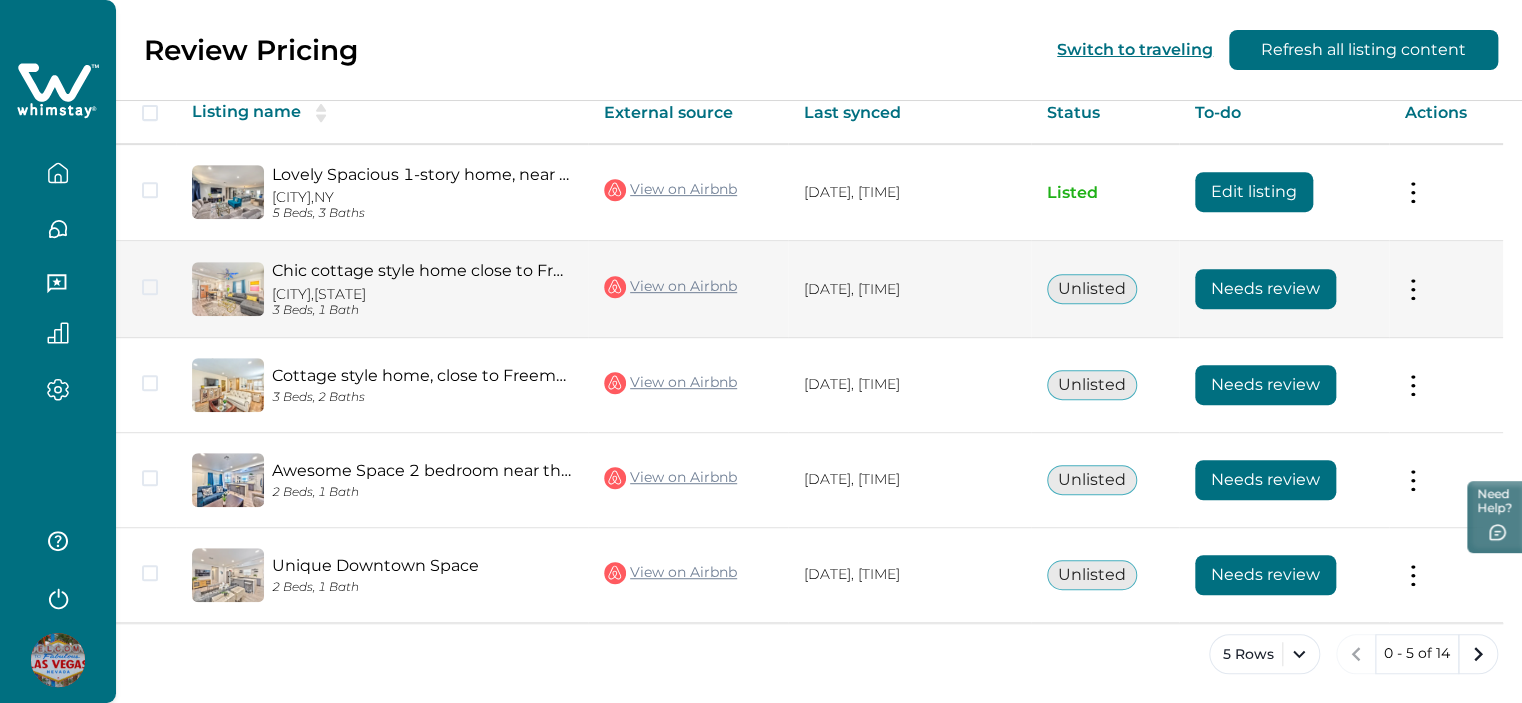 click on "Needs review" at bounding box center (1265, 289) 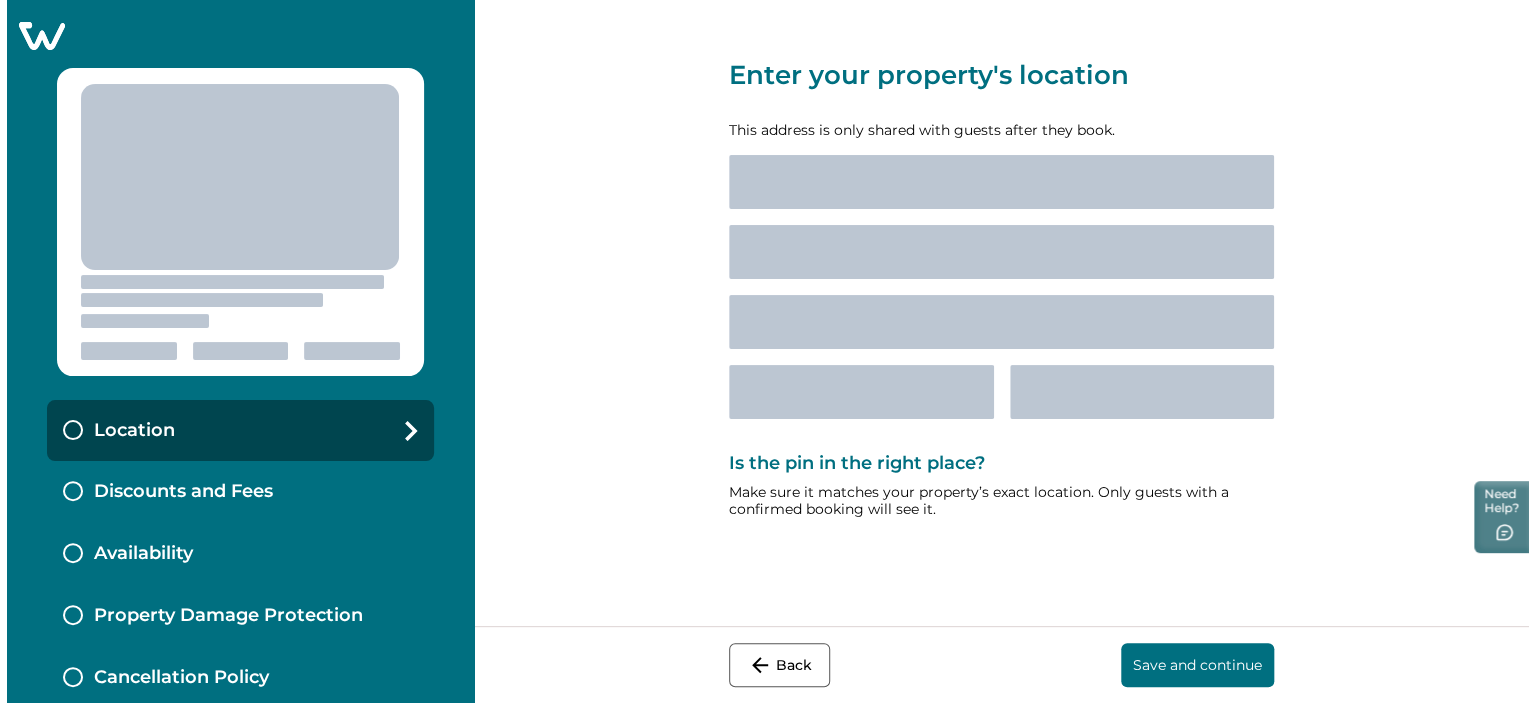 scroll, scrollTop: 0, scrollLeft: 0, axis: both 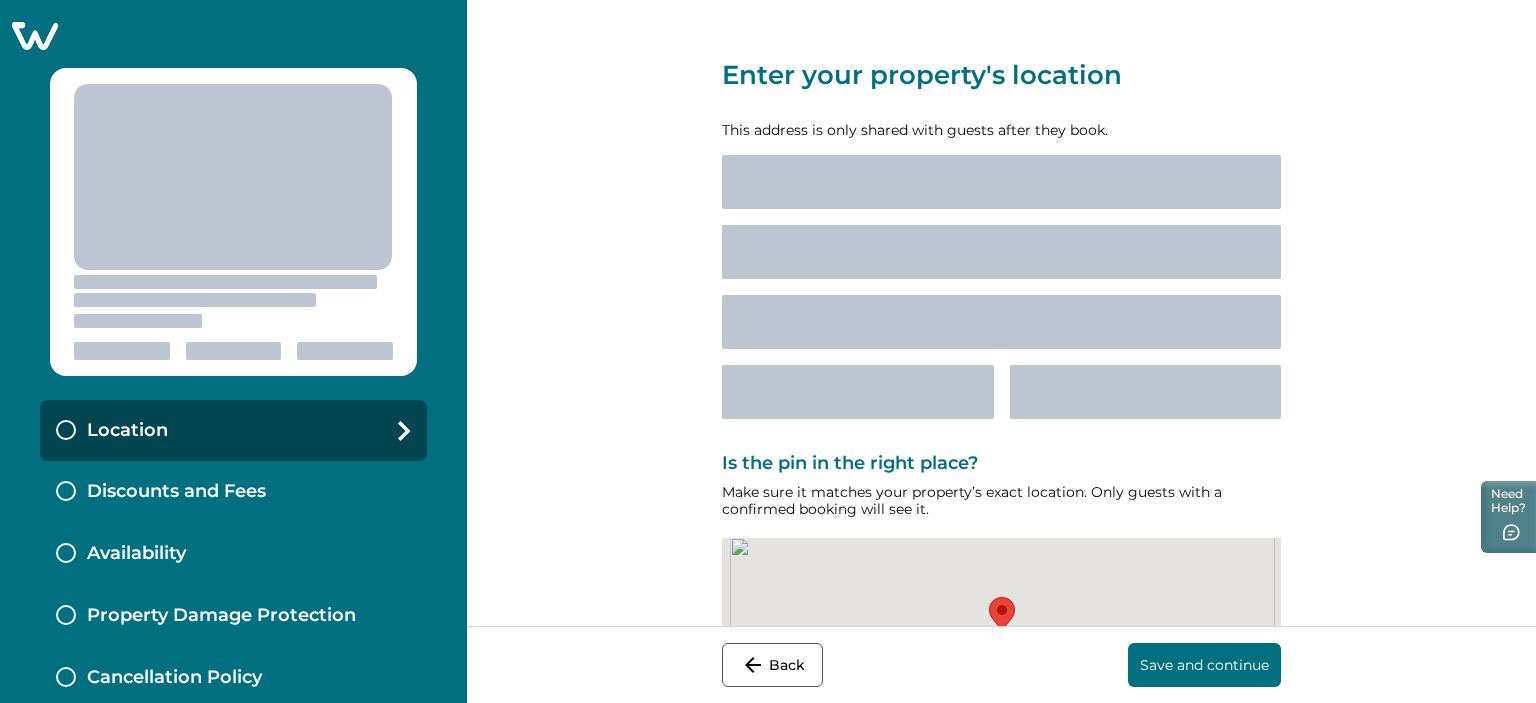 select on "**" 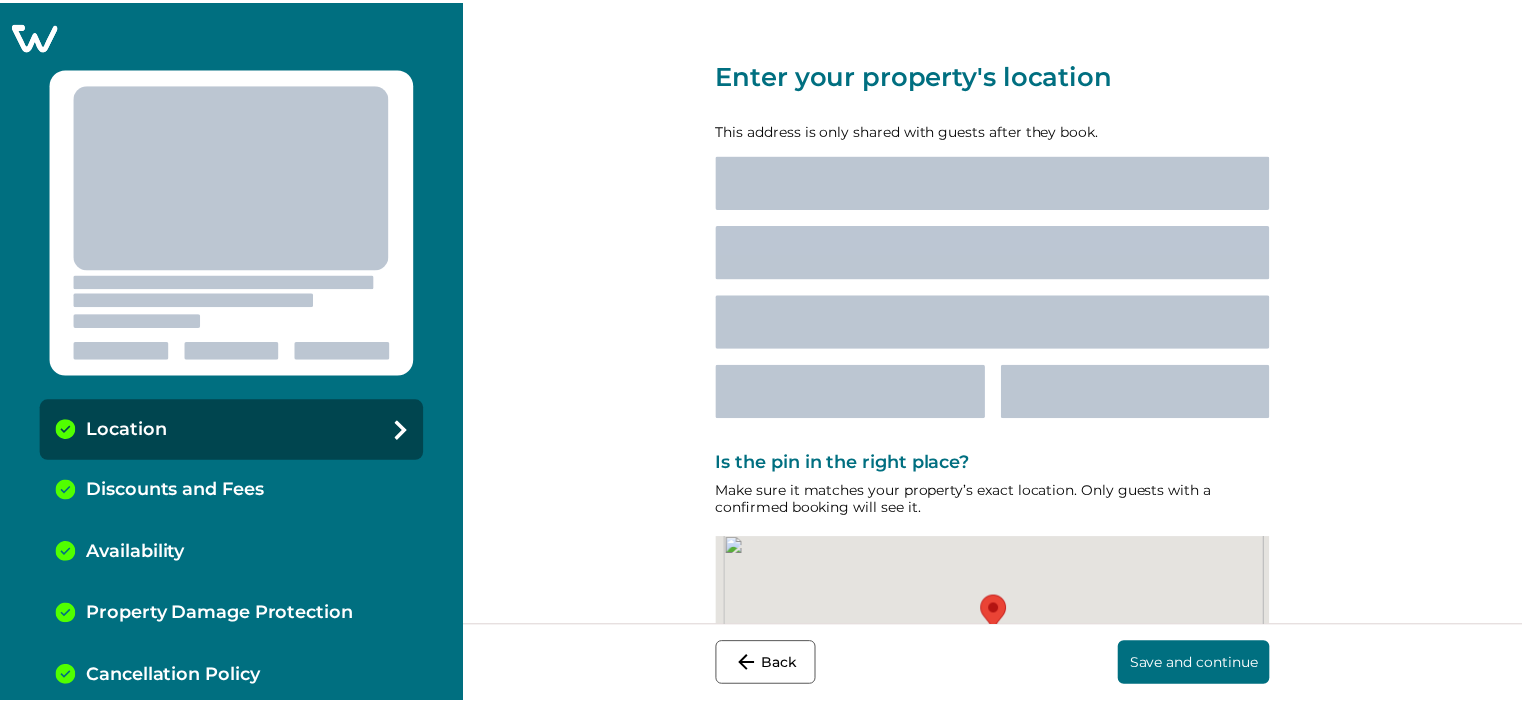 scroll, scrollTop: 0, scrollLeft: 0, axis: both 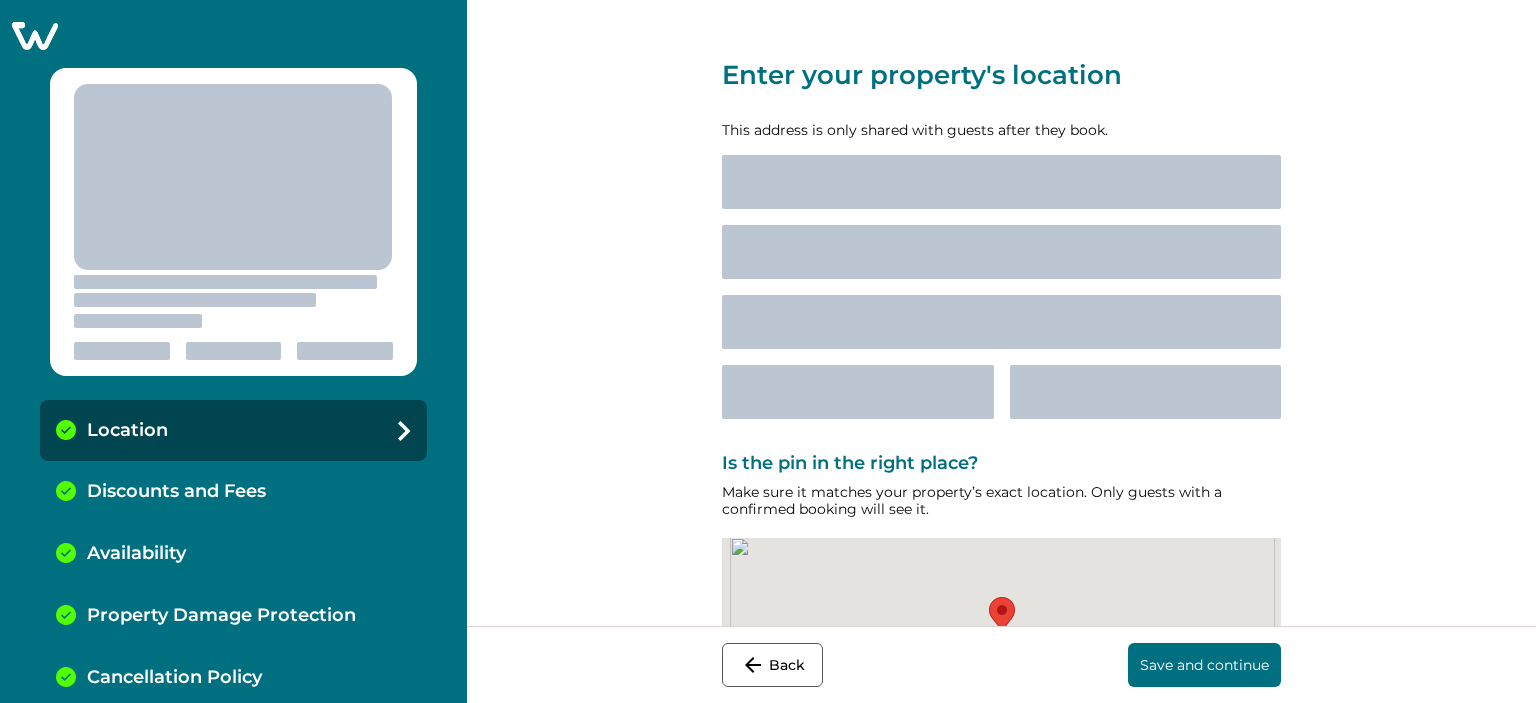 select on "**" 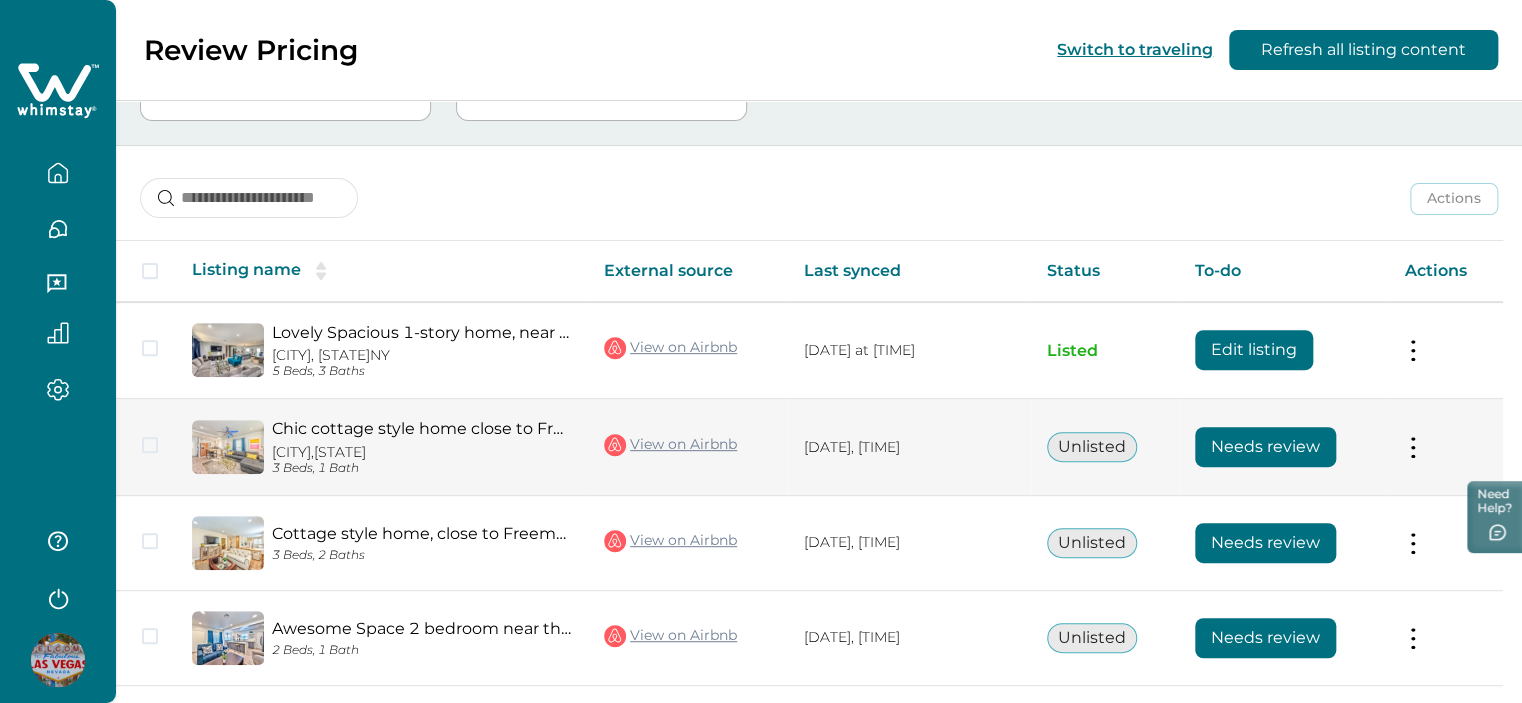 scroll, scrollTop: 200, scrollLeft: 0, axis: vertical 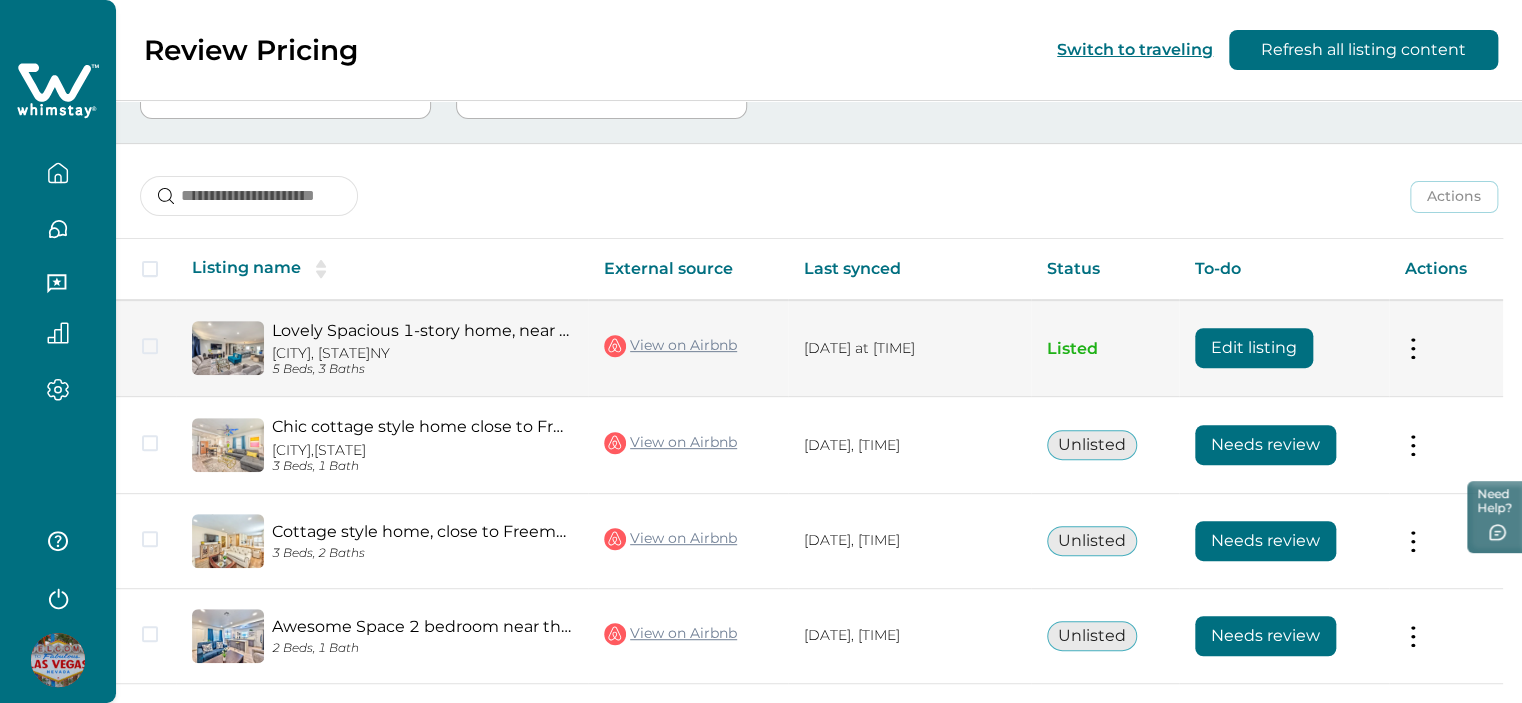 click on "Edit listing" at bounding box center [1254, 348] 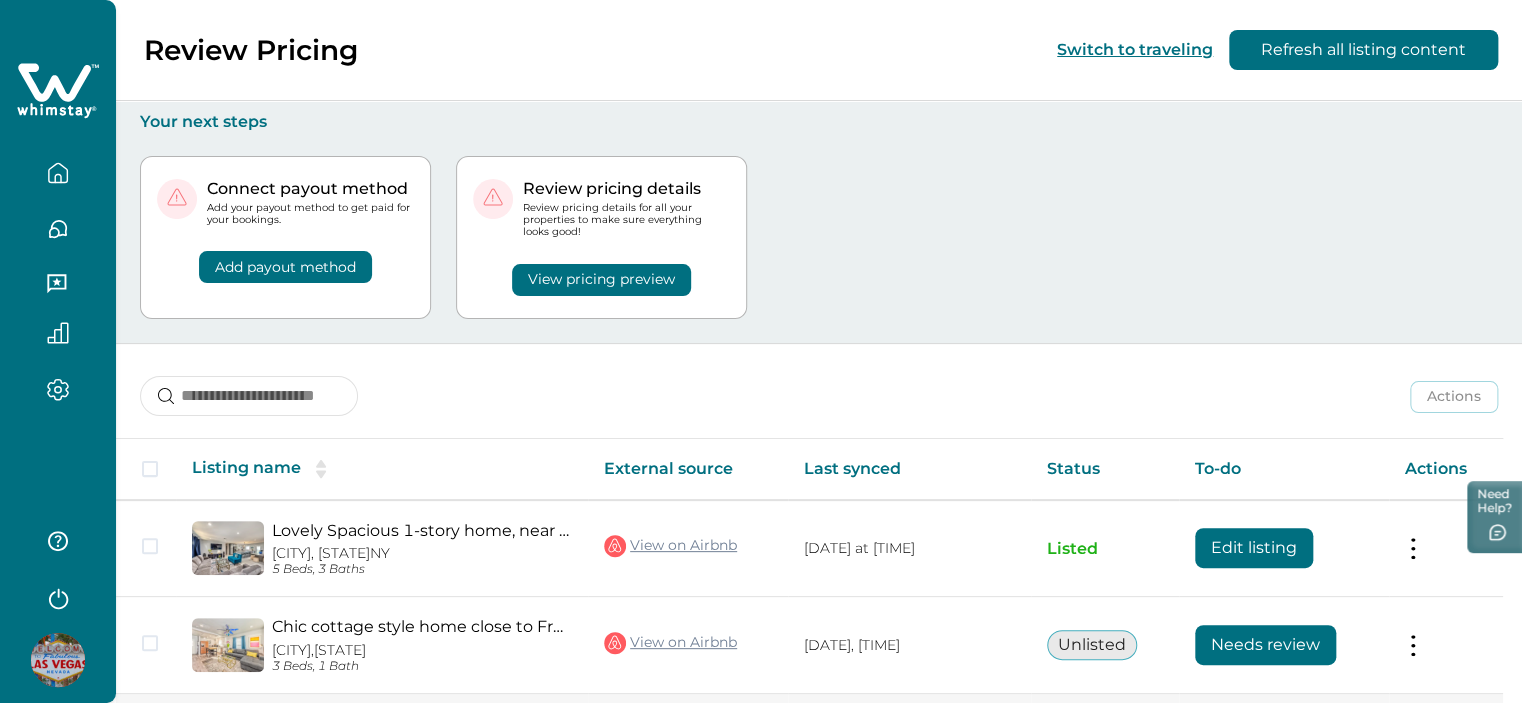 scroll, scrollTop: 200, scrollLeft: 0, axis: vertical 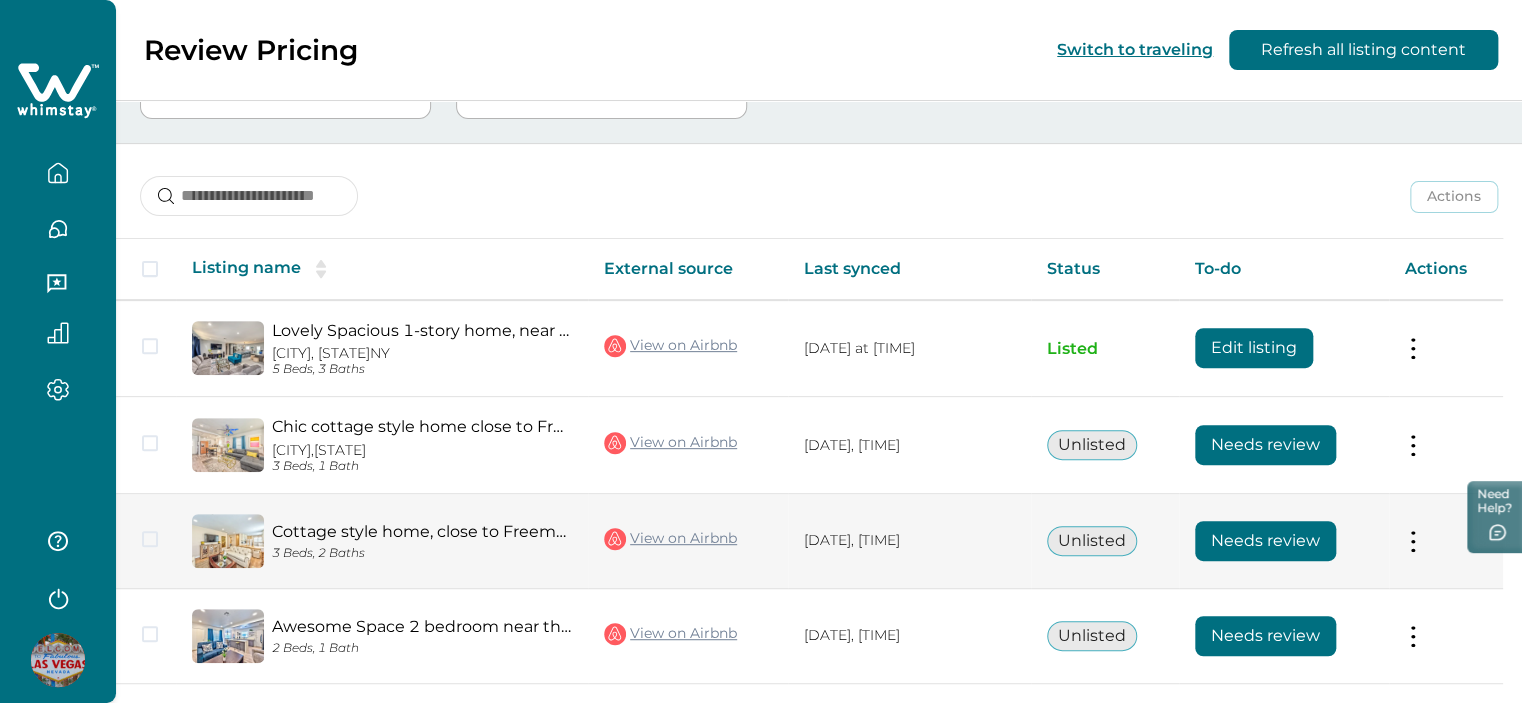 click on "Needs review" at bounding box center [1265, 541] 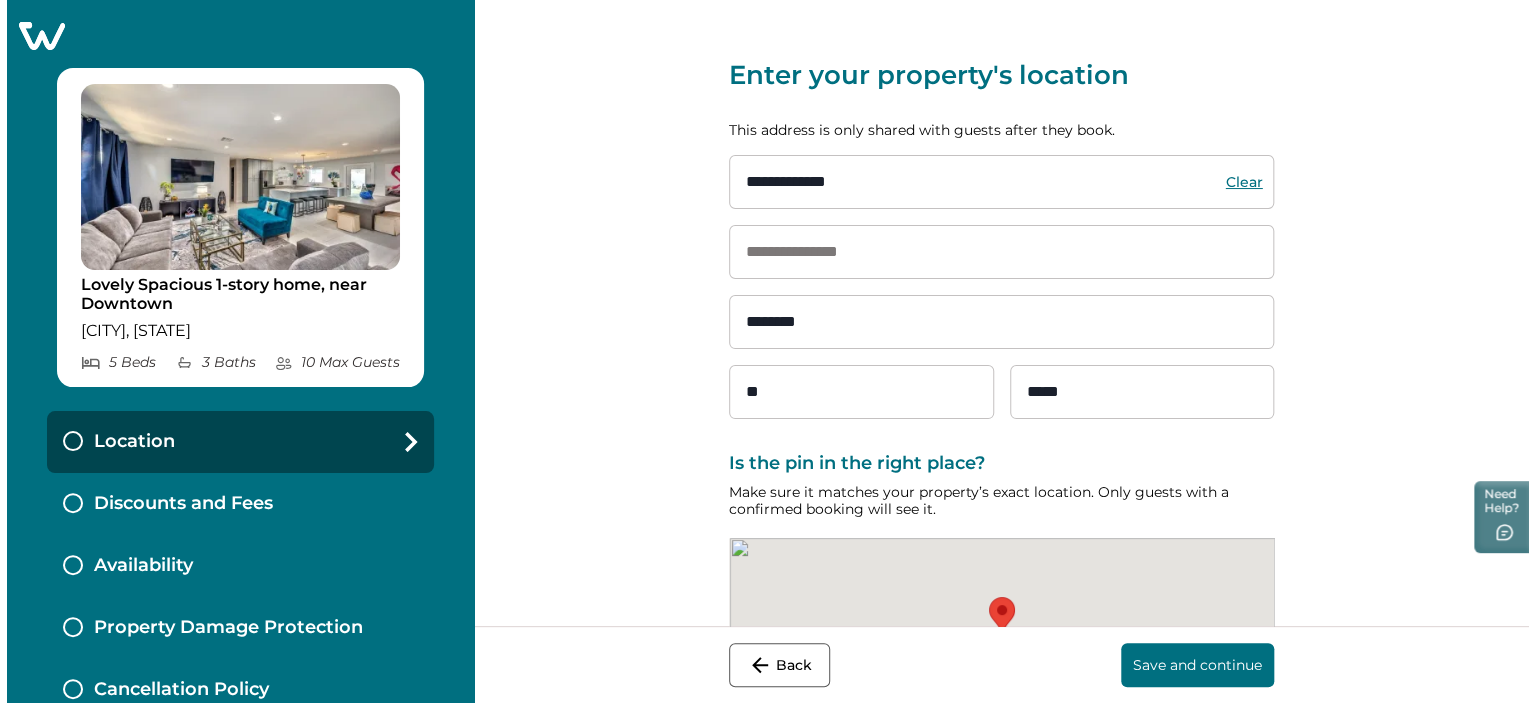 scroll, scrollTop: 0, scrollLeft: 0, axis: both 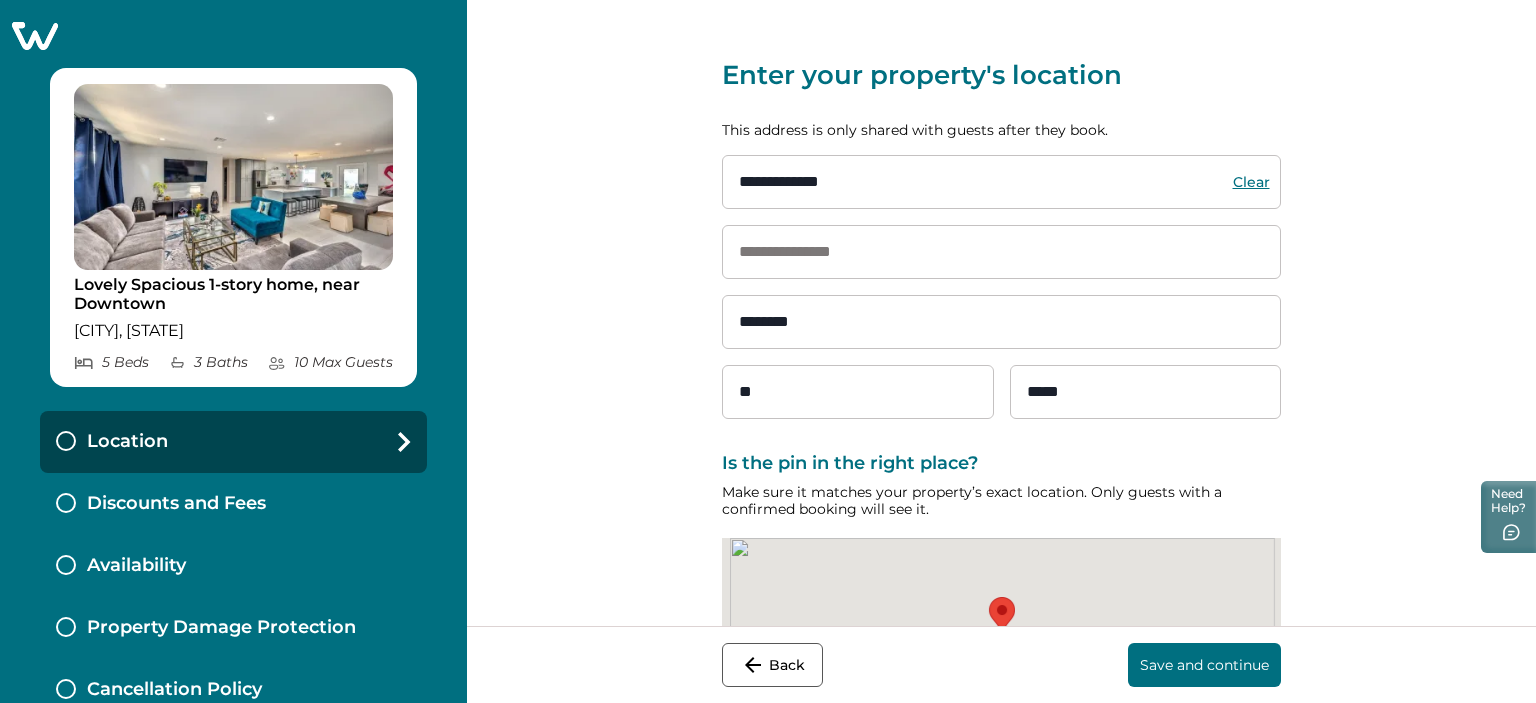 type 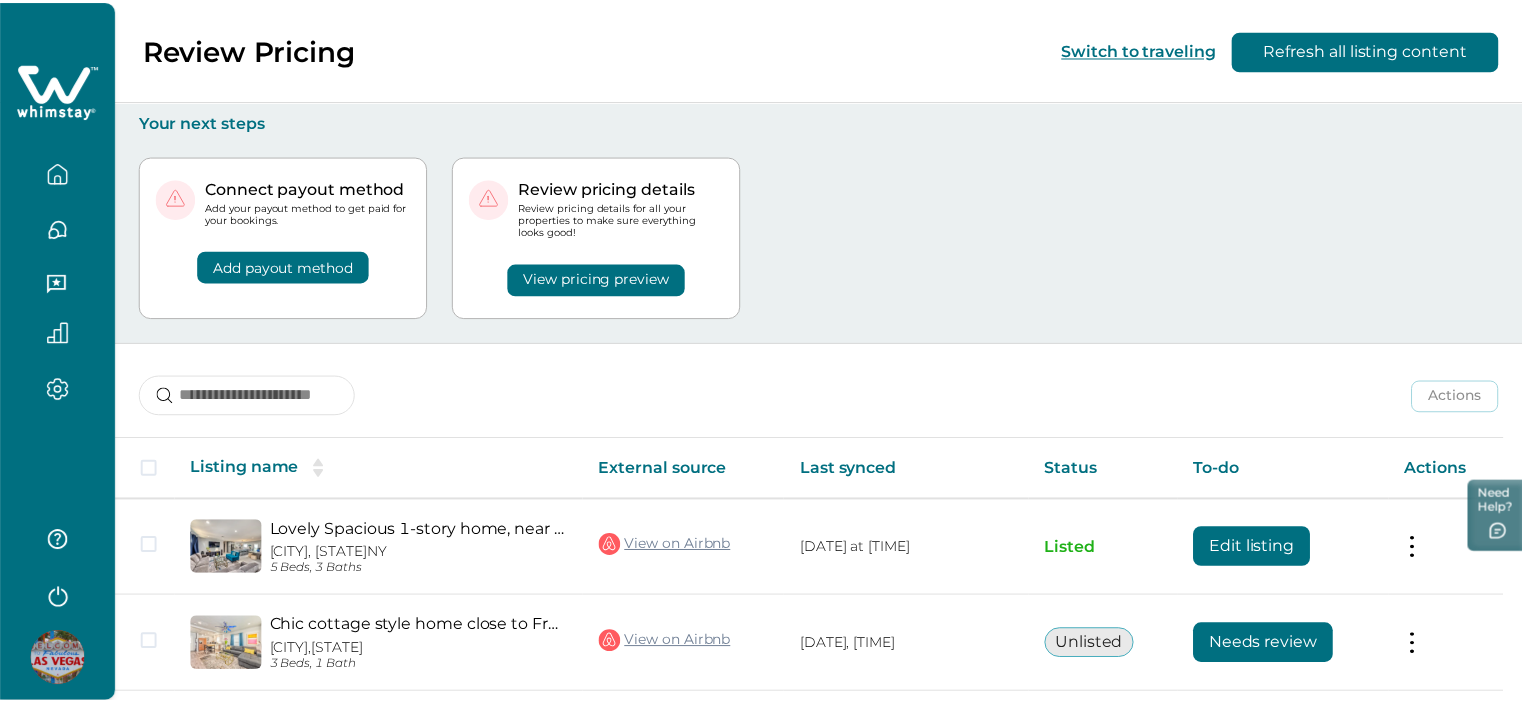 scroll, scrollTop: 200, scrollLeft: 0, axis: vertical 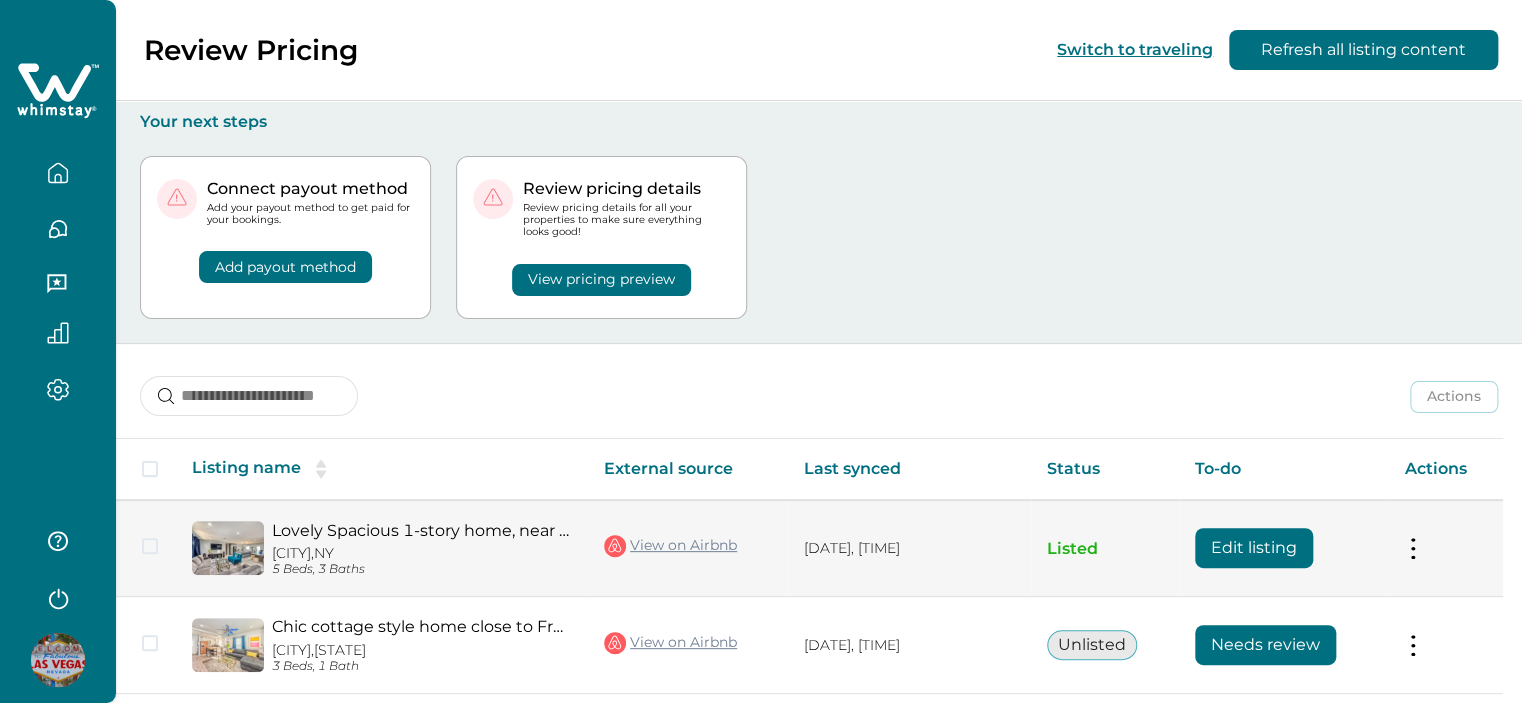 click on "Edit listing" at bounding box center (1254, 548) 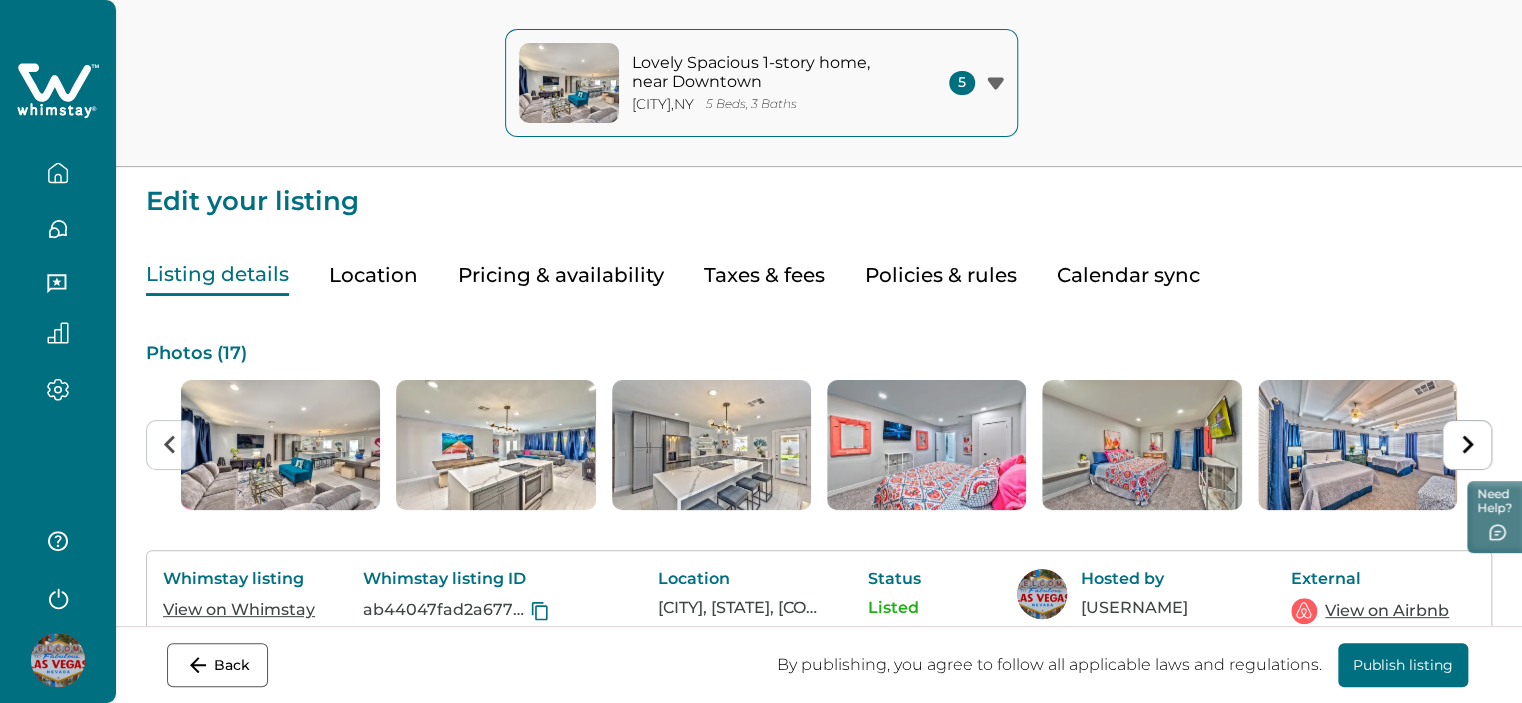 click at bounding box center (58, 604) 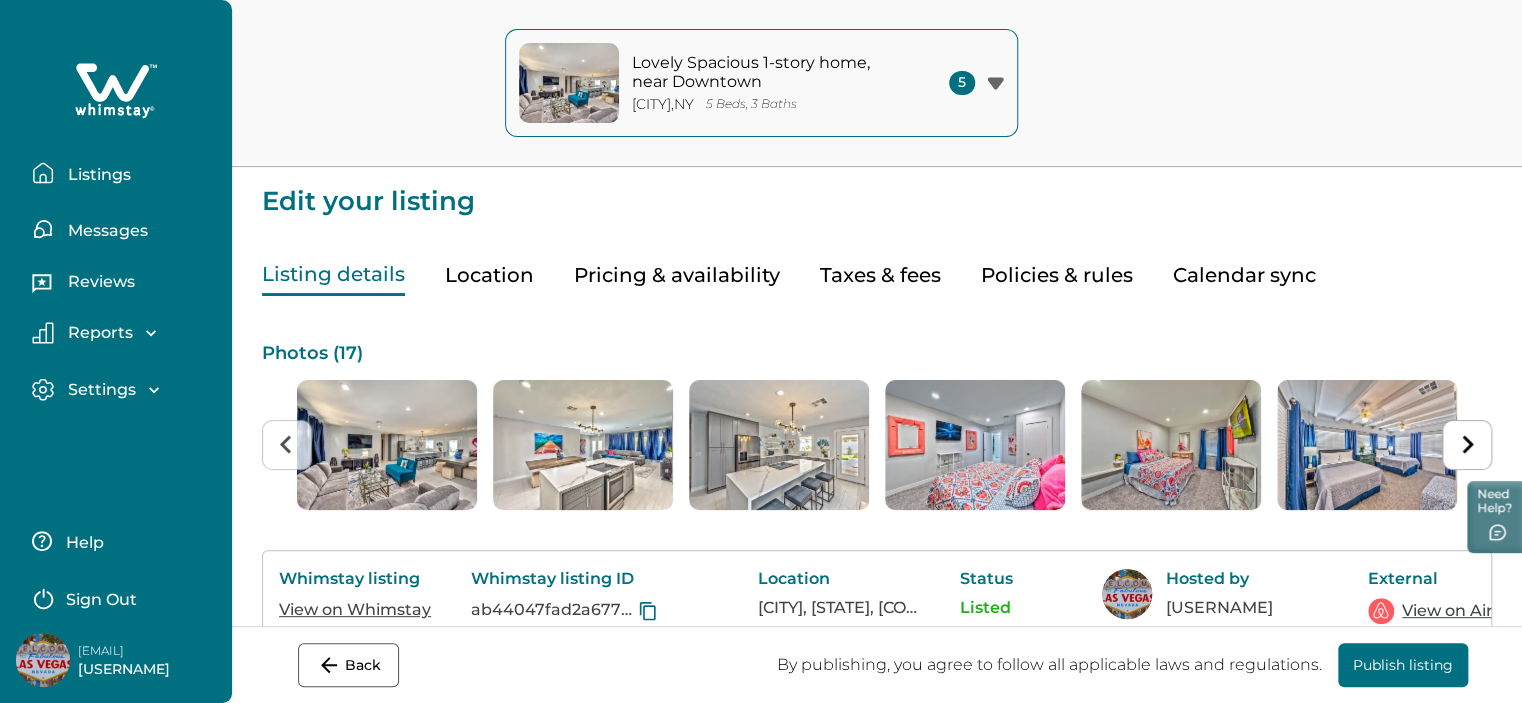click on "rbo62 Test" at bounding box center [158, 670] 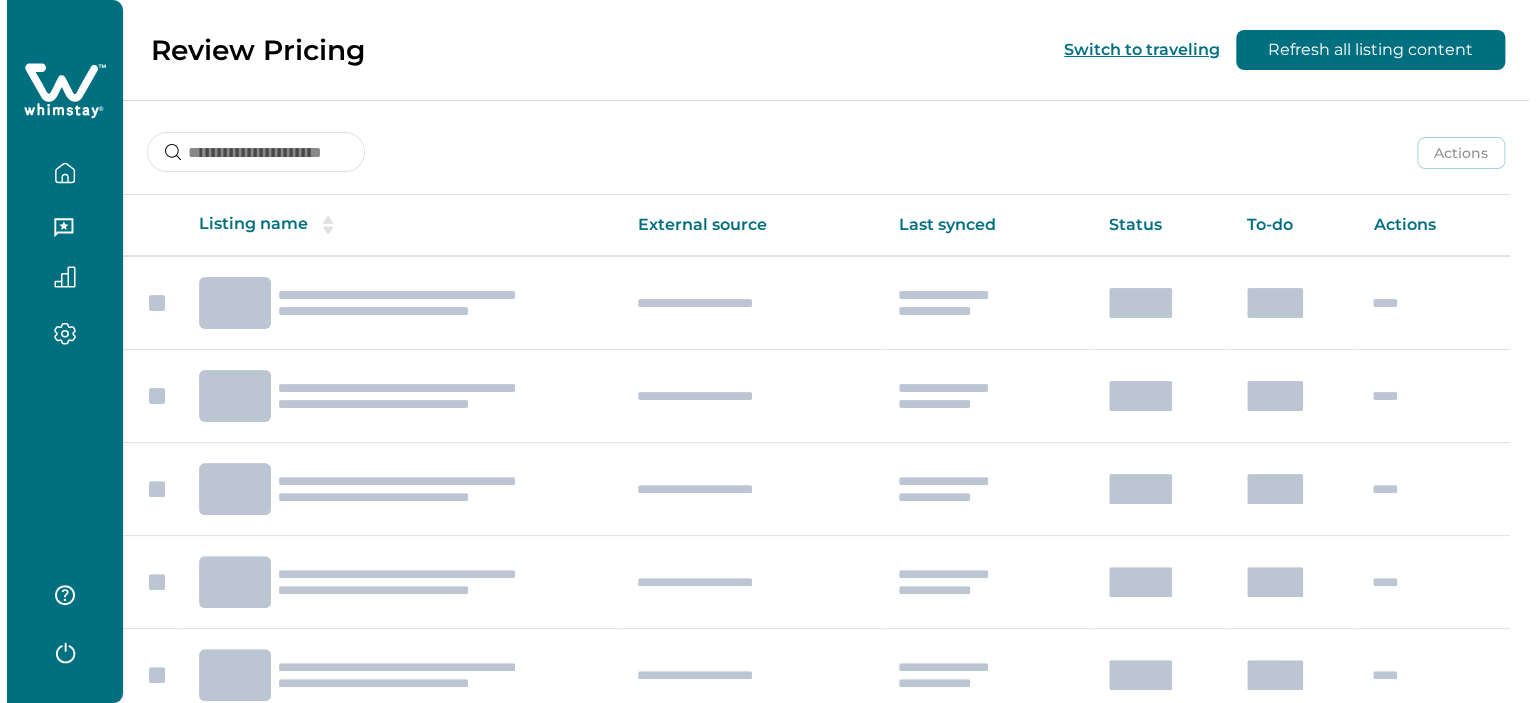 scroll, scrollTop: 0, scrollLeft: 0, axis: both 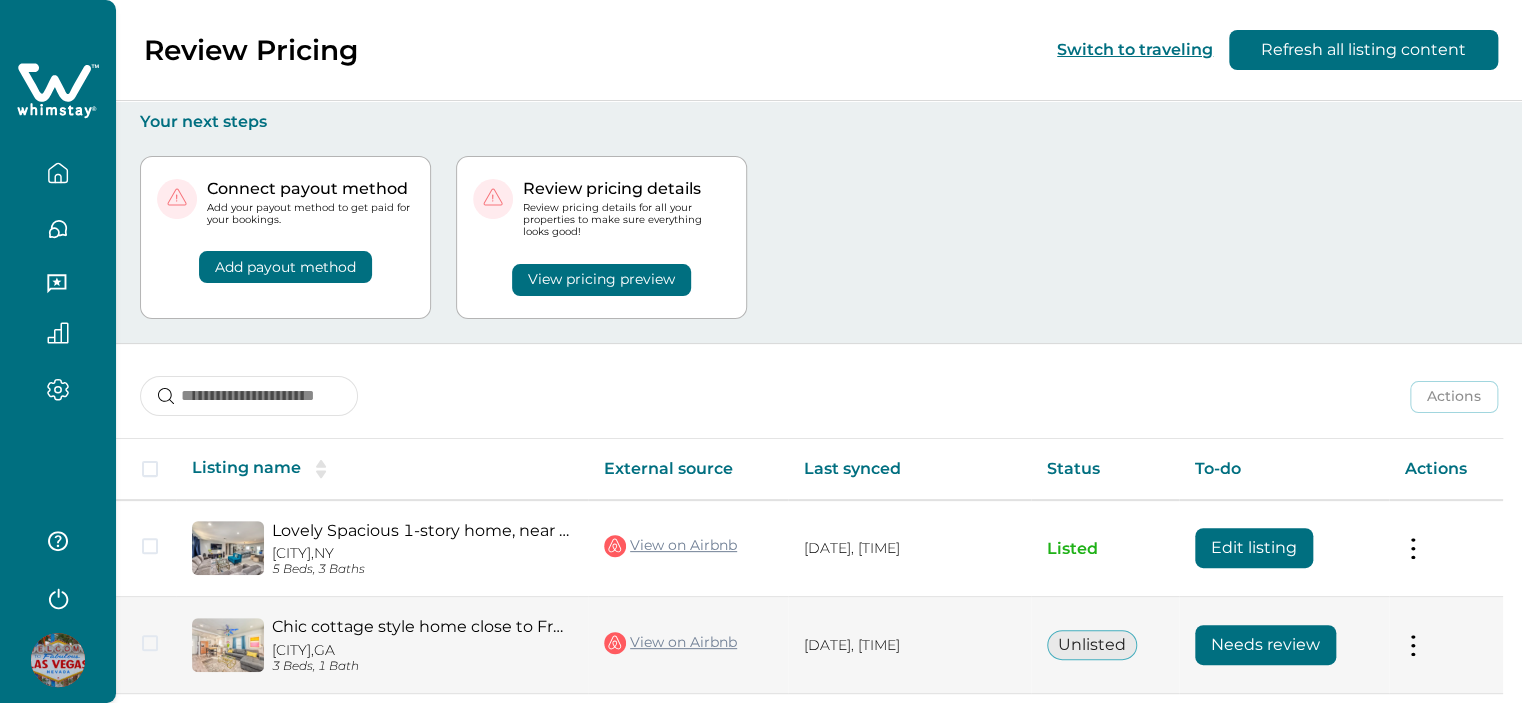 click on "Needs review" at bounding box center [1265, 645] 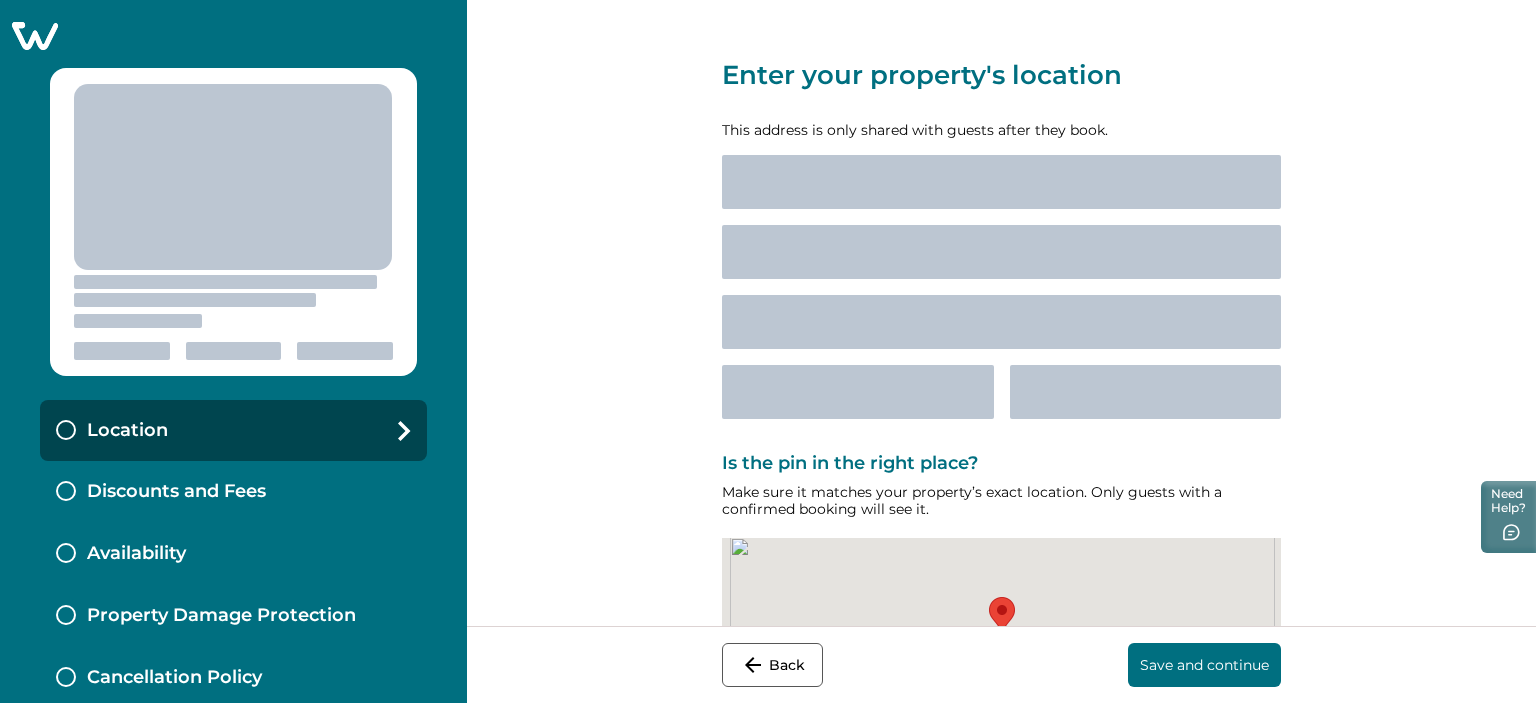 select on "**" 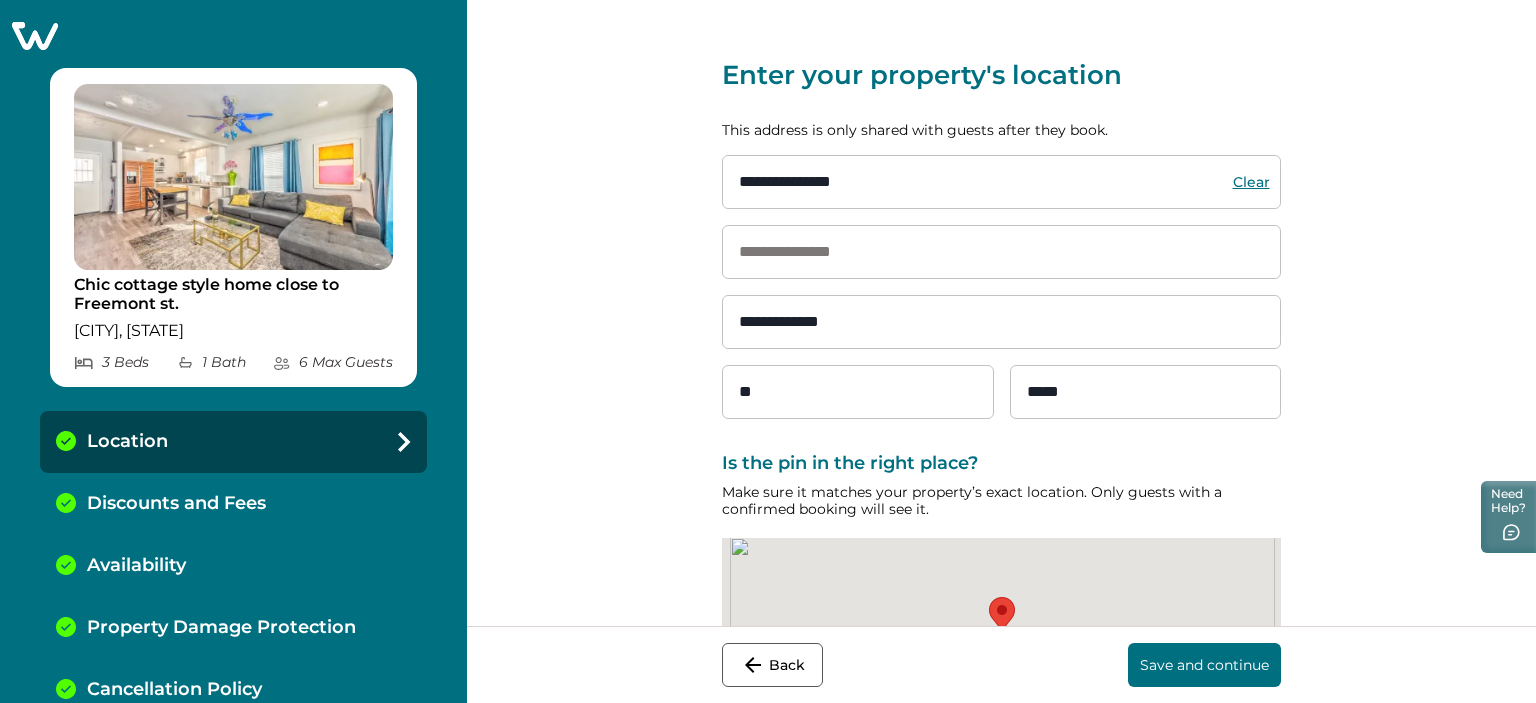 click on "Save and continue" at bounding box center [1204, 665] 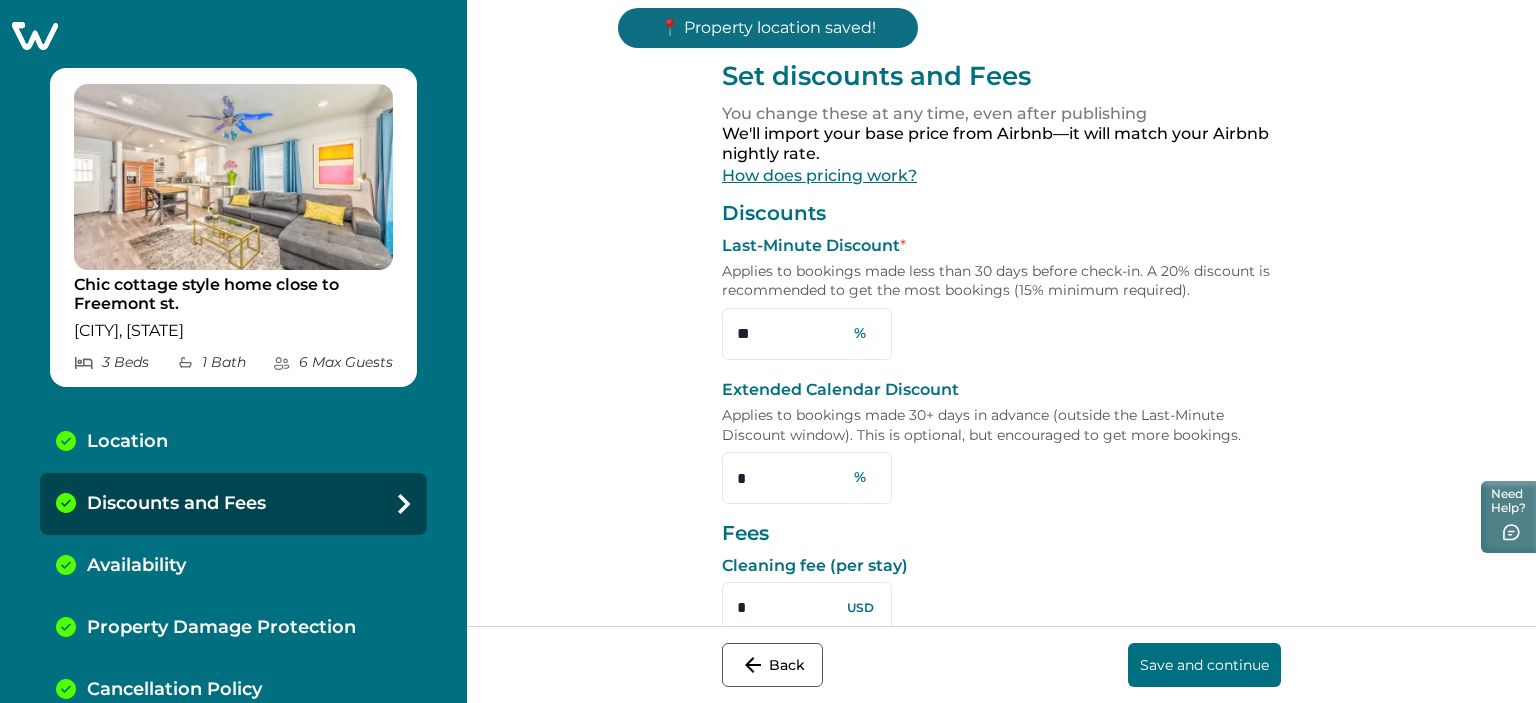 scroll, scrollTop: 556, scrollLeft: 0, axis: vertical 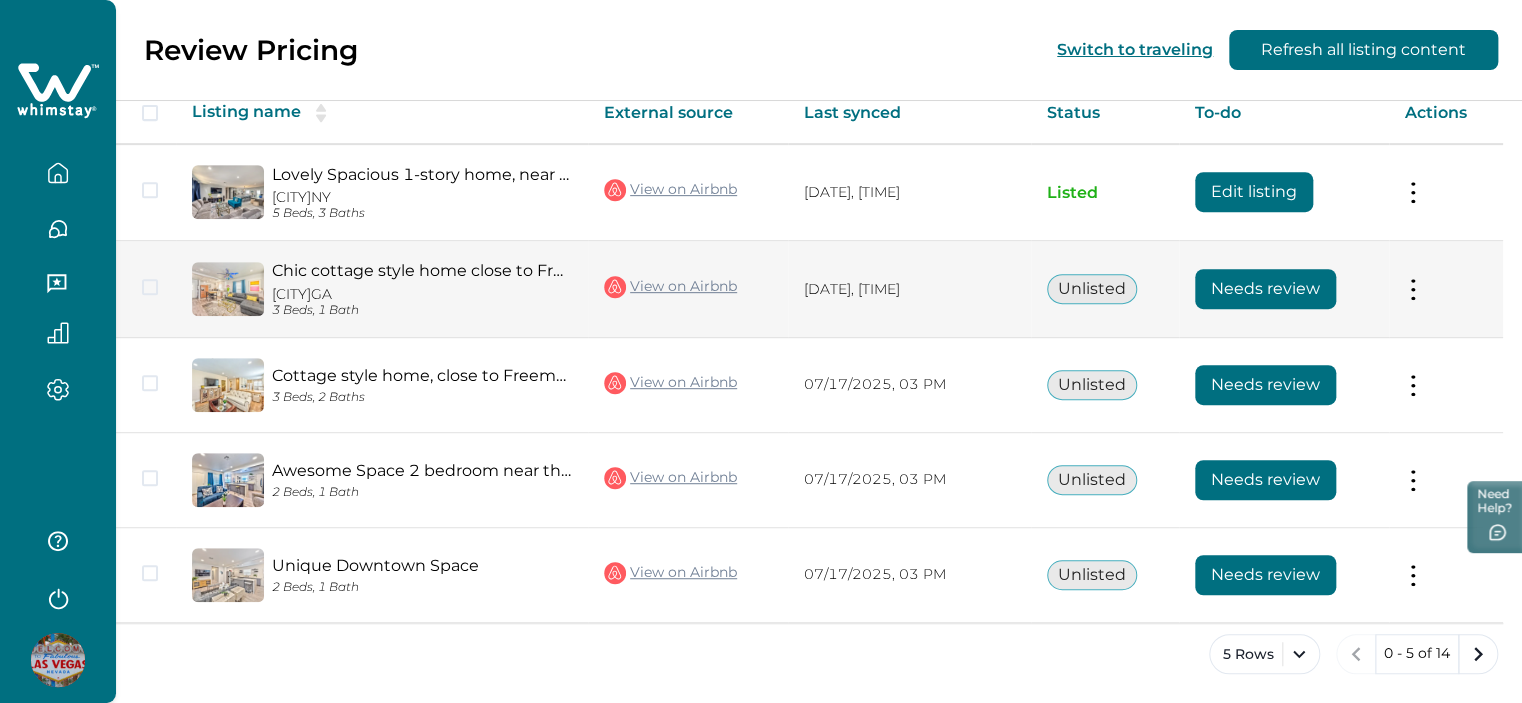 click on "Needs review" at bounding box center [1265, 289] 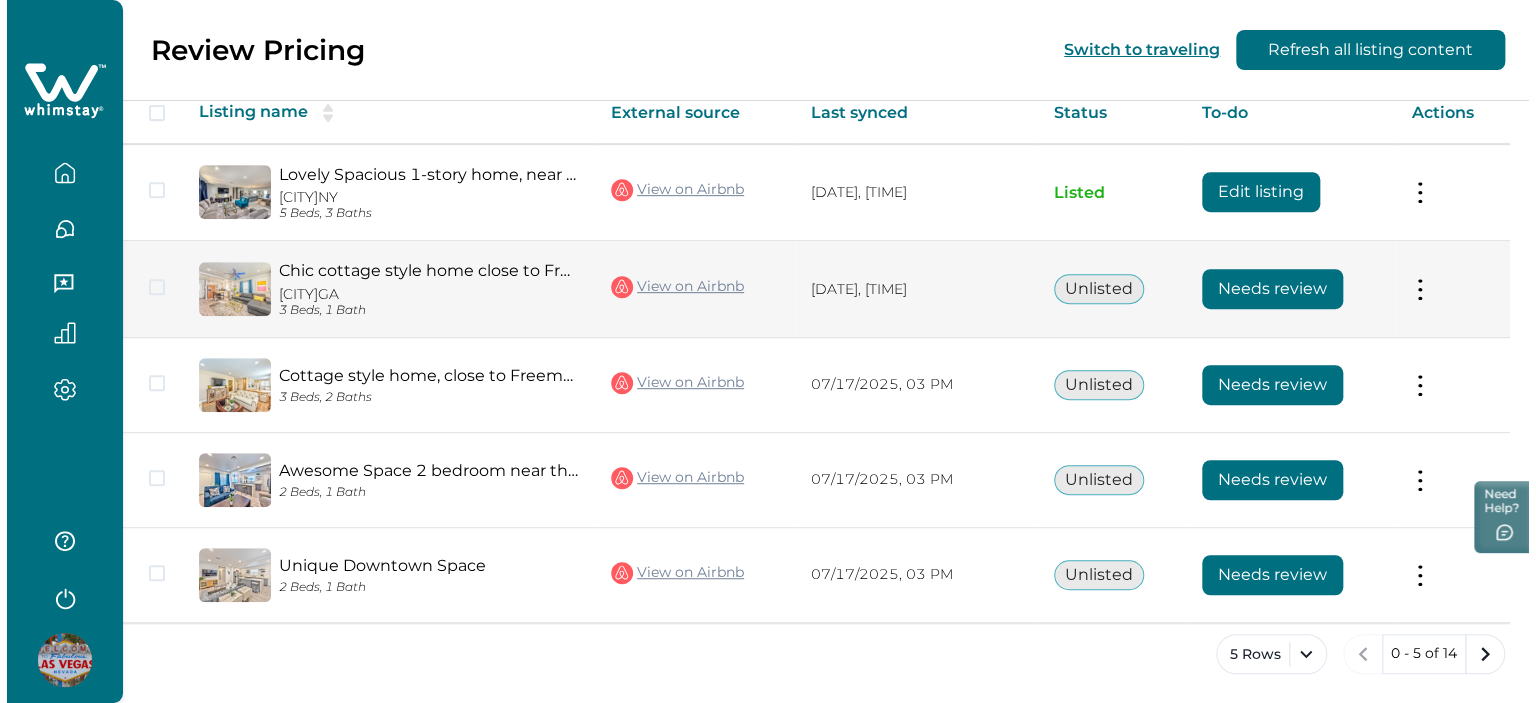 scroll, scrollTop: 0, scrollLeft: 0, axis: both 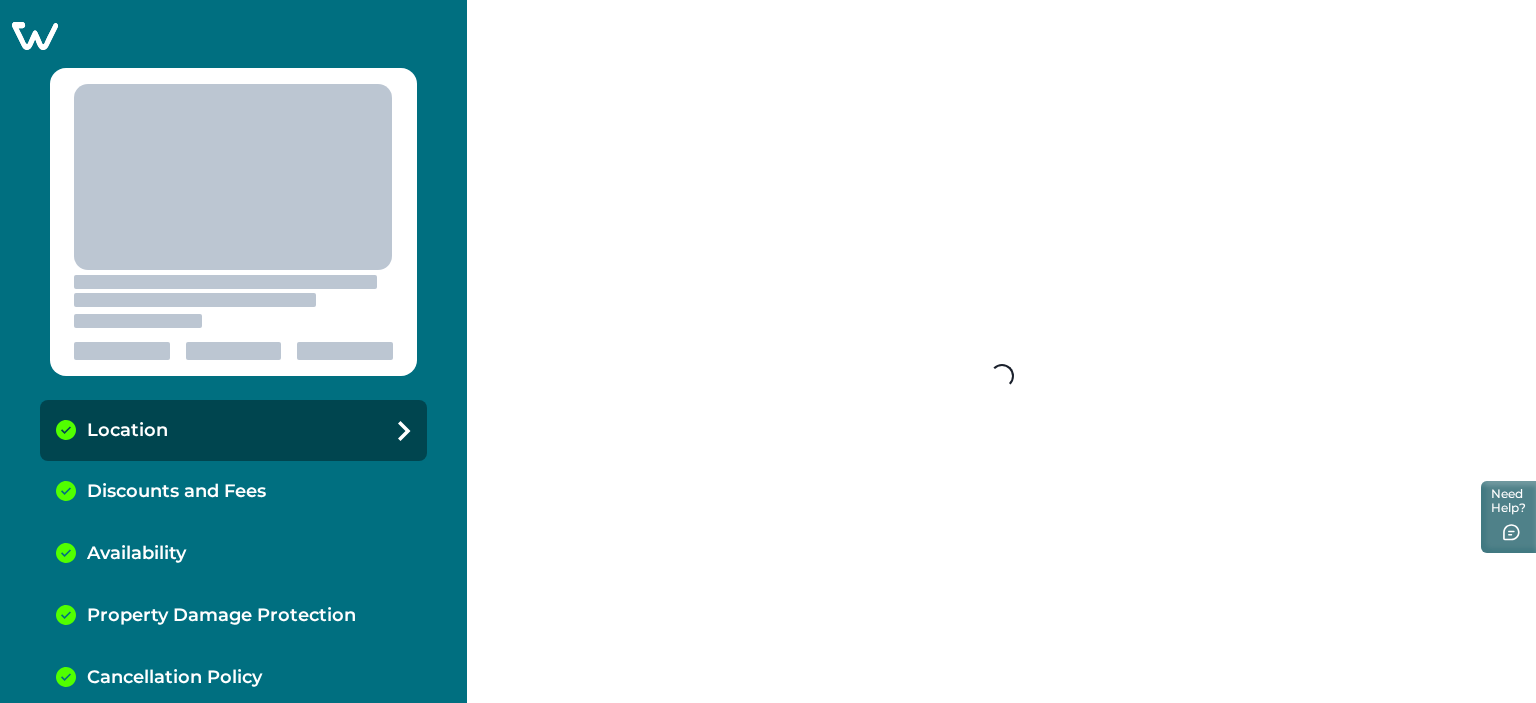 select on "**" 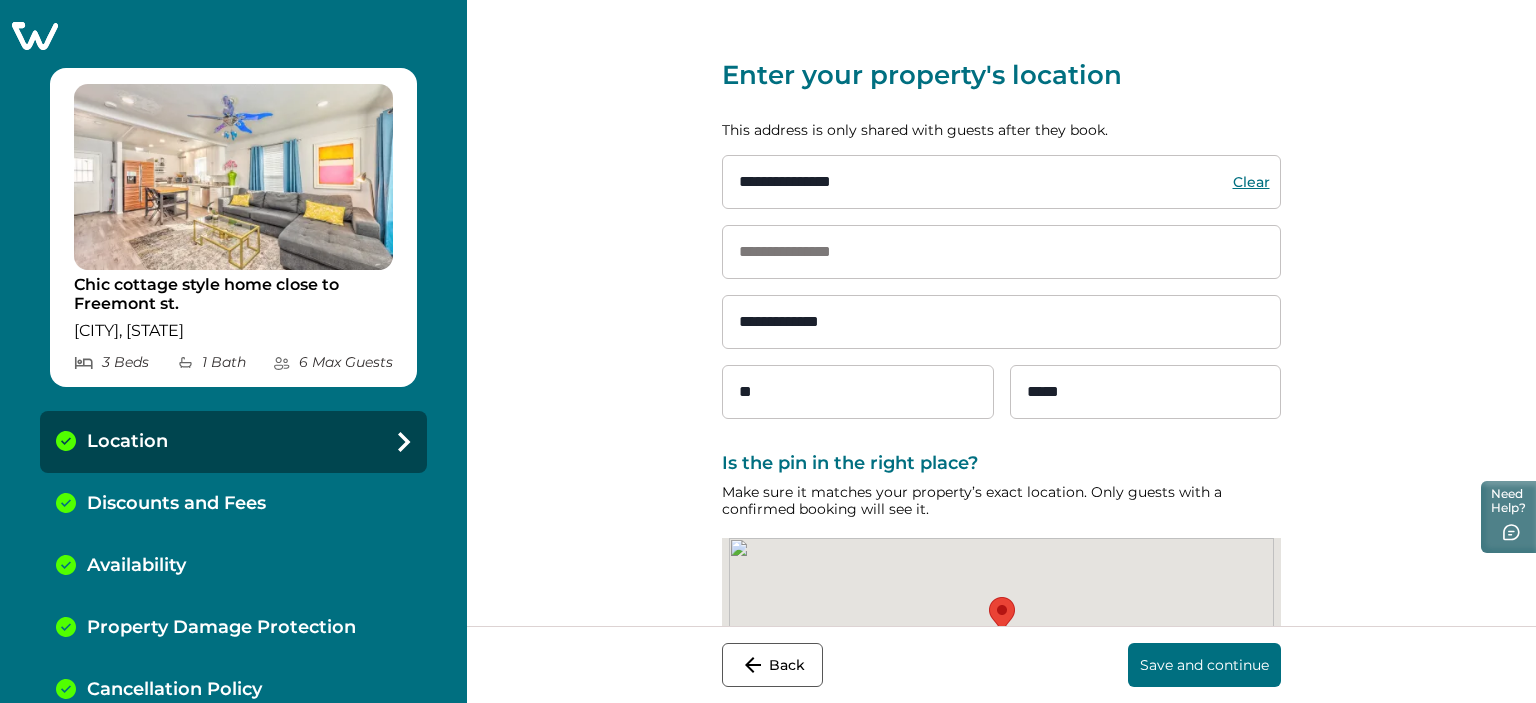click on "Save and continue" at bounding box center [1204, 665] 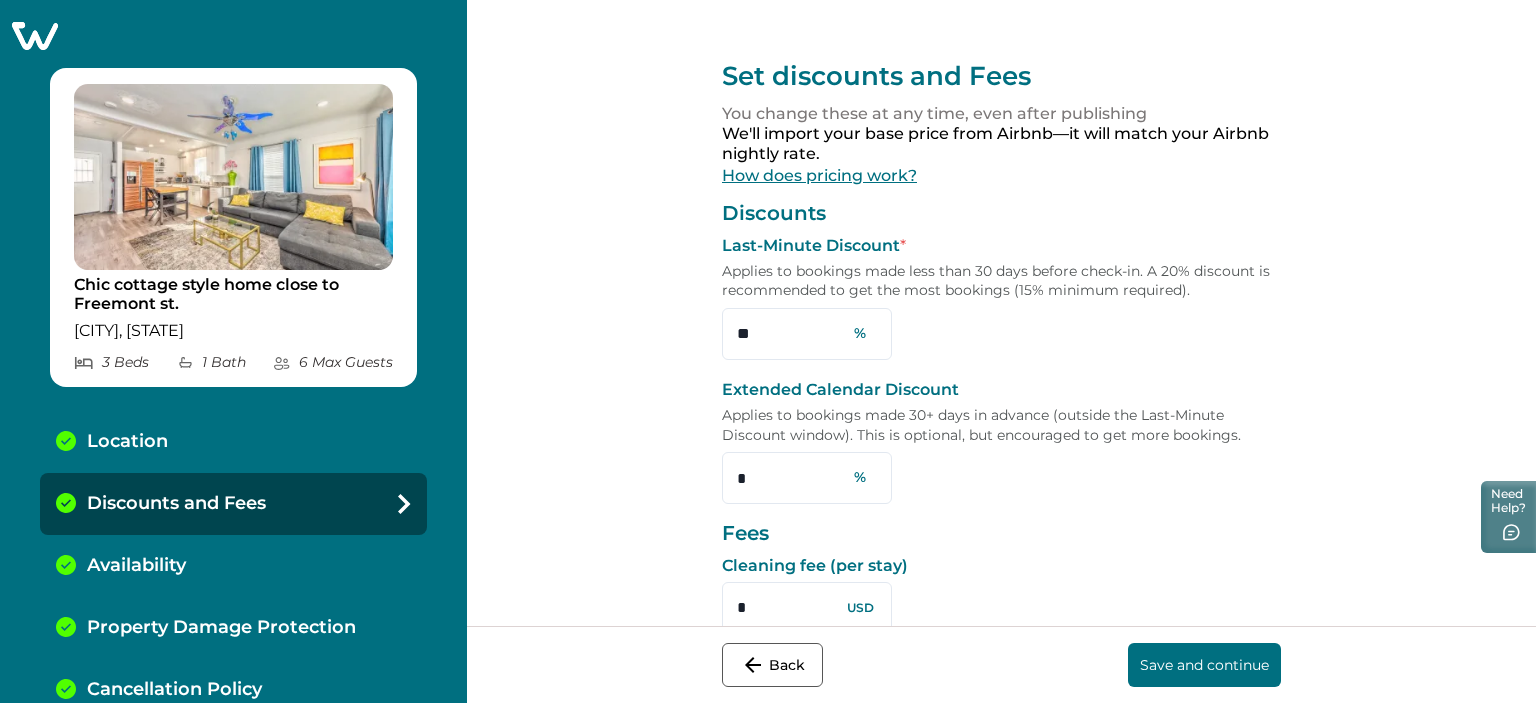 click on "Save and continue" at bounding box center [1204, 665] 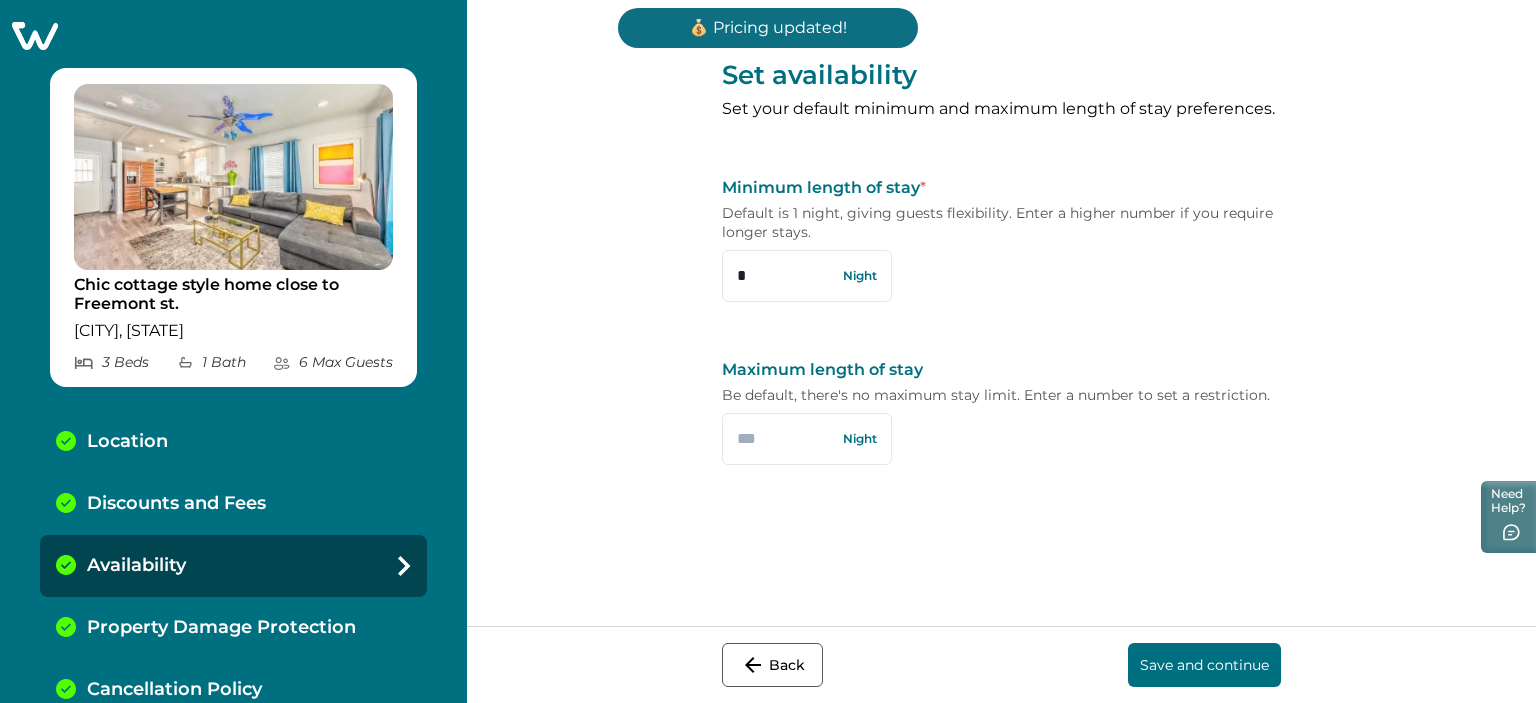 click on "Back" at bounding box center (772, 665) 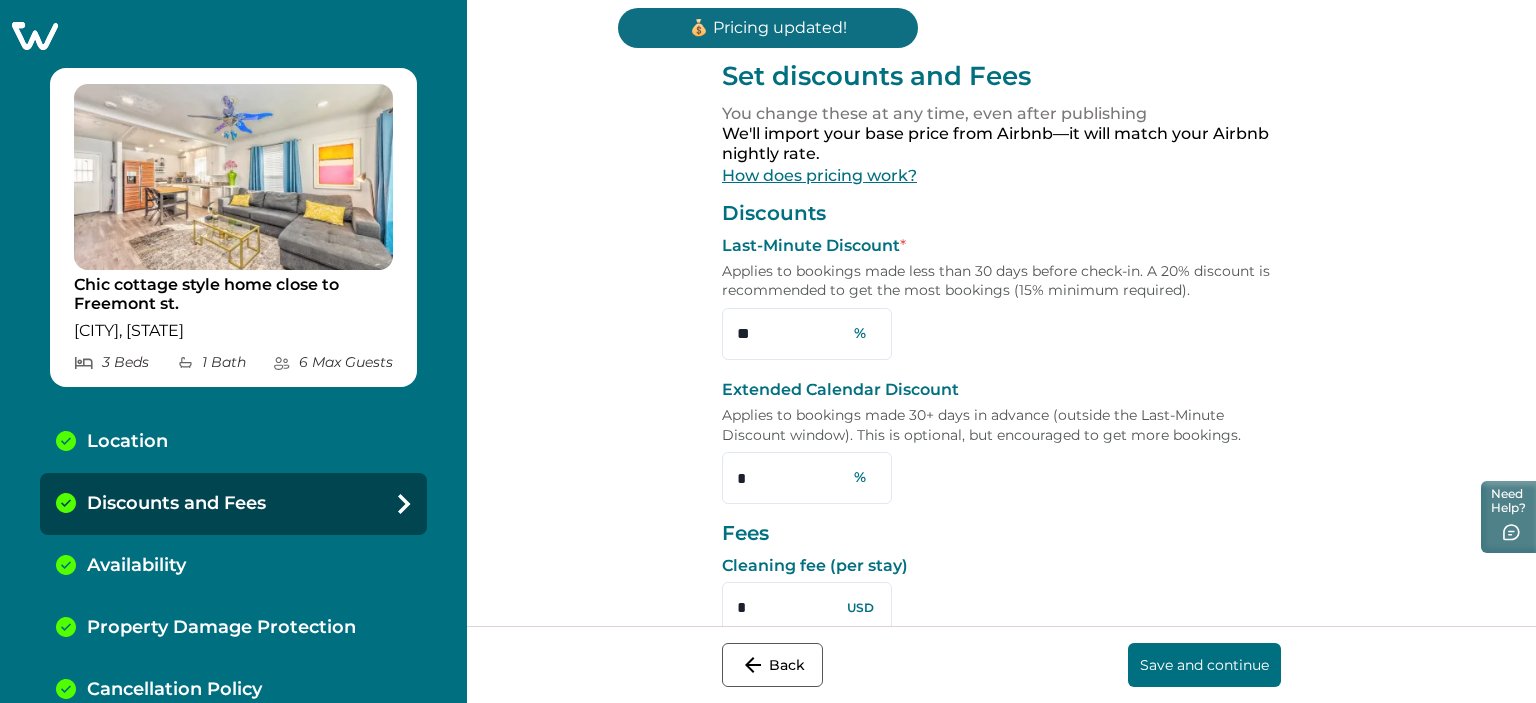 click on "Back" at bounding box center [772, 665] 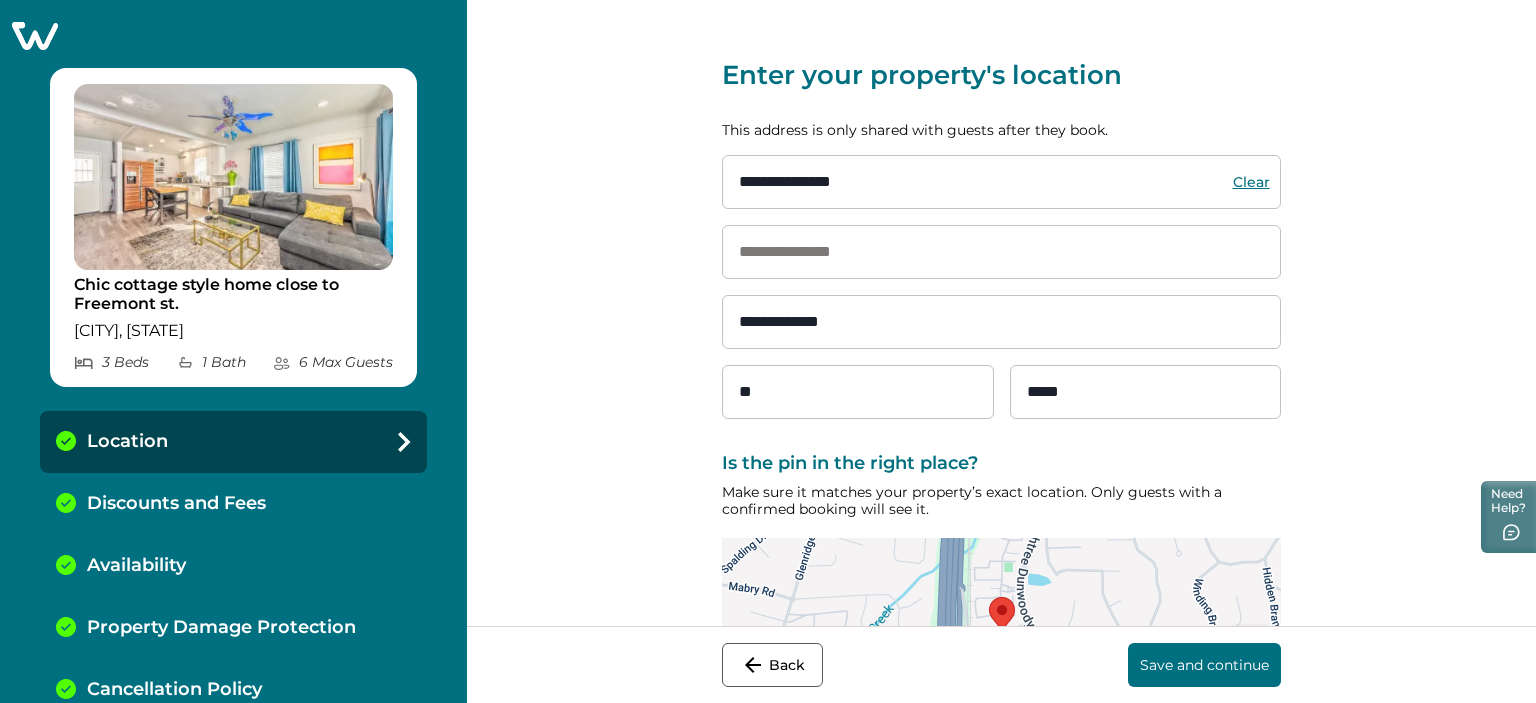 click on "Save and continue" at bounding box center [1204, 665] 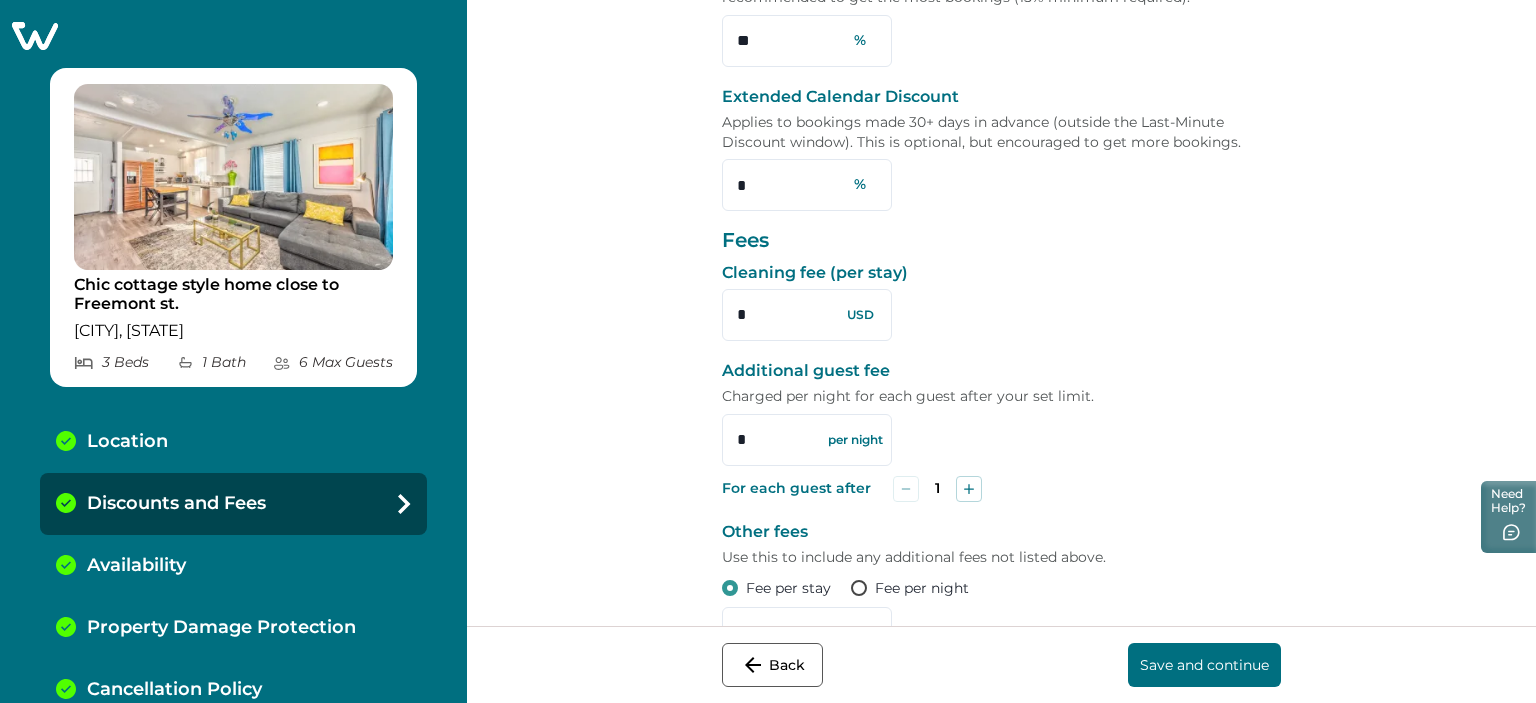 scroll, scrollTop: 300, scrollLeft: 0, axis: vertical 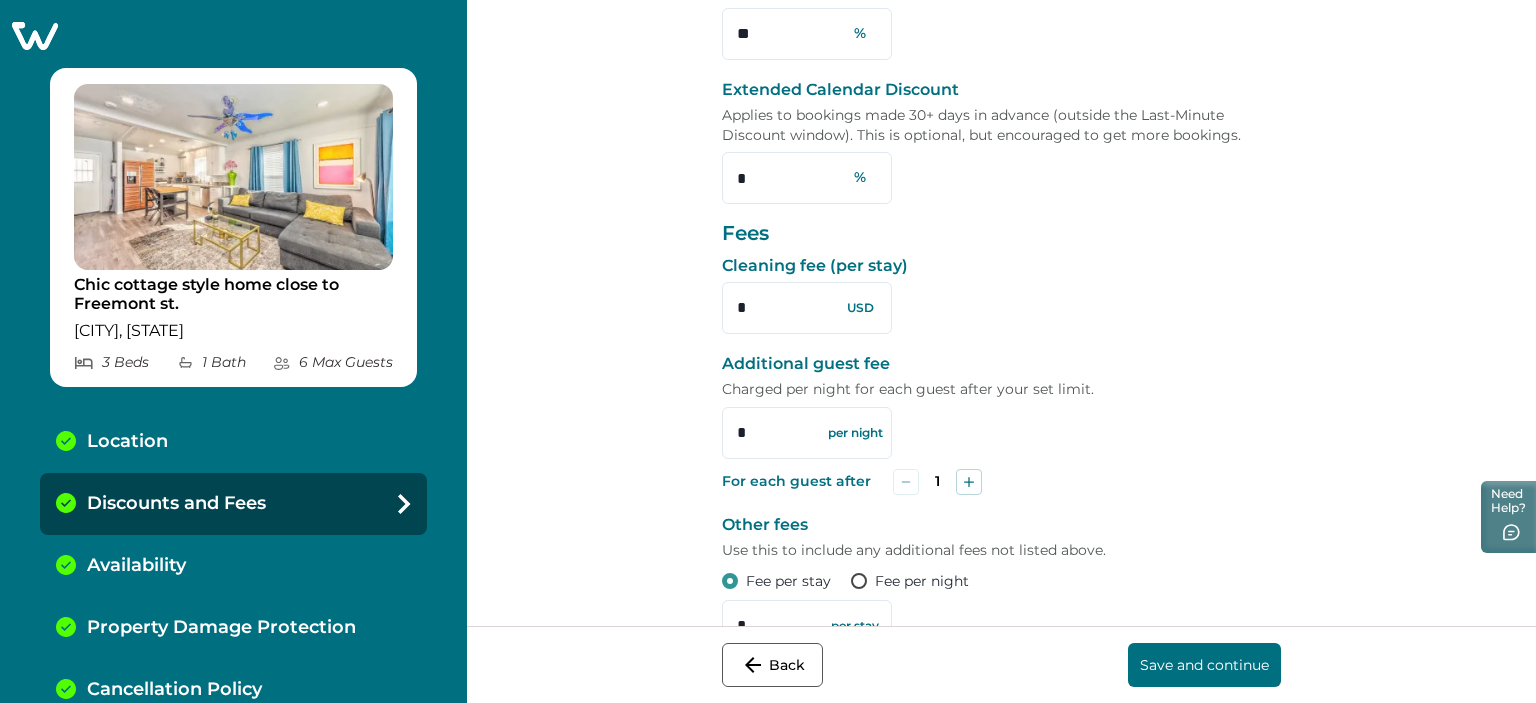 click on "Save and continue" at bounding box center (1204, 665) 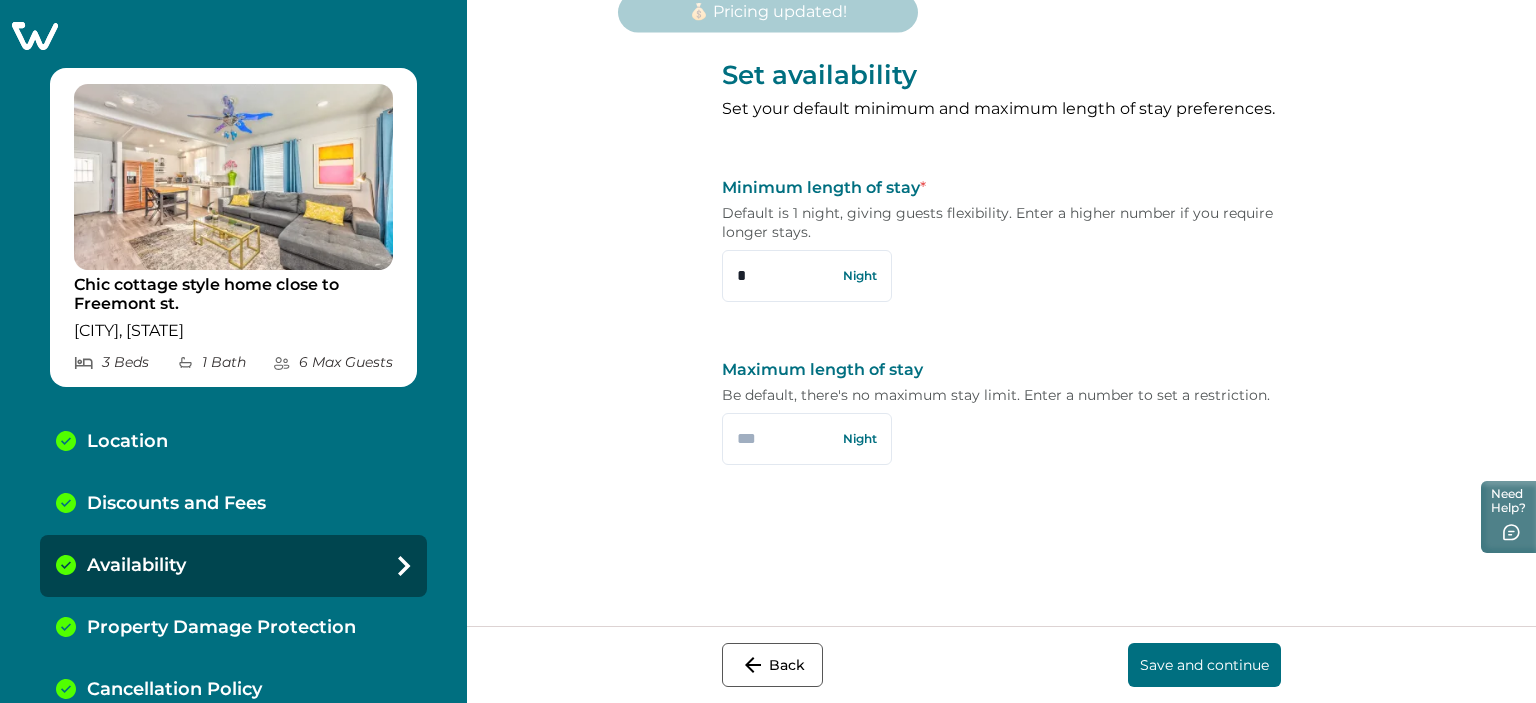 scroll, scrollTop: 0, scrollLeft: 0, axis: both 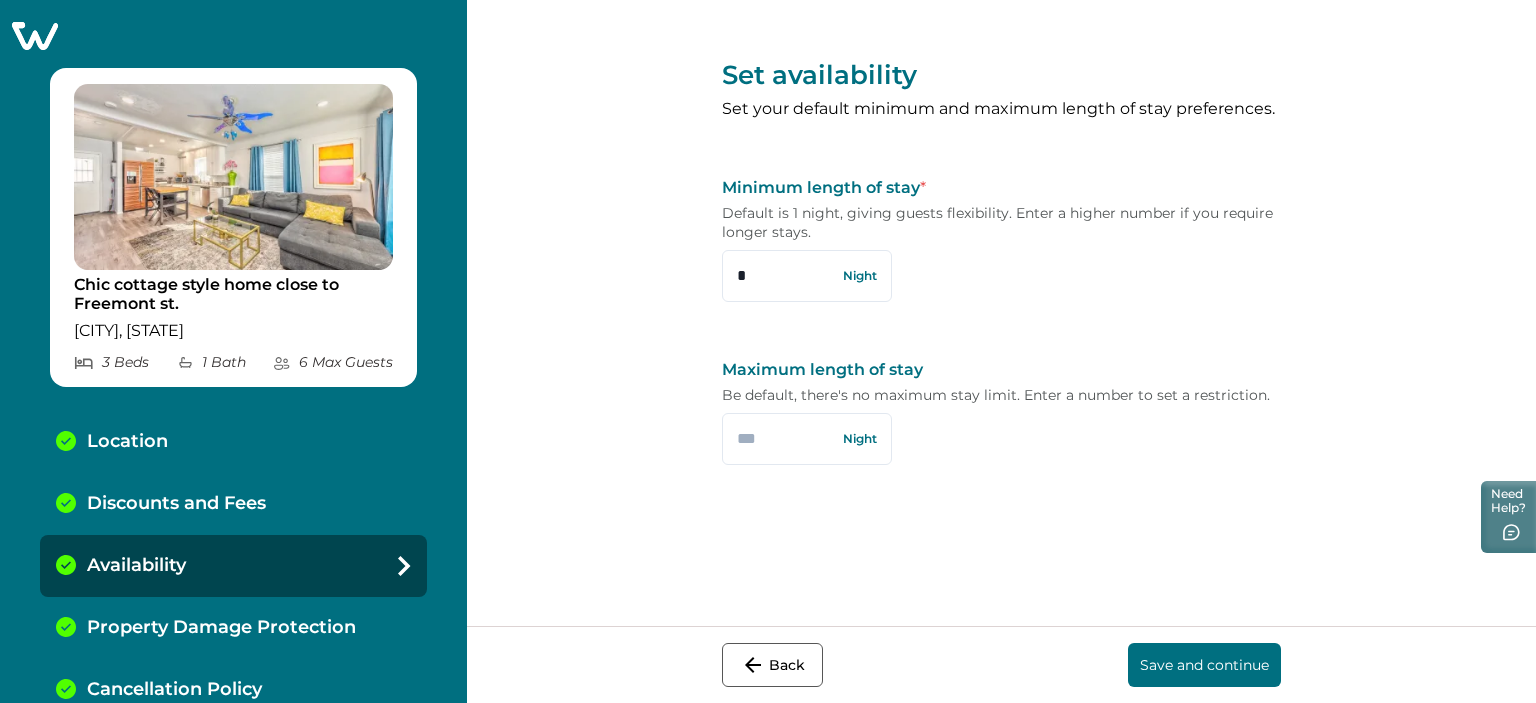 click on "Save and continue" at bounding box center [1204, 665] 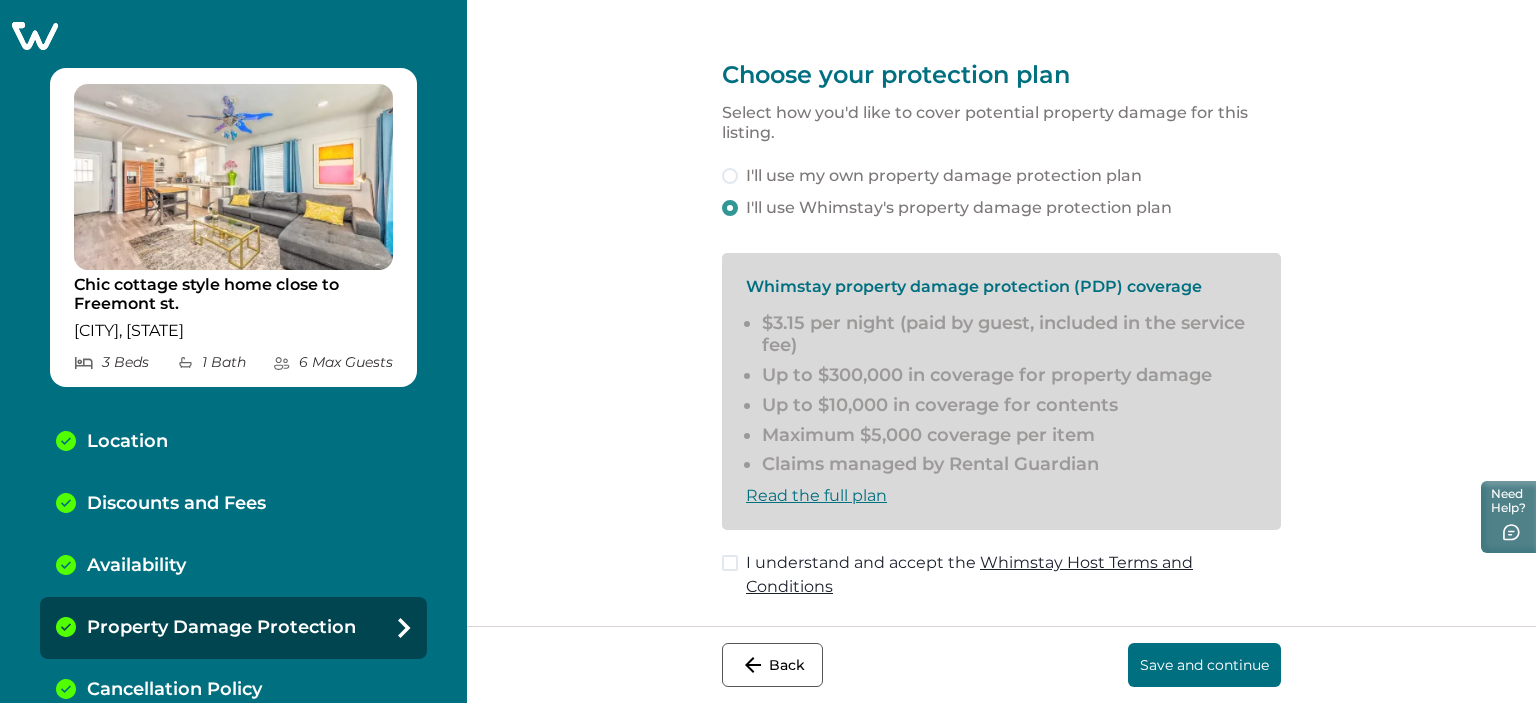 scroll, scrollTop: 0, scrollLeft: 0, axis: both 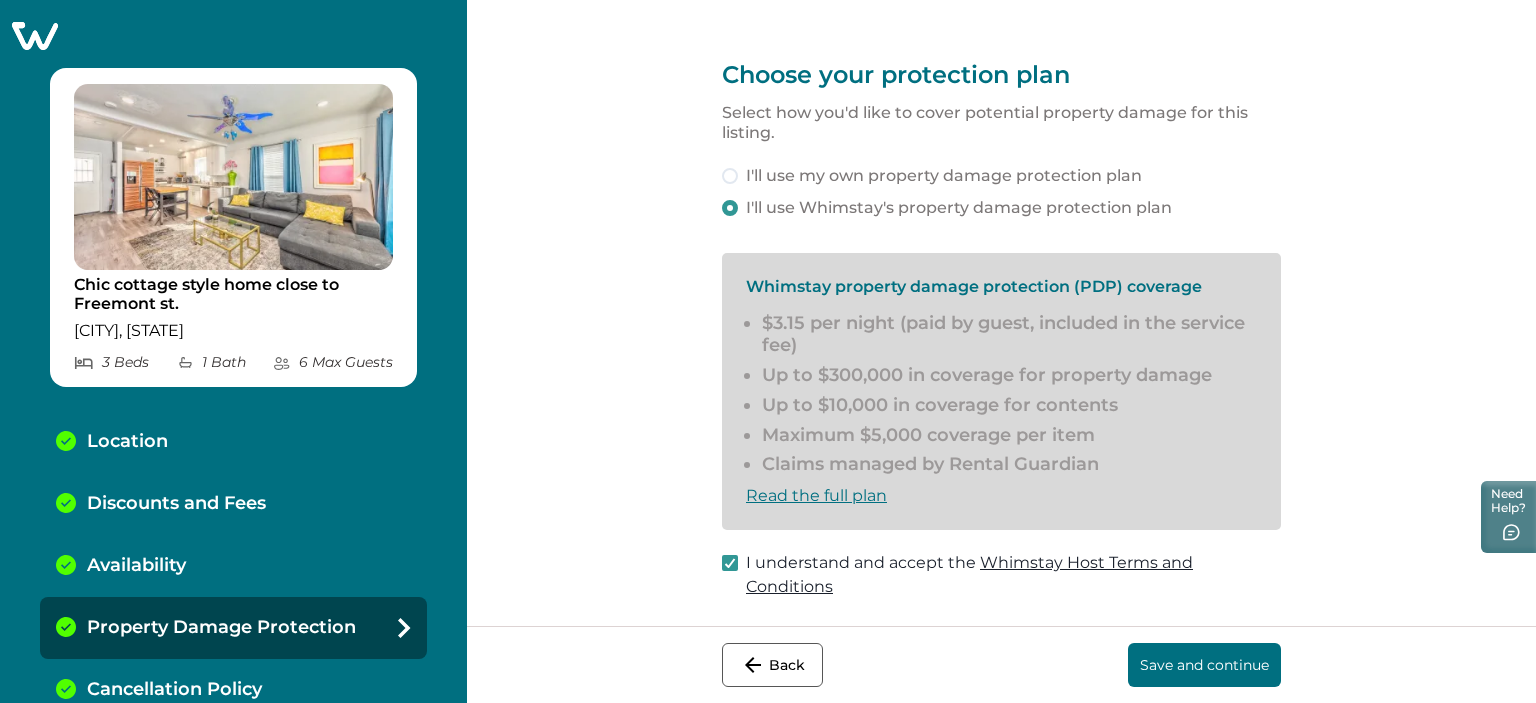 click on "Save and continue" at bounding box center (1204, 665) 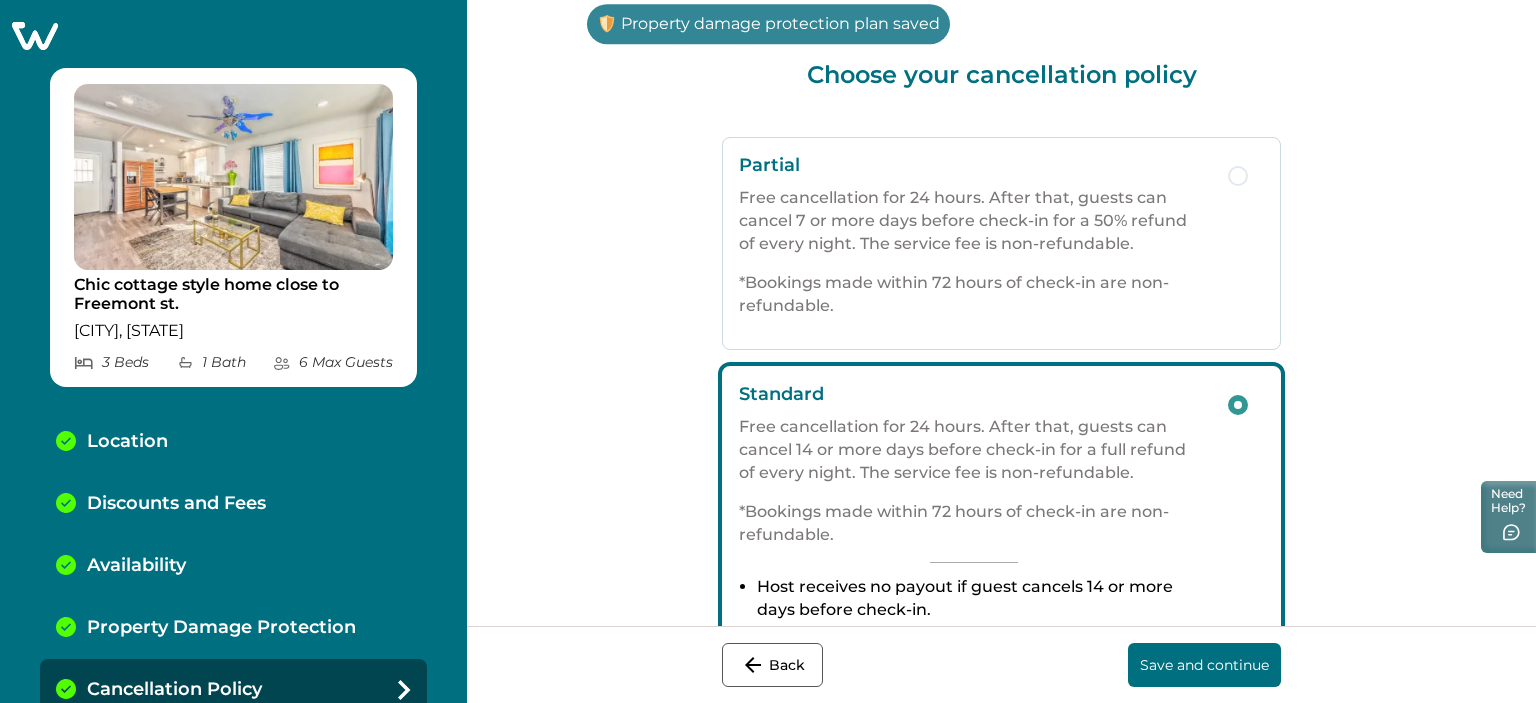 scroll, scrollTop: 17, scrollLeft: 0, axis: vertical 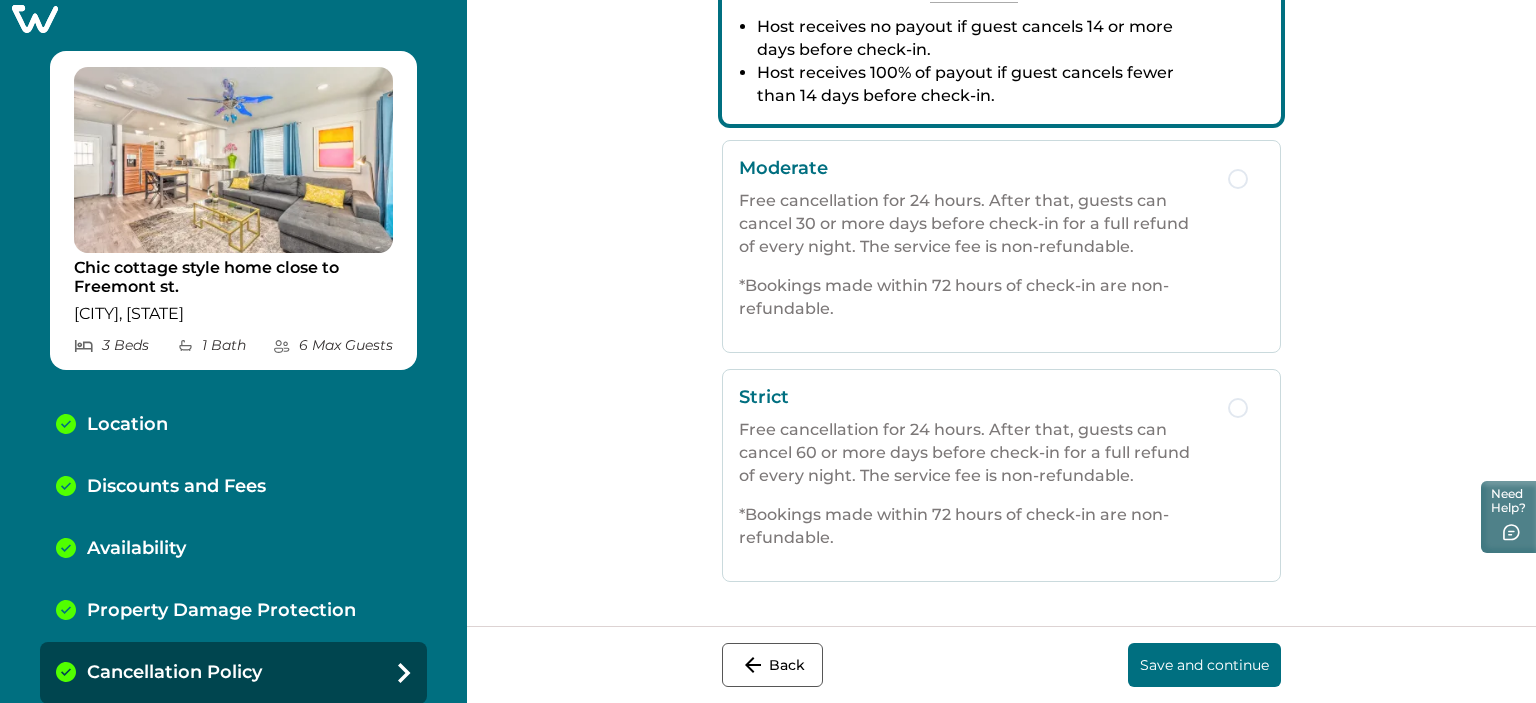 click on "Save and continue" at bounding box center (1204, 665) 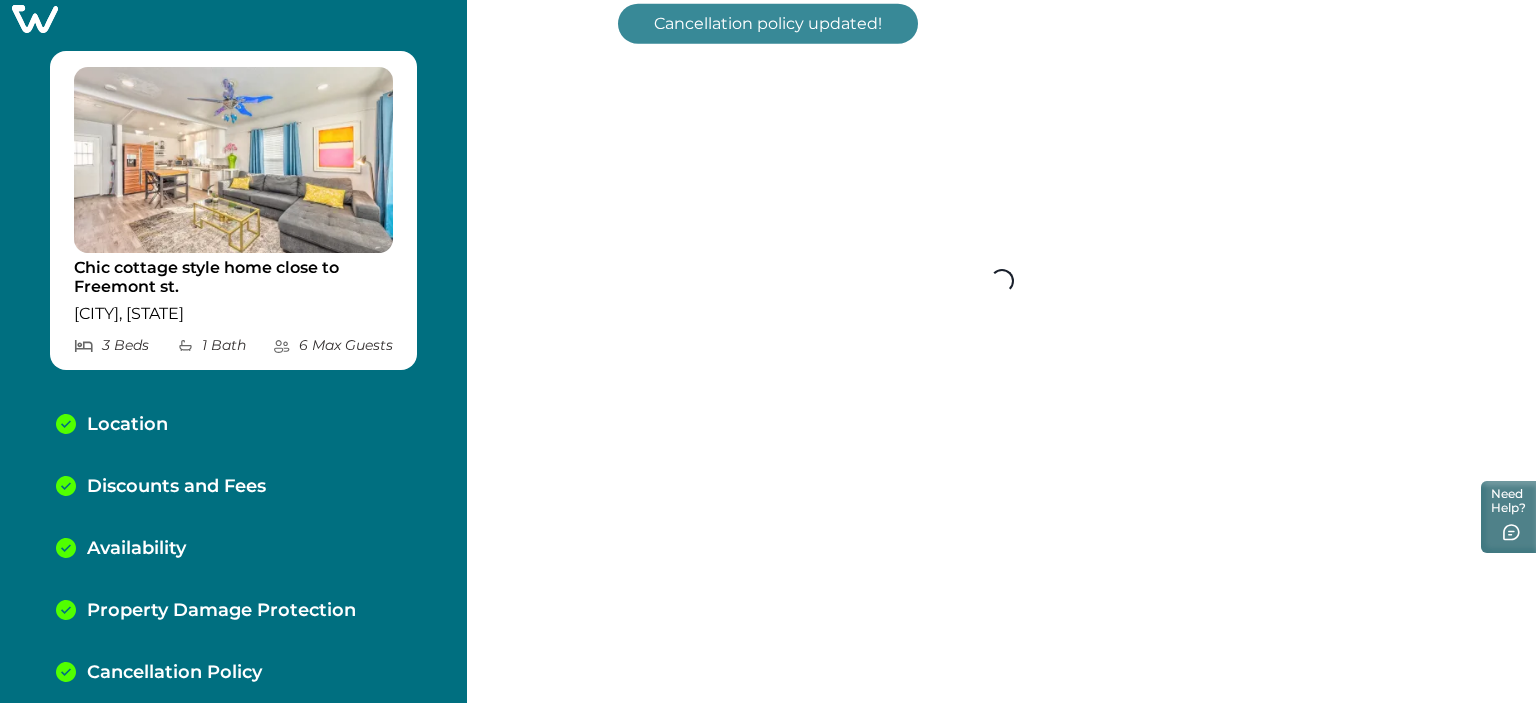 scroll, scrollTop: 94, scrollLeft: 0, axis: vertical 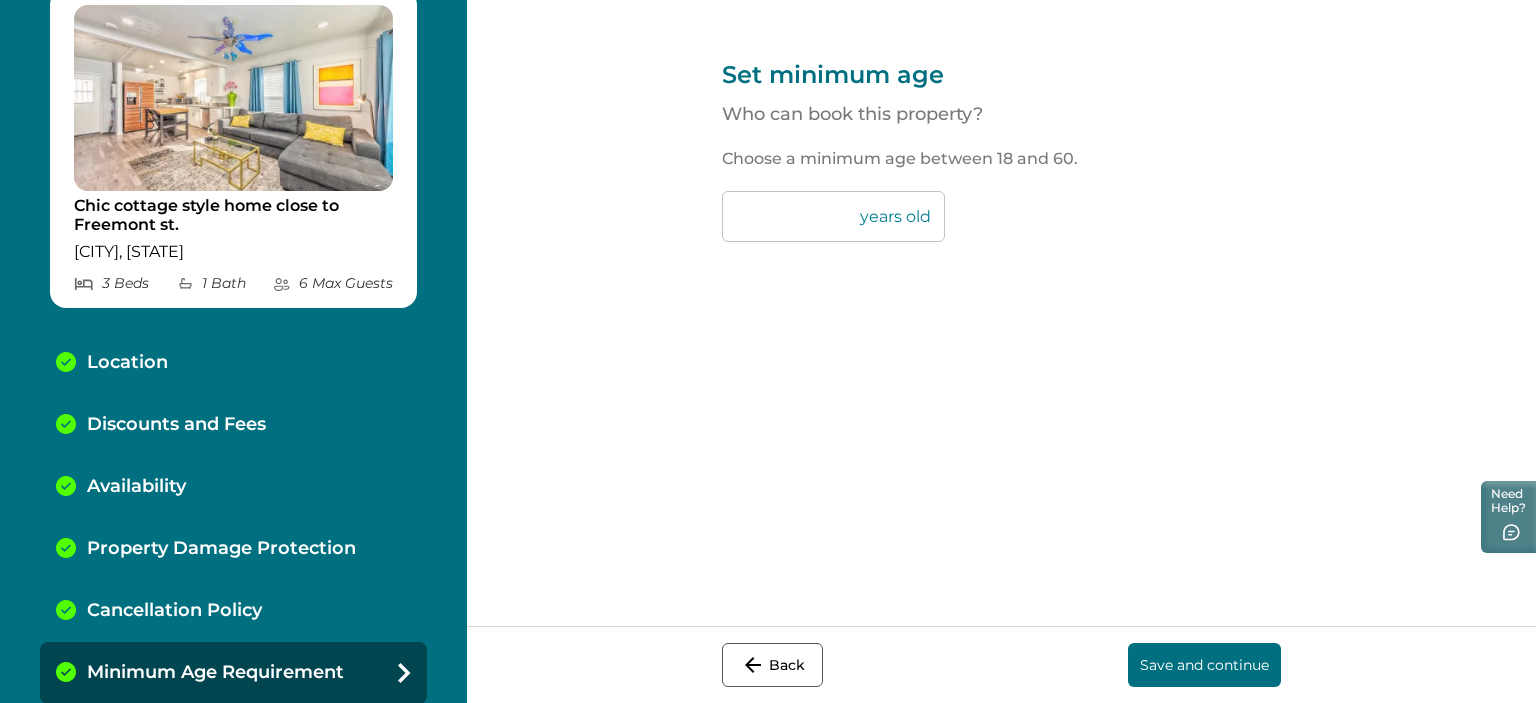 click on "Save and continue" at bounding box center (1204, 665) 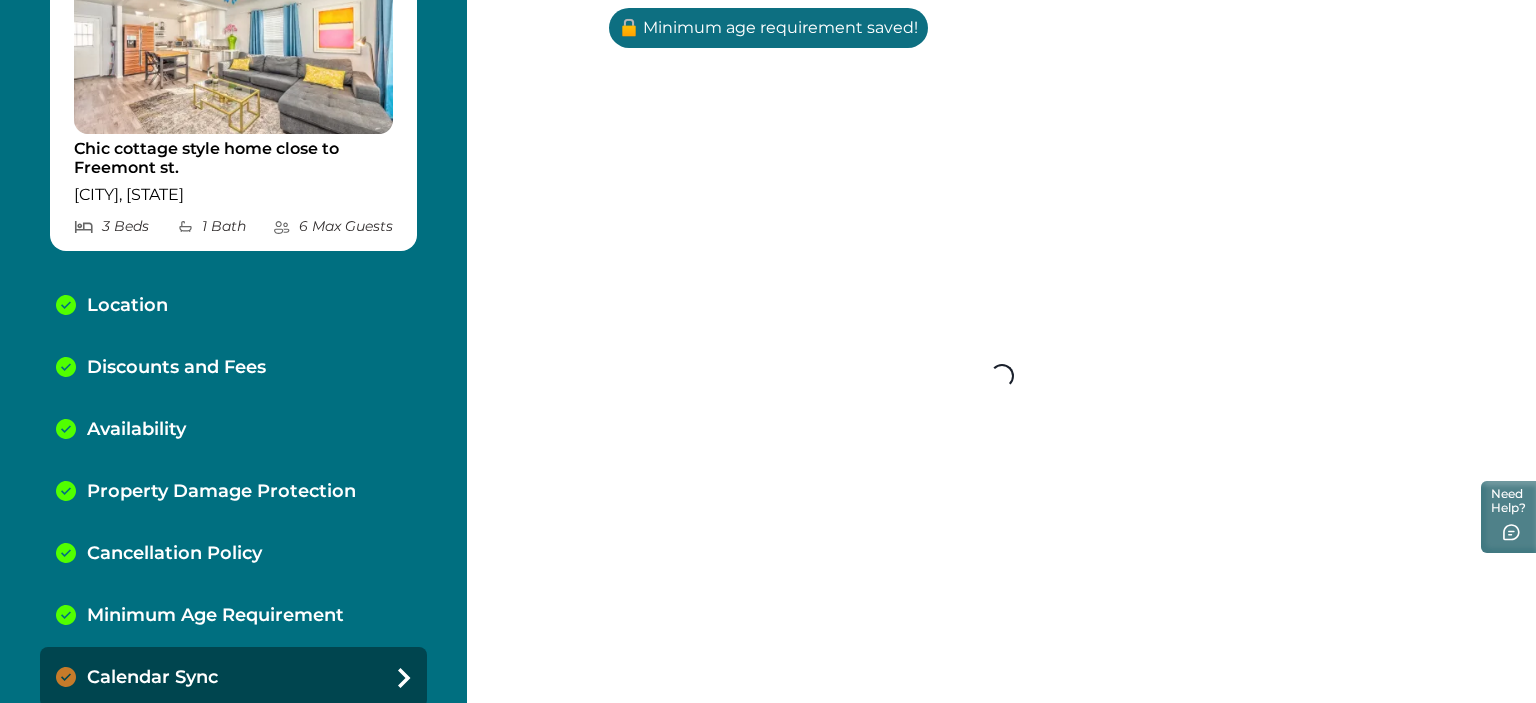 scroll, scrollTop: 141, scrollLeft: 0, axis: vertical 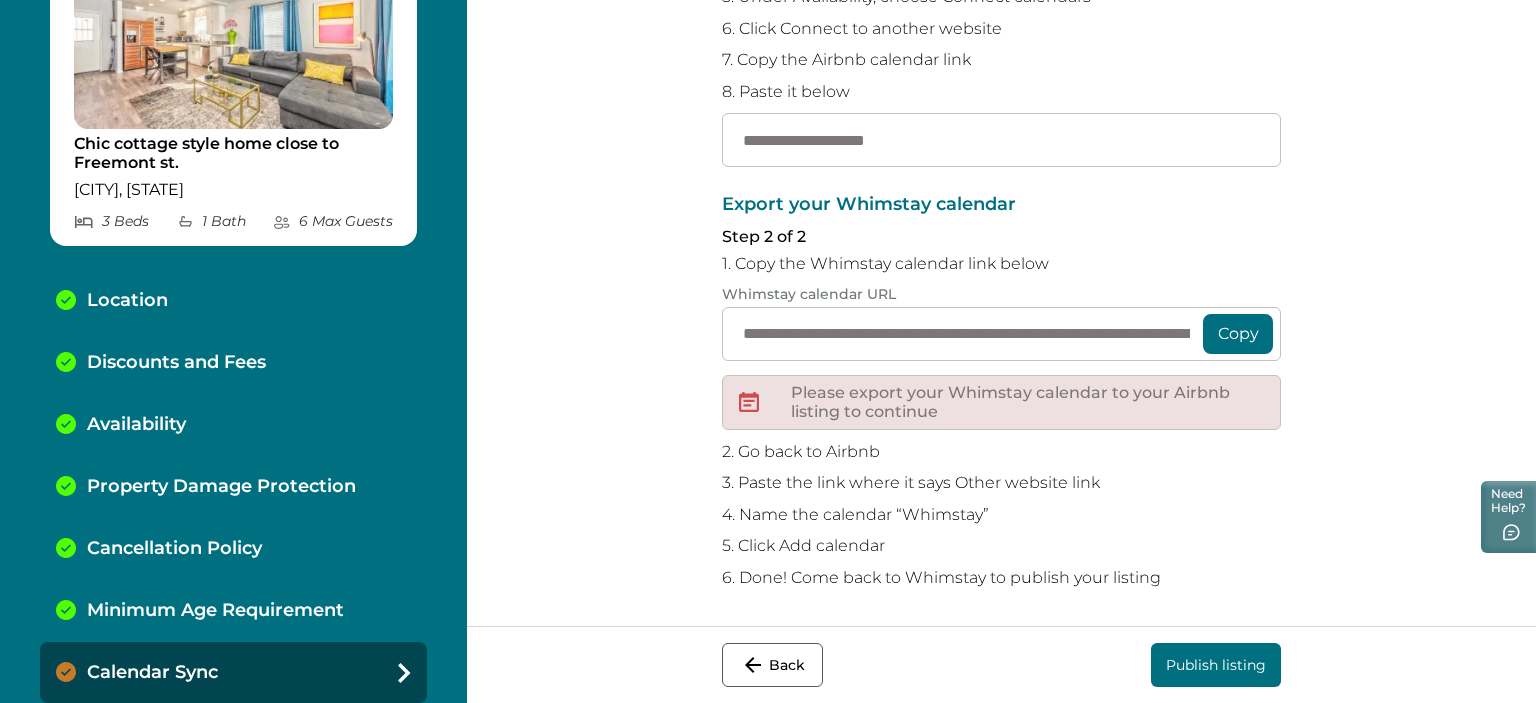 click on "Publish listing" at bounding box center [1216, 665] 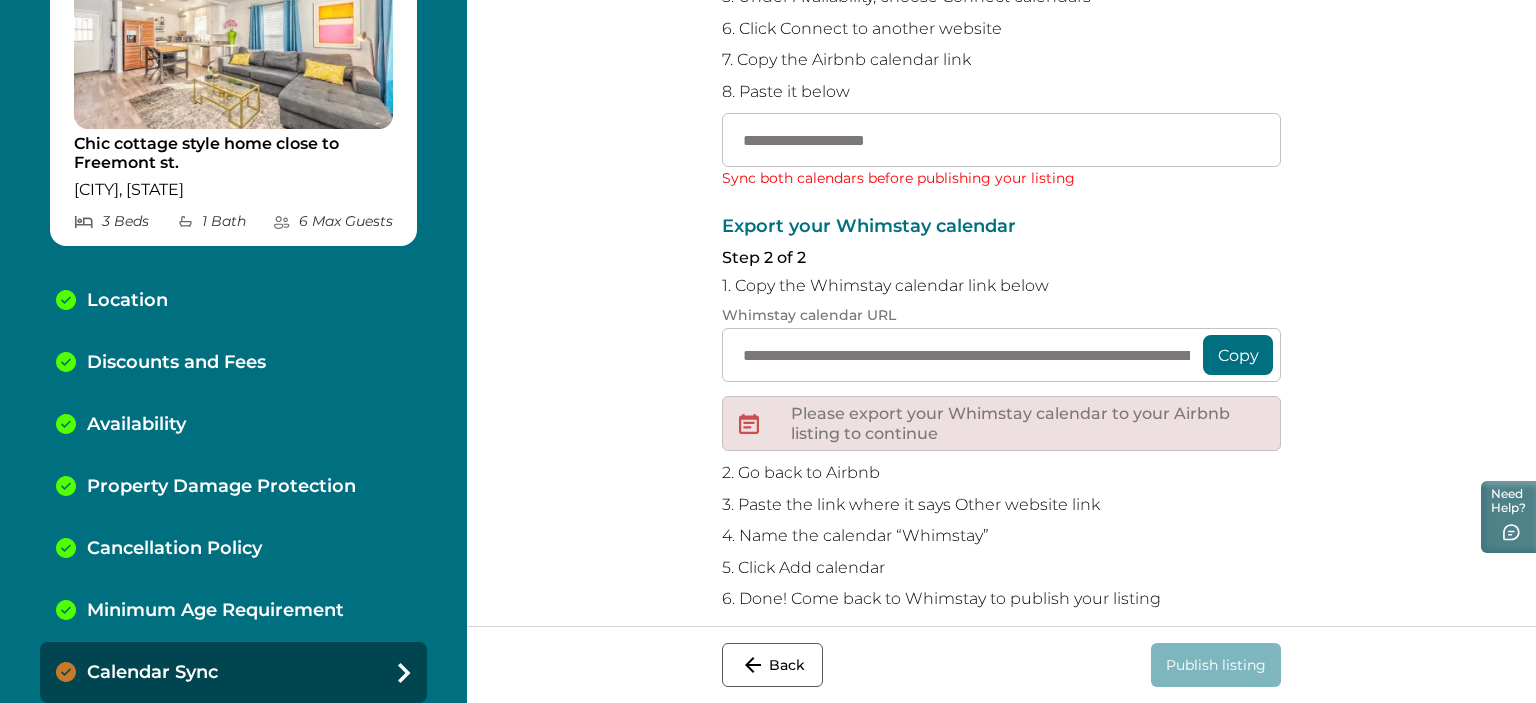 click on "Back" at bounding box center [772, 665] 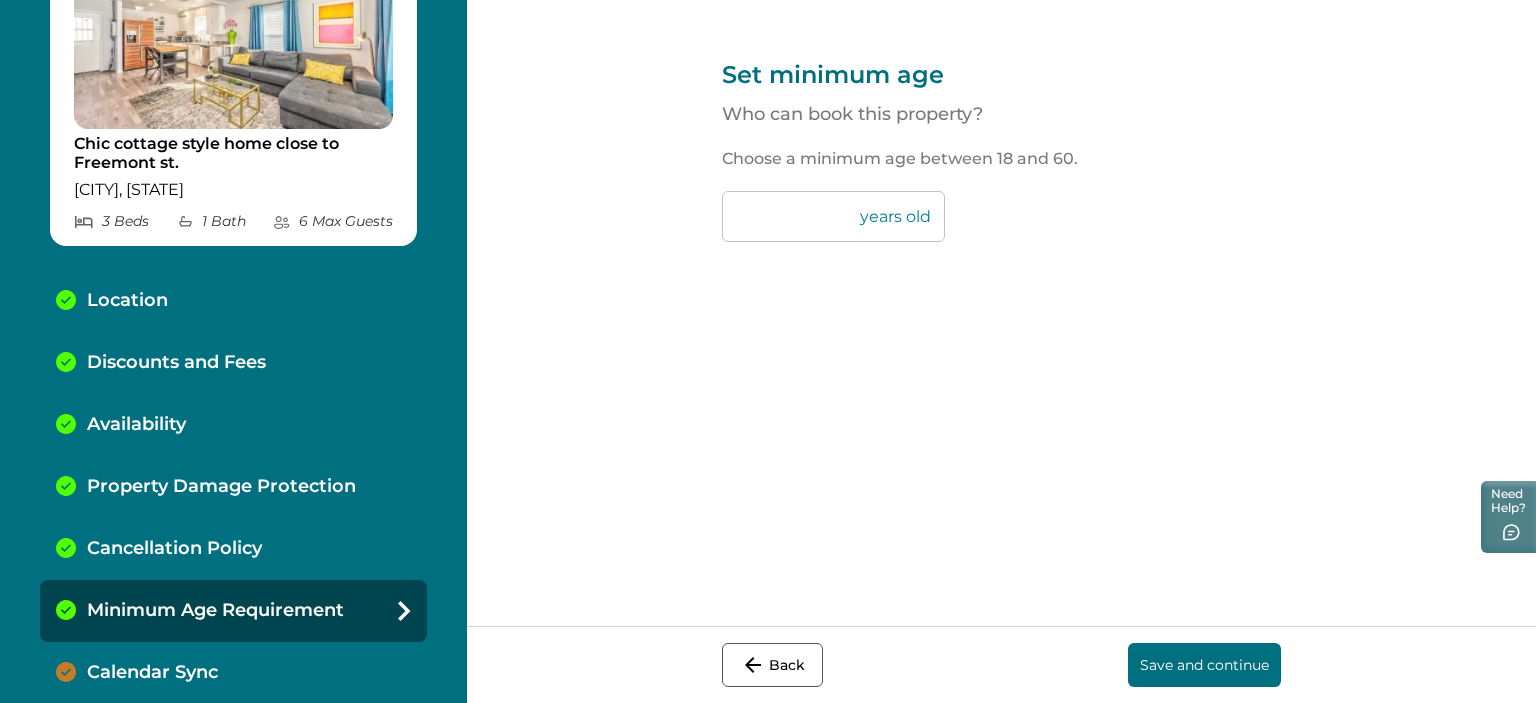 click on "Back" at bounding box center (772, 665) 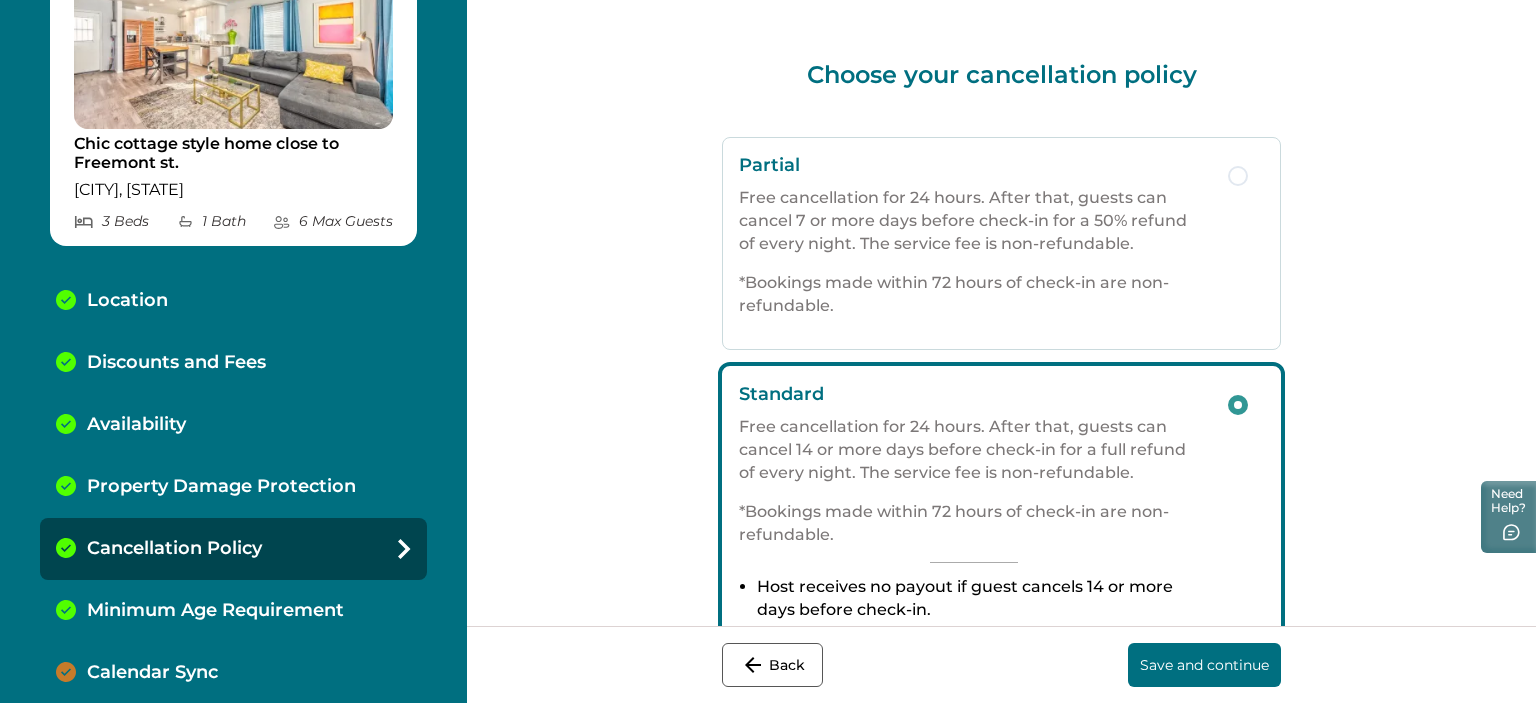 click on "Back" at bounding box center (772, 665) 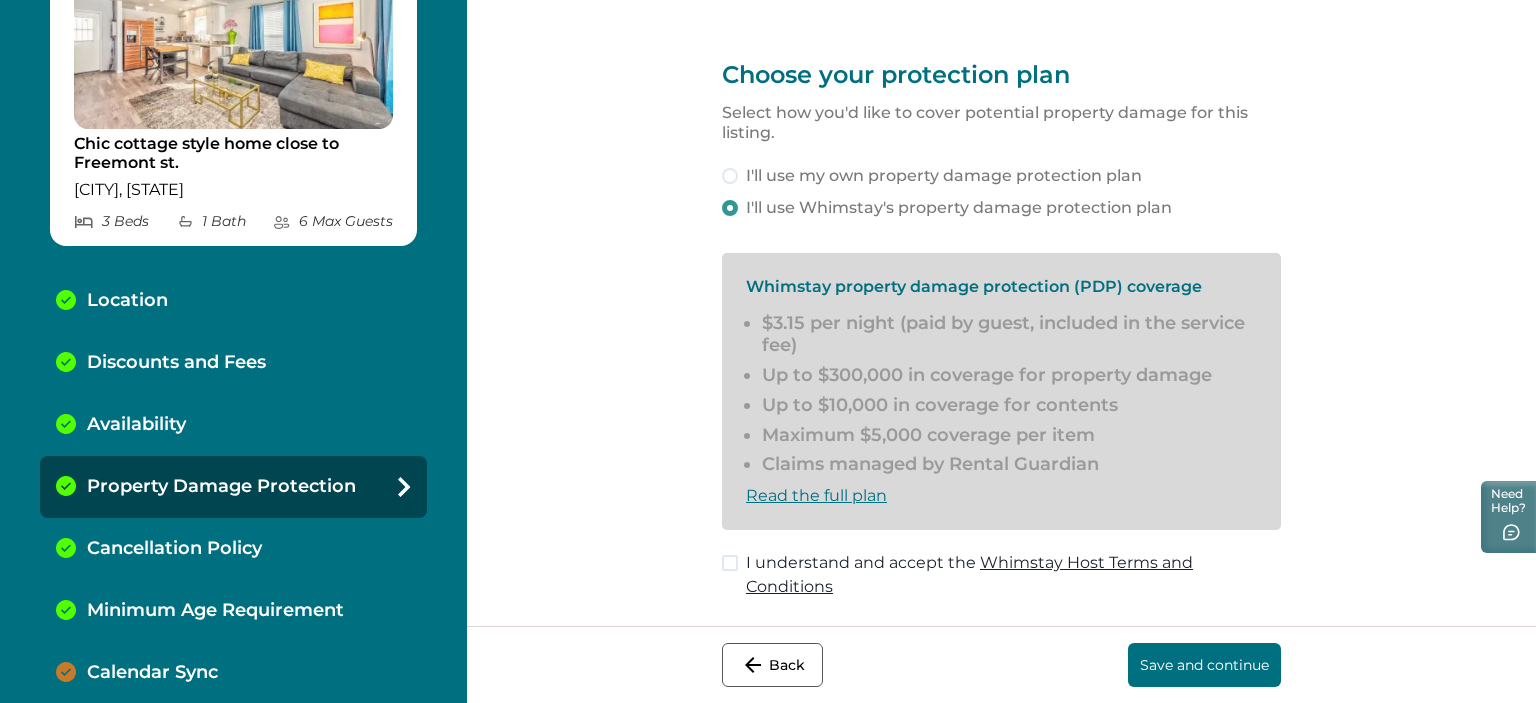 click on "Back" at bounding box center [772, 665] 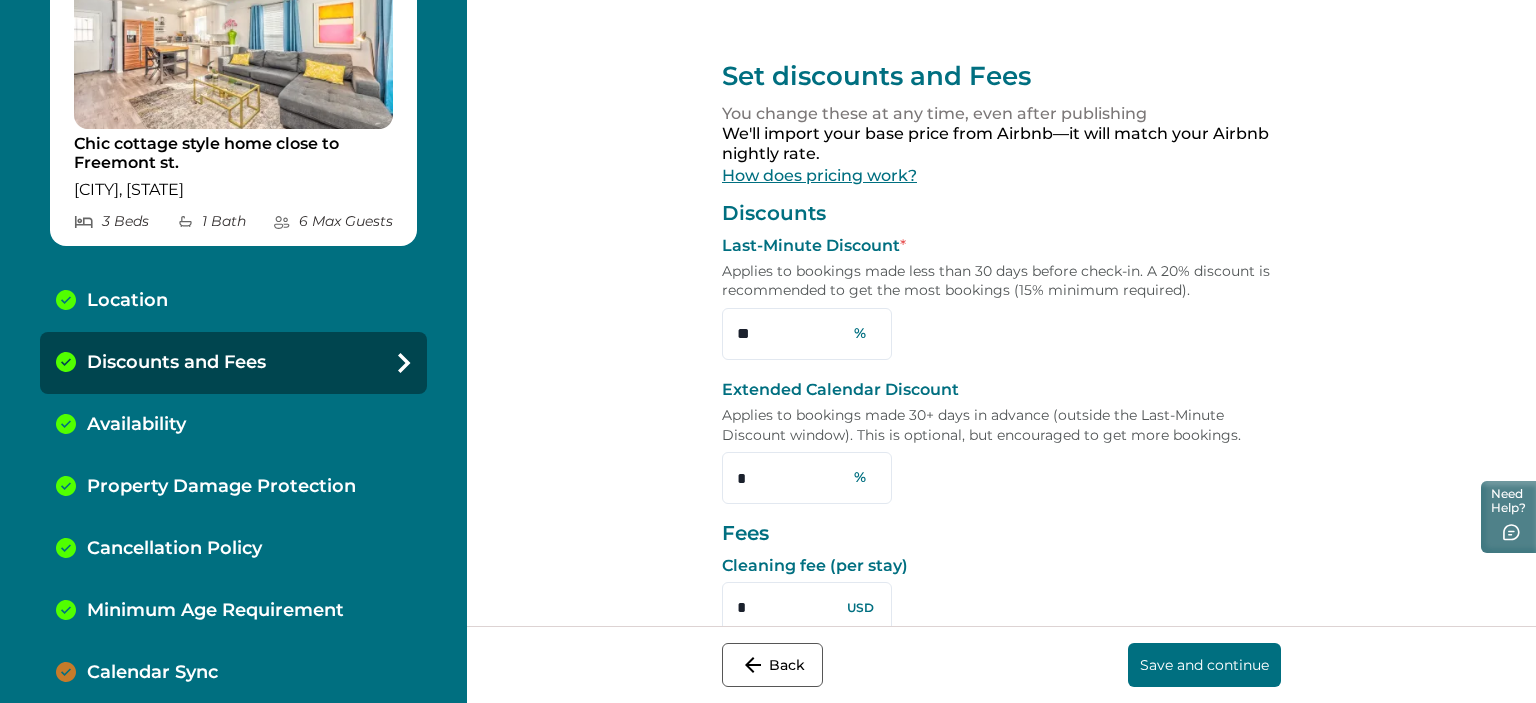 click on "Save and continue" at bounding box center (1204, 665) 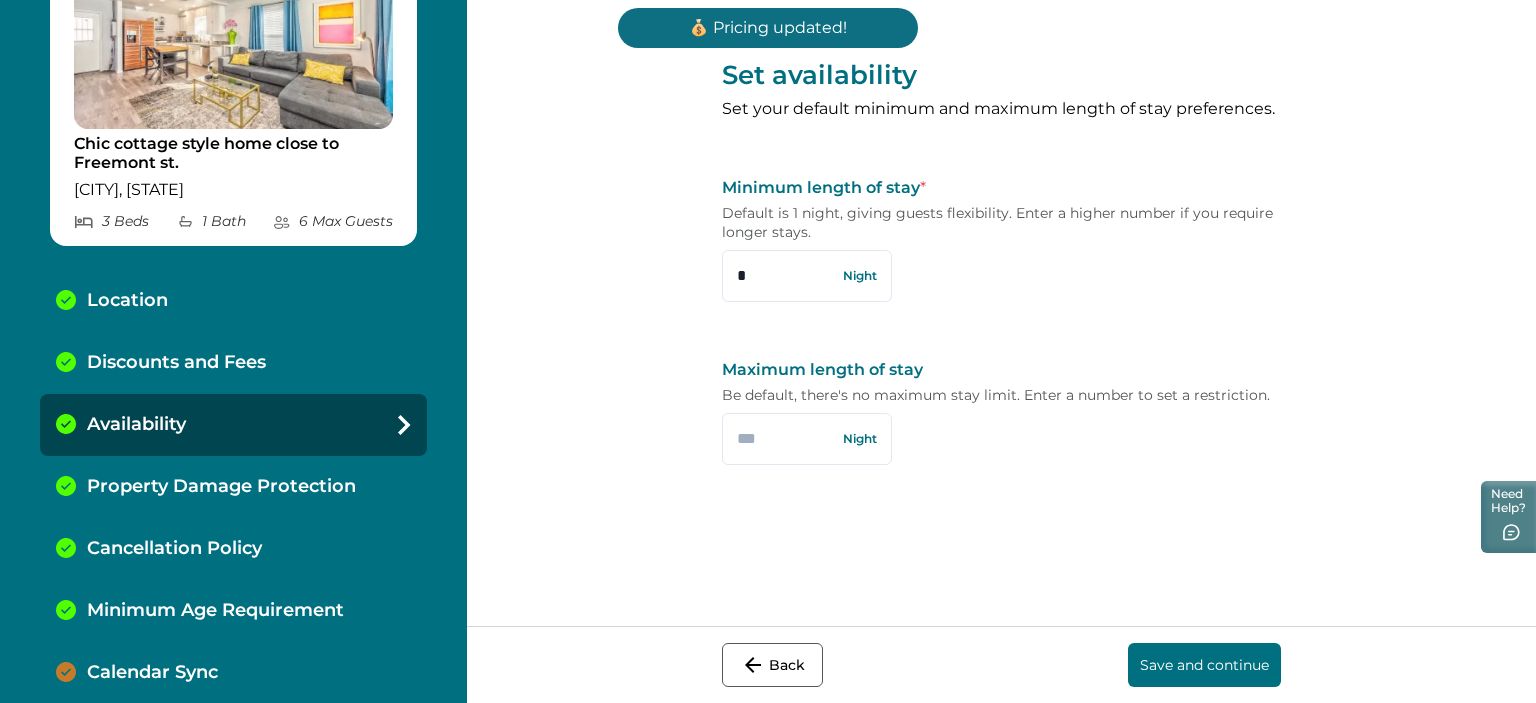 click on "Back" at bounding box center (772, 665) 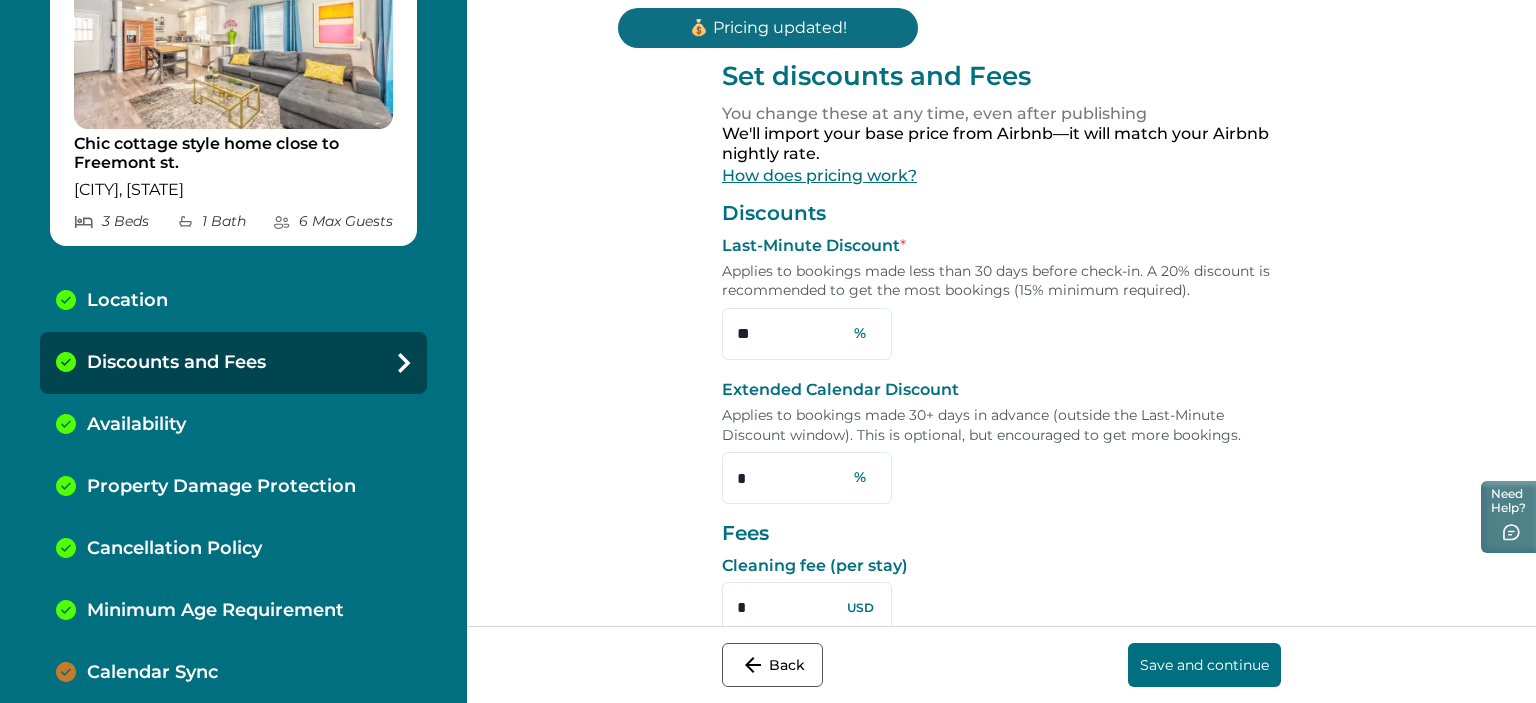 click on "Back" at bounding box center [772, 665] 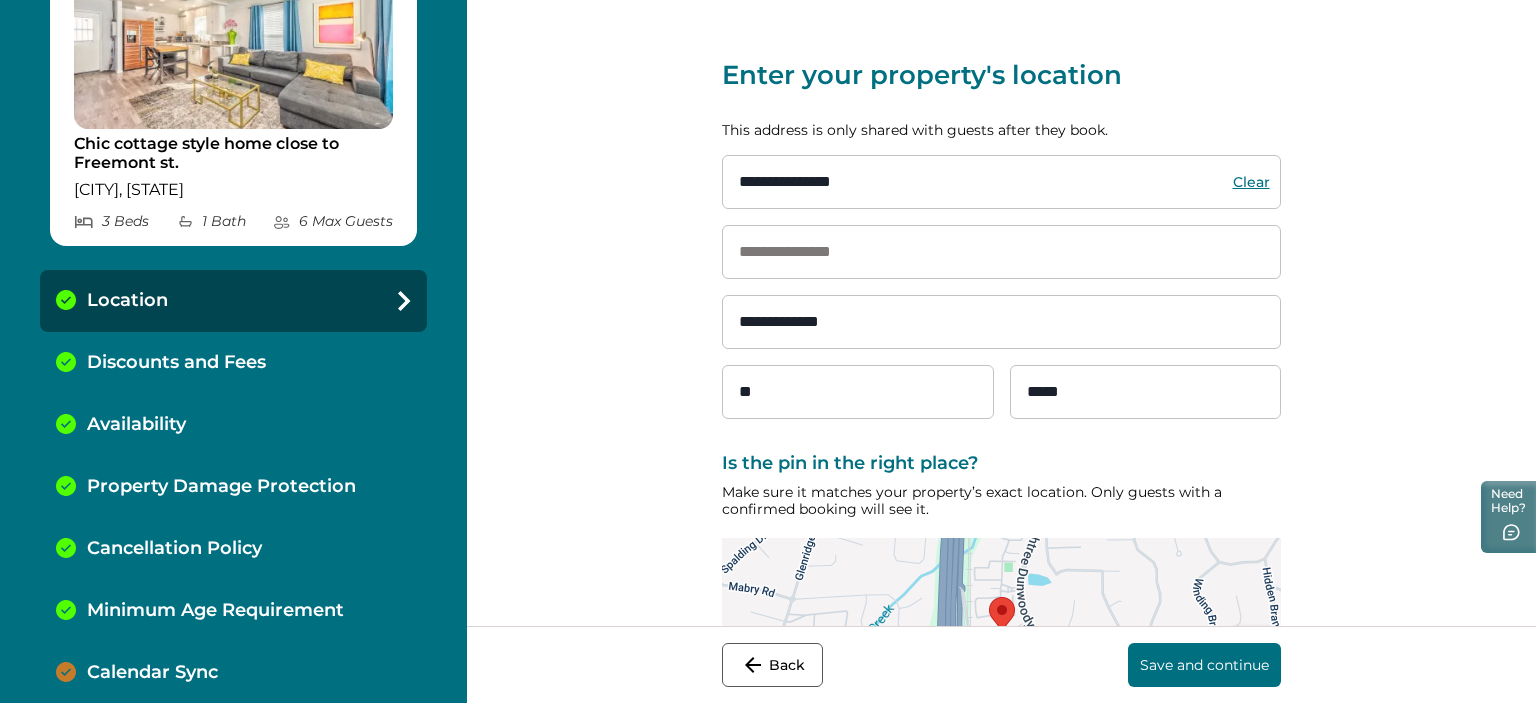 scroll, scrollTop: 132, scrollLeft: 0, axis: vertical 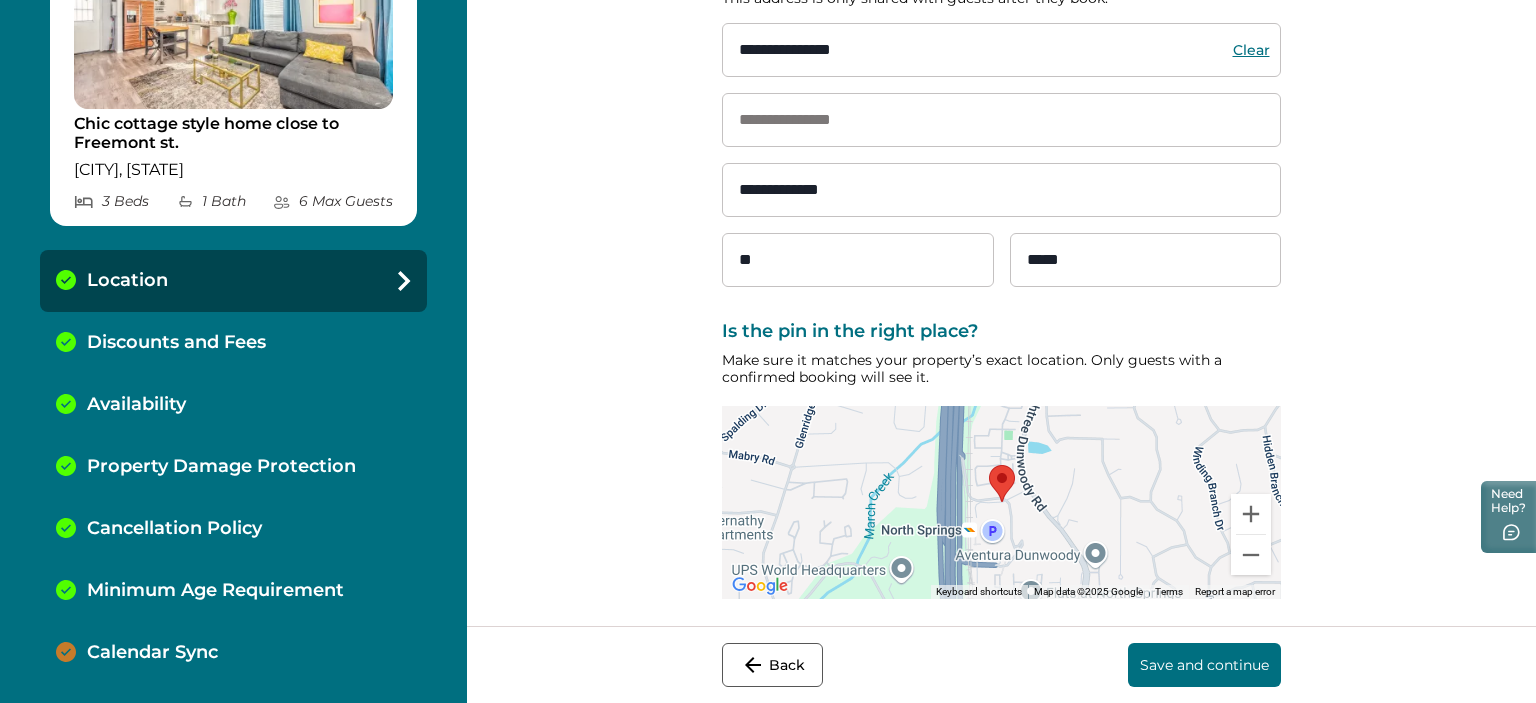 click on "Save and continue" at bounding box center (1204, 665) 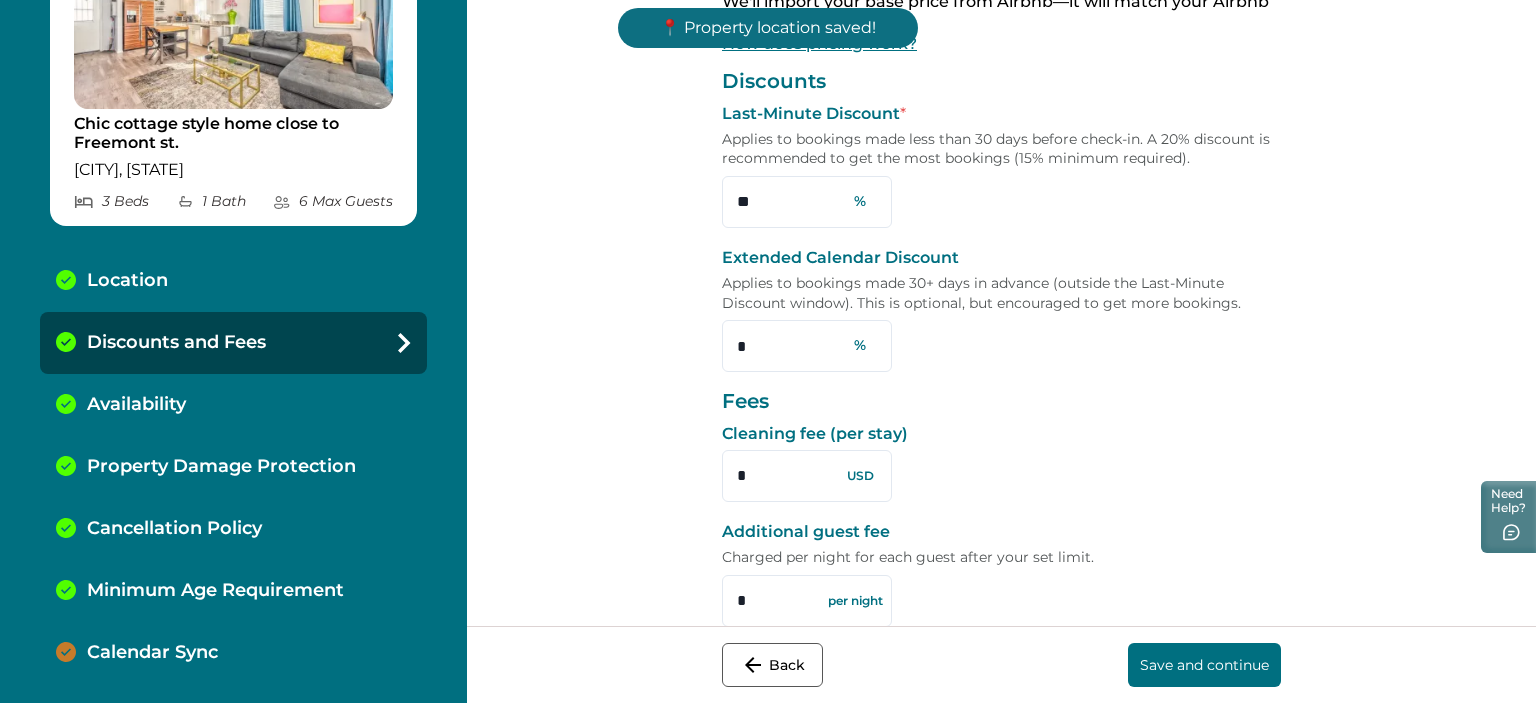 scroll, scrollTop: 556, scrollLeft: 0, axis: vertical 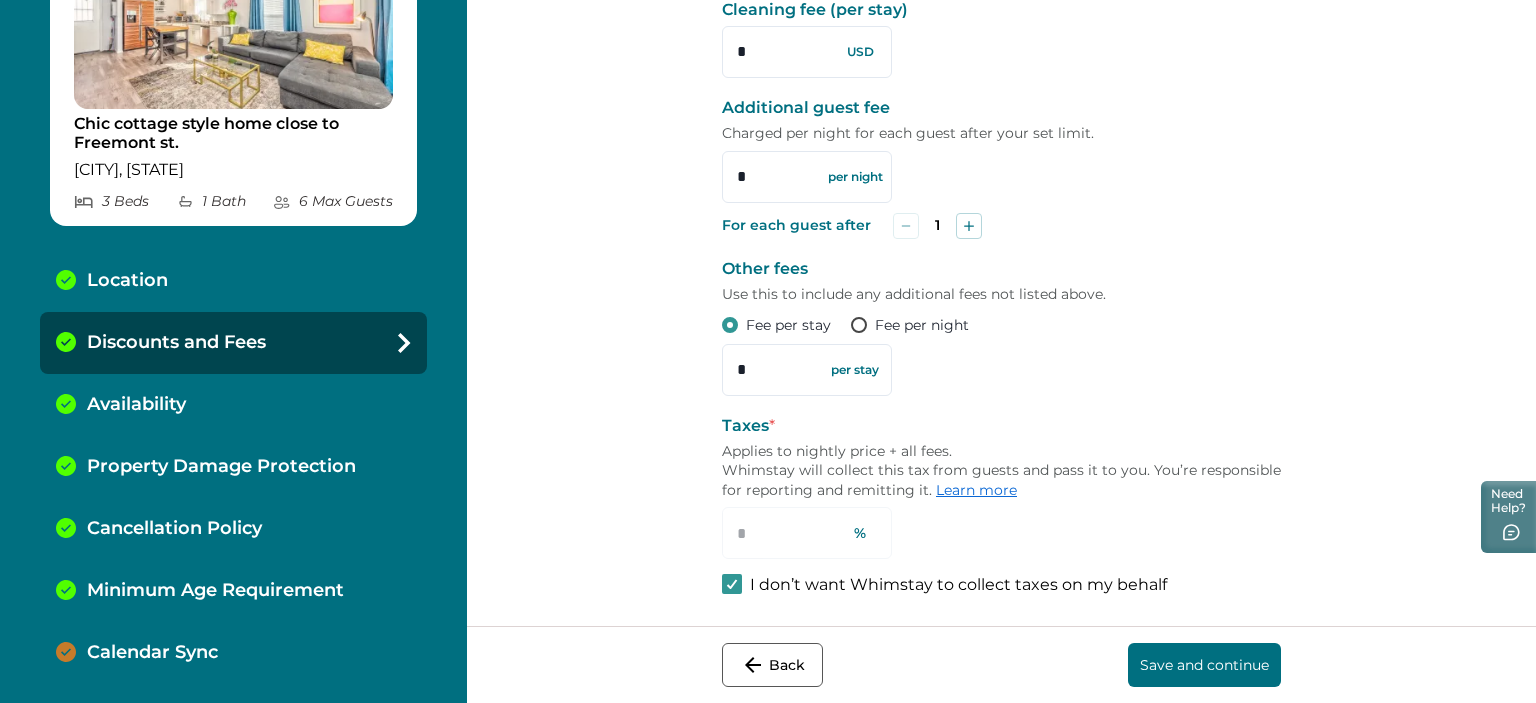 click on "Save and continue" at bounding box center (1204, 665) 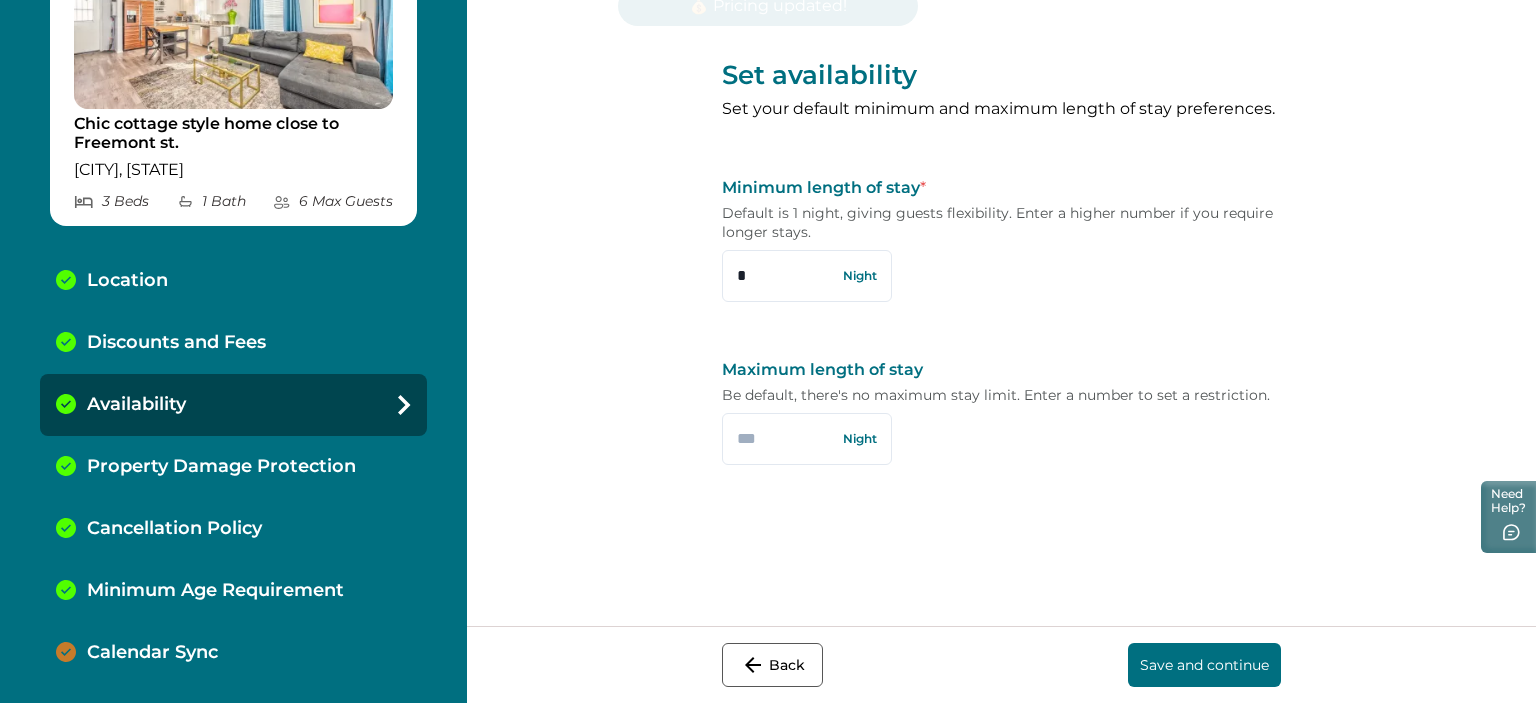 scroll, scrollTop: 0, scrollLeft: 0, axis: both 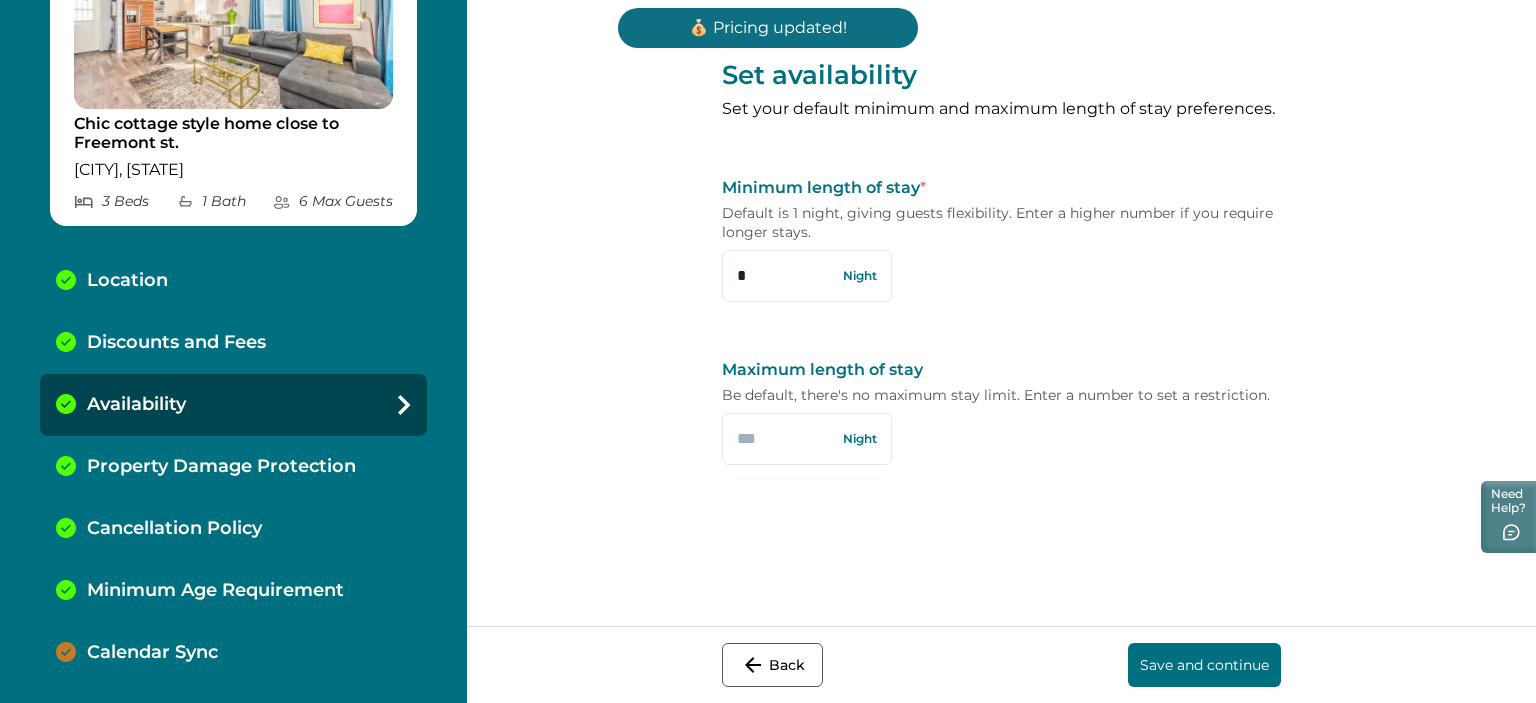 click on "Save and continue" at bounding box center (1204, 665) 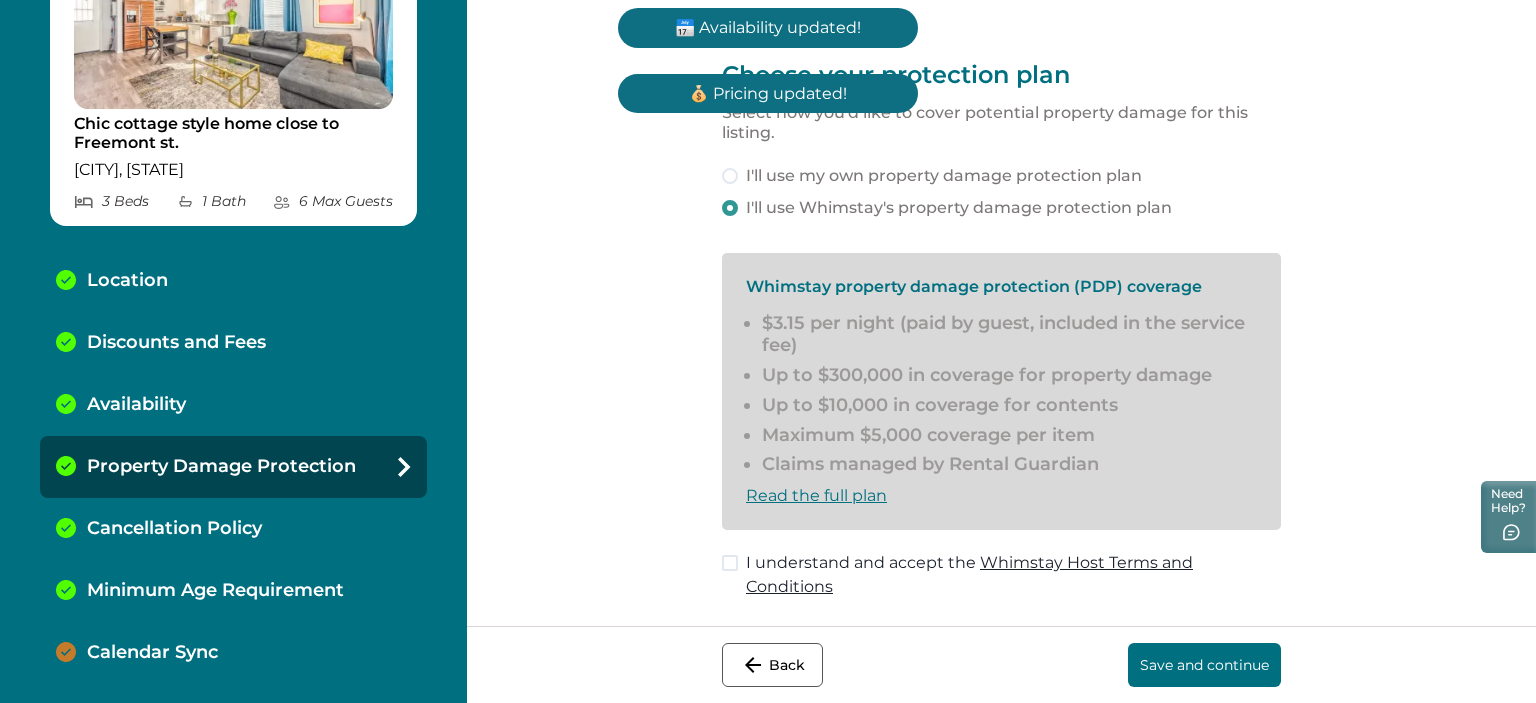 click on "Save and continue" at bounding box center (1204, 665) 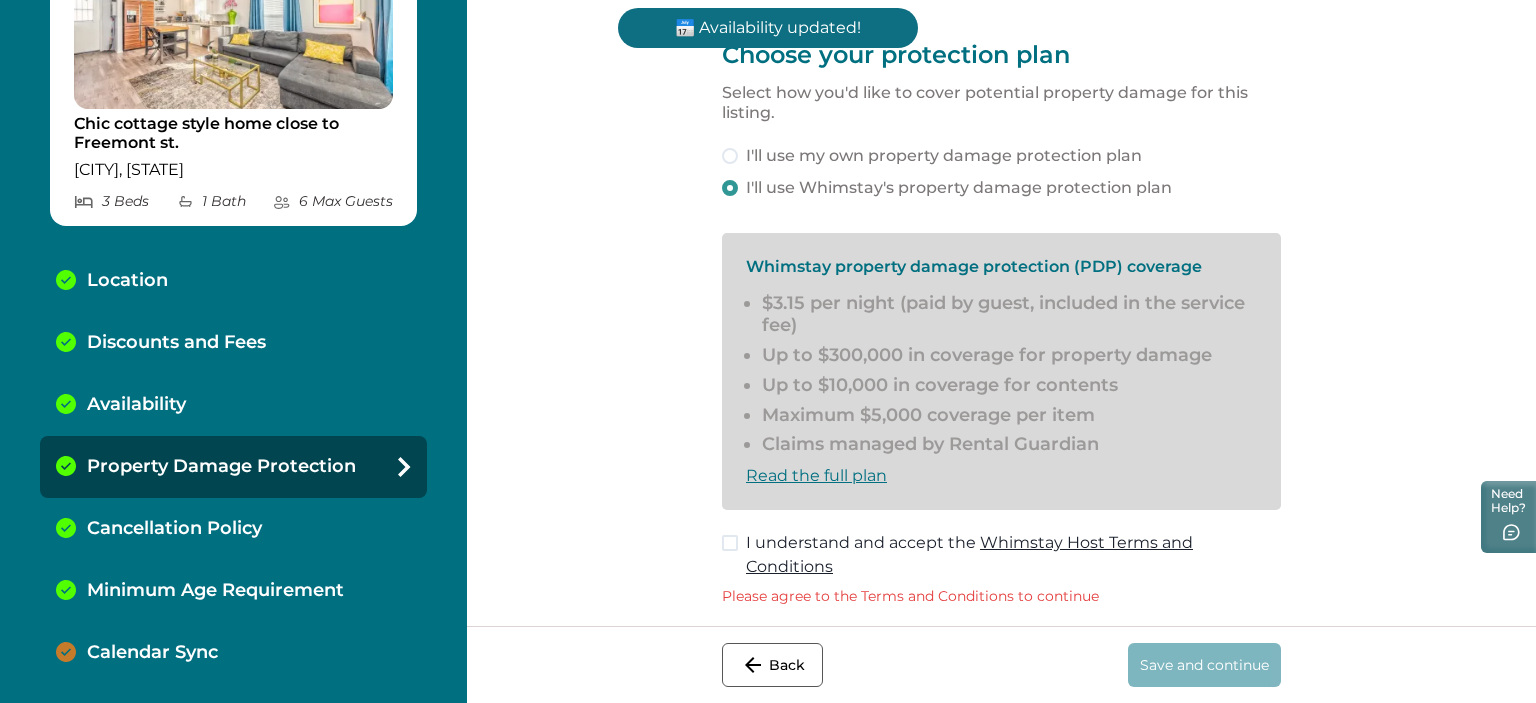 scroll, scrollTop: 28, scrollLeft: 0, axis: vertical 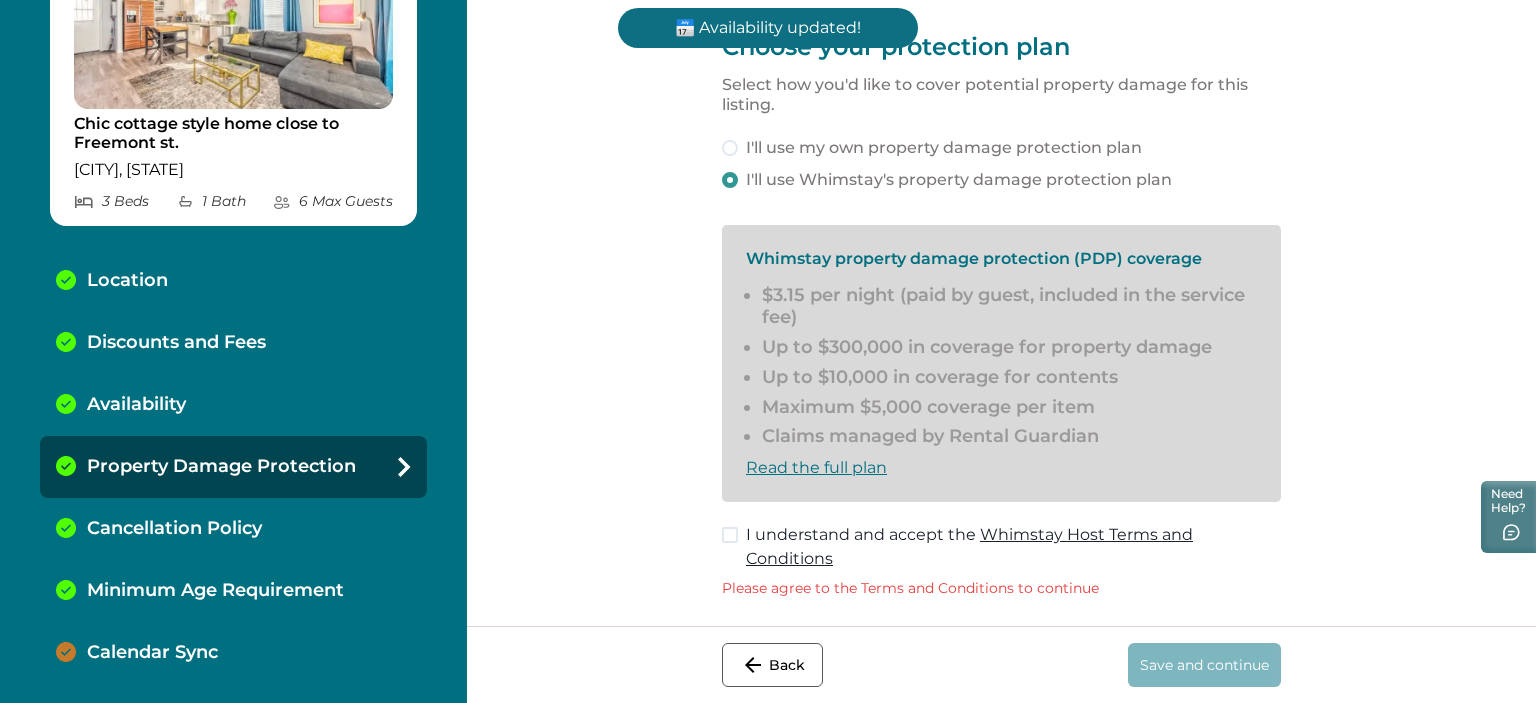 click on "I understand and accept the     Whimstay Host Terms and Conditions" at bounding box center [1013, 547] 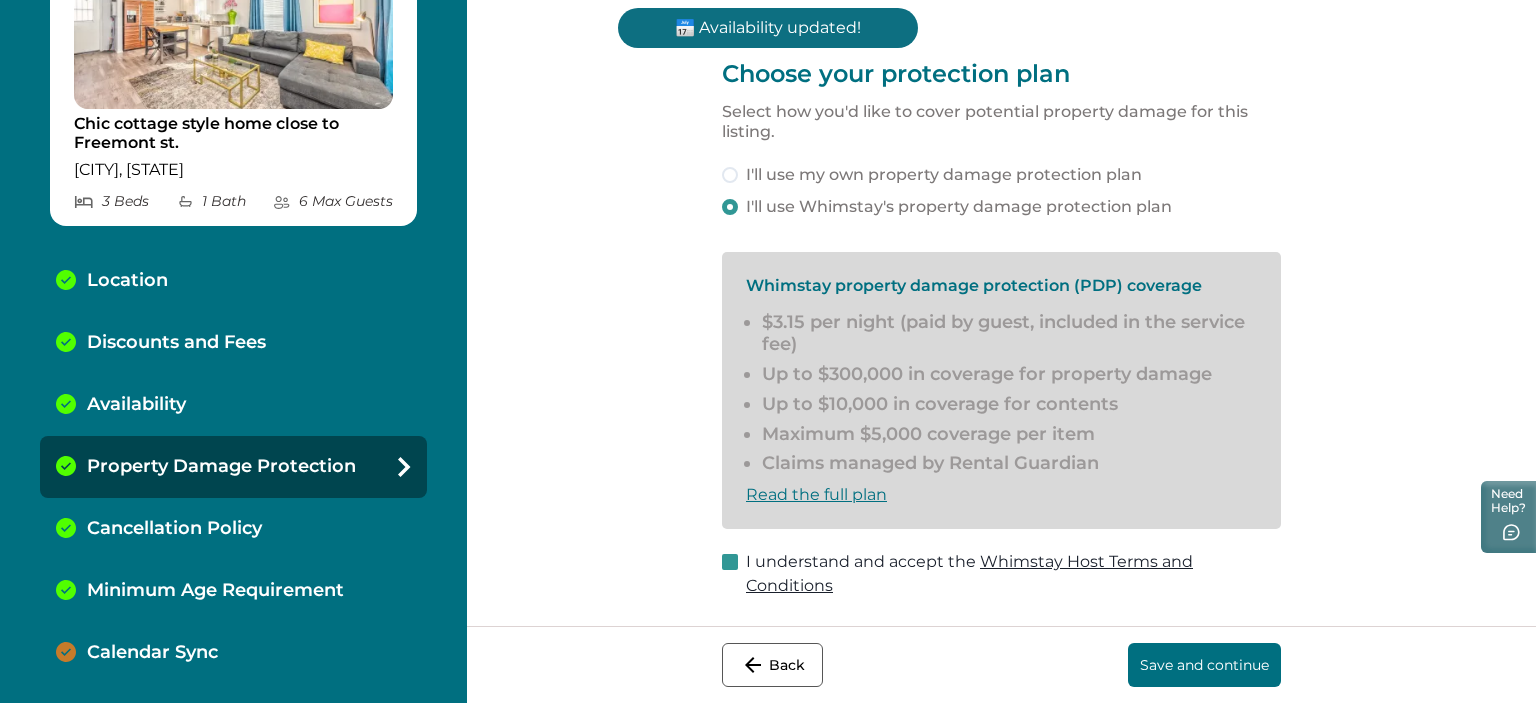 scroll, scrollTop: 0, scrollLeft: 0, axis: both 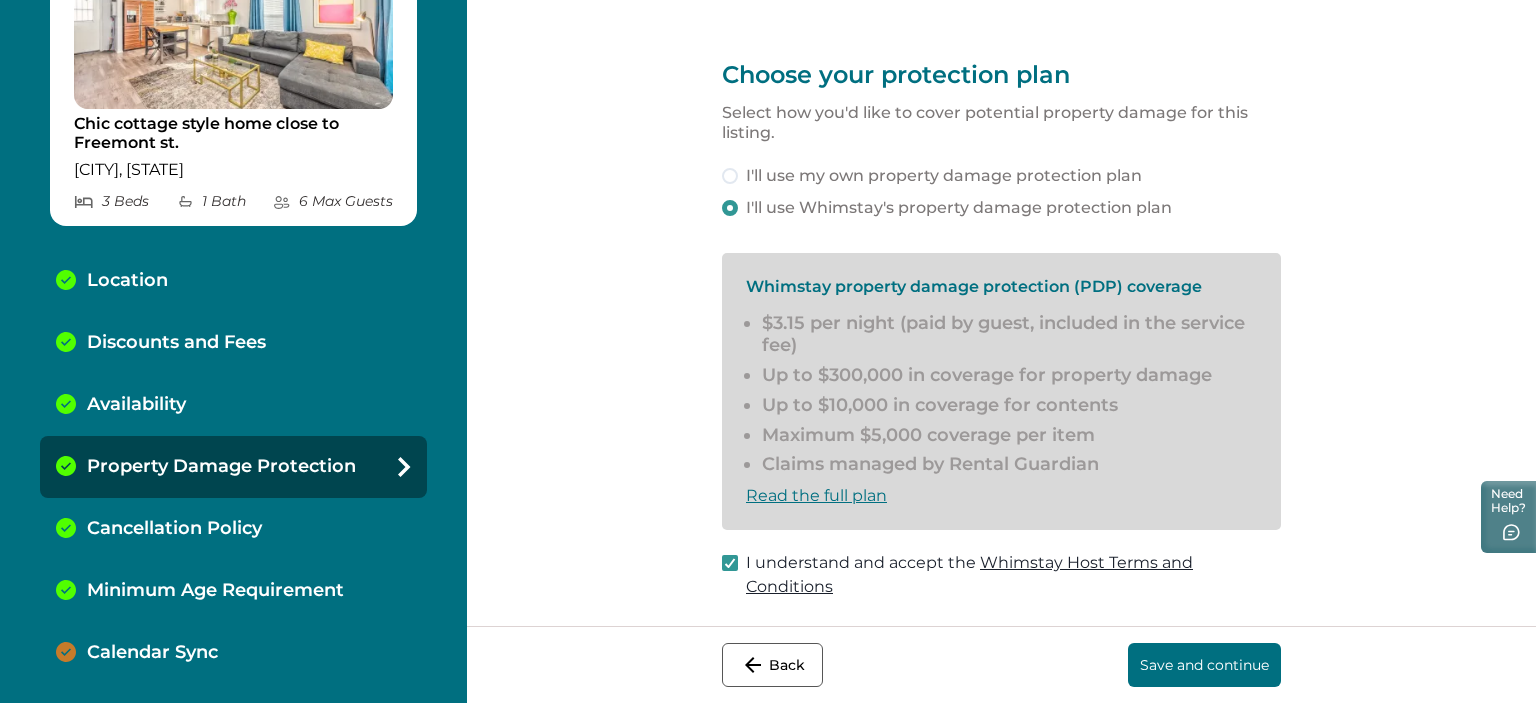 click on "Save and continue" at bounding box center [1204, 665] 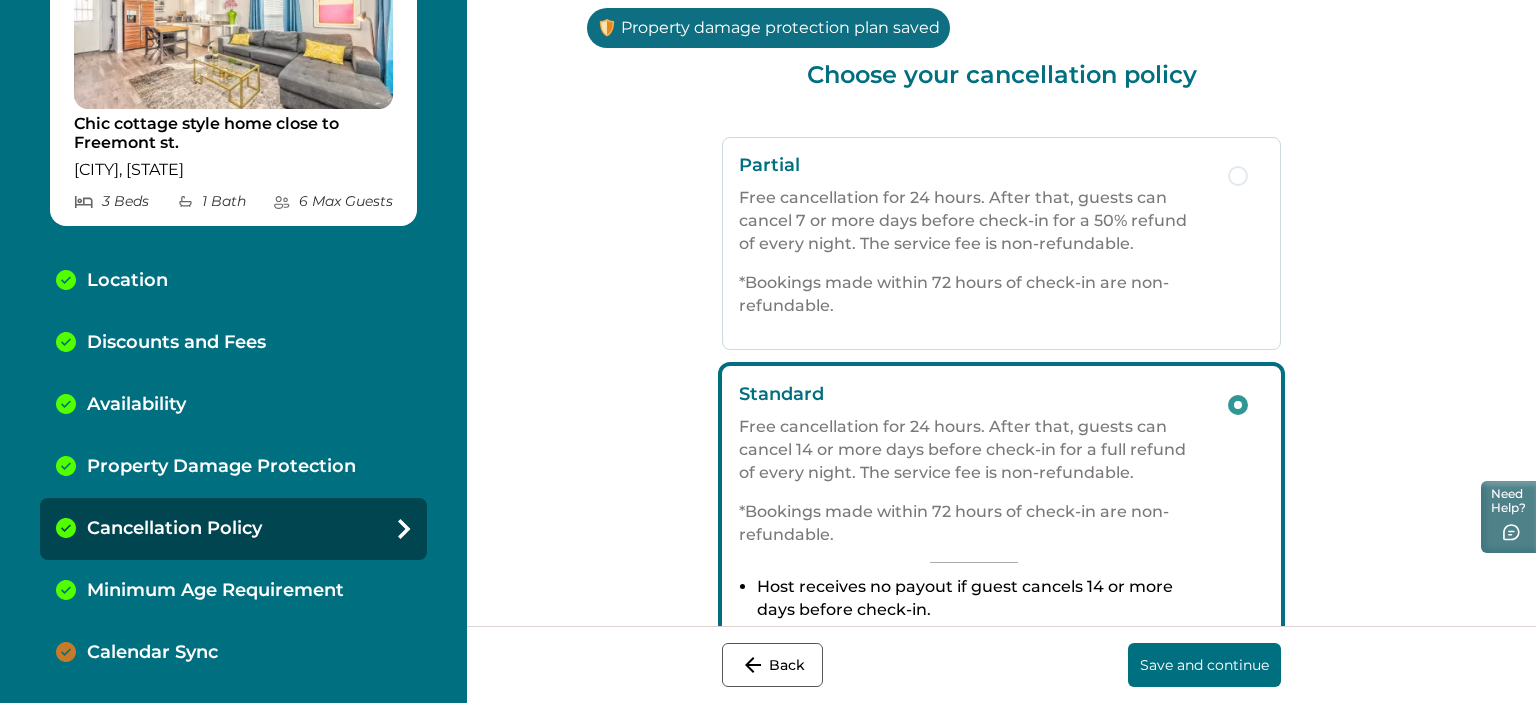 scroll, scrollTop: 650, scrollLeft: 0, axis: vertical 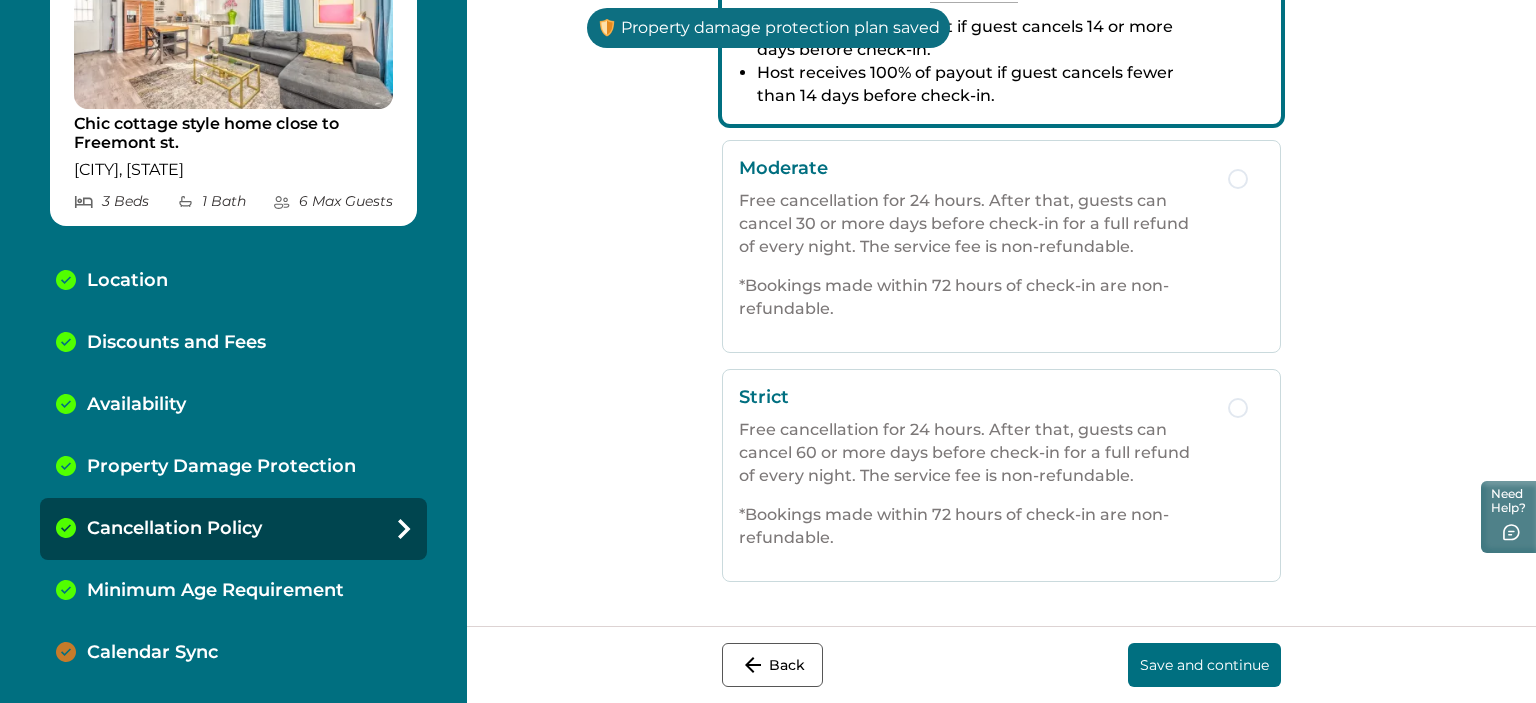 click on "Save and continue" at bounding box center (1204, 665) 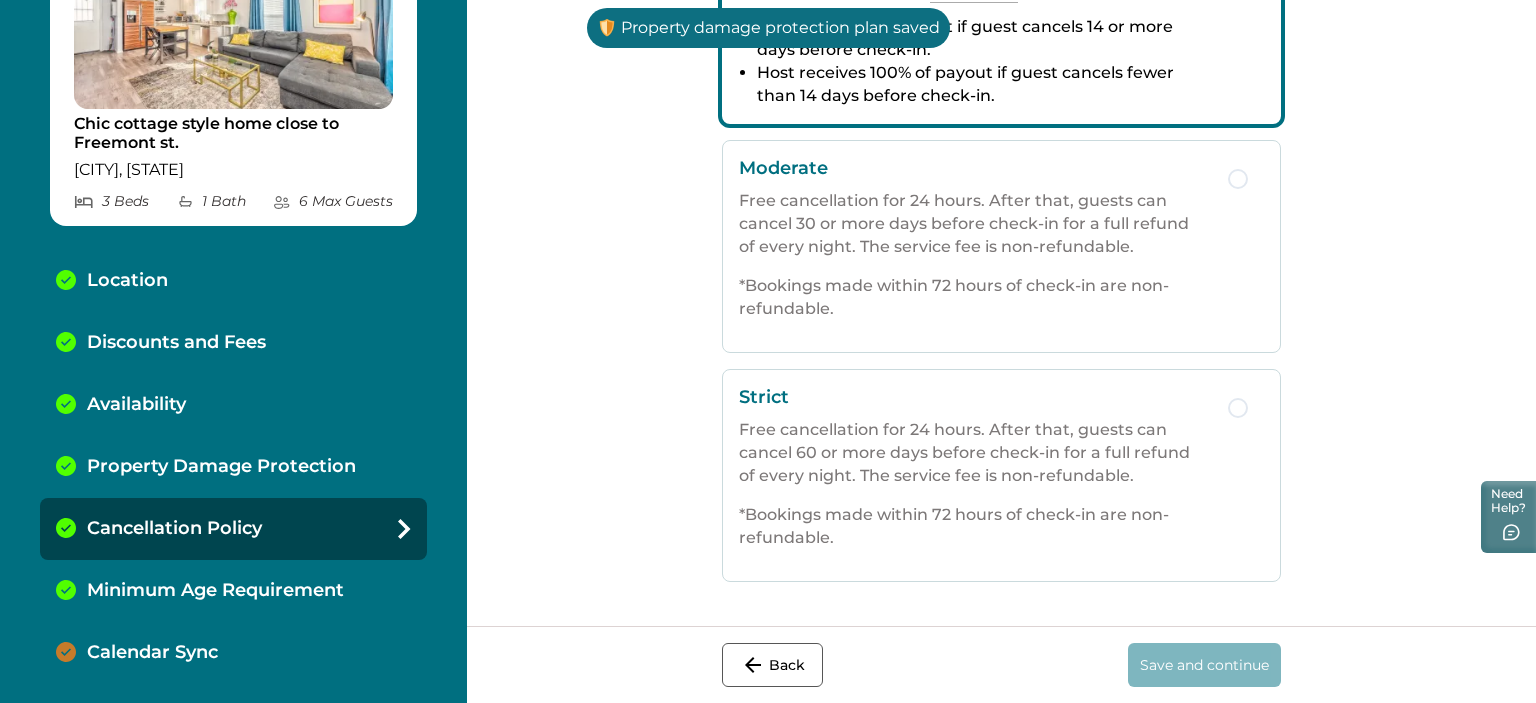 scroll, scrollTop: 0, scrollLeft: 0, axis: both 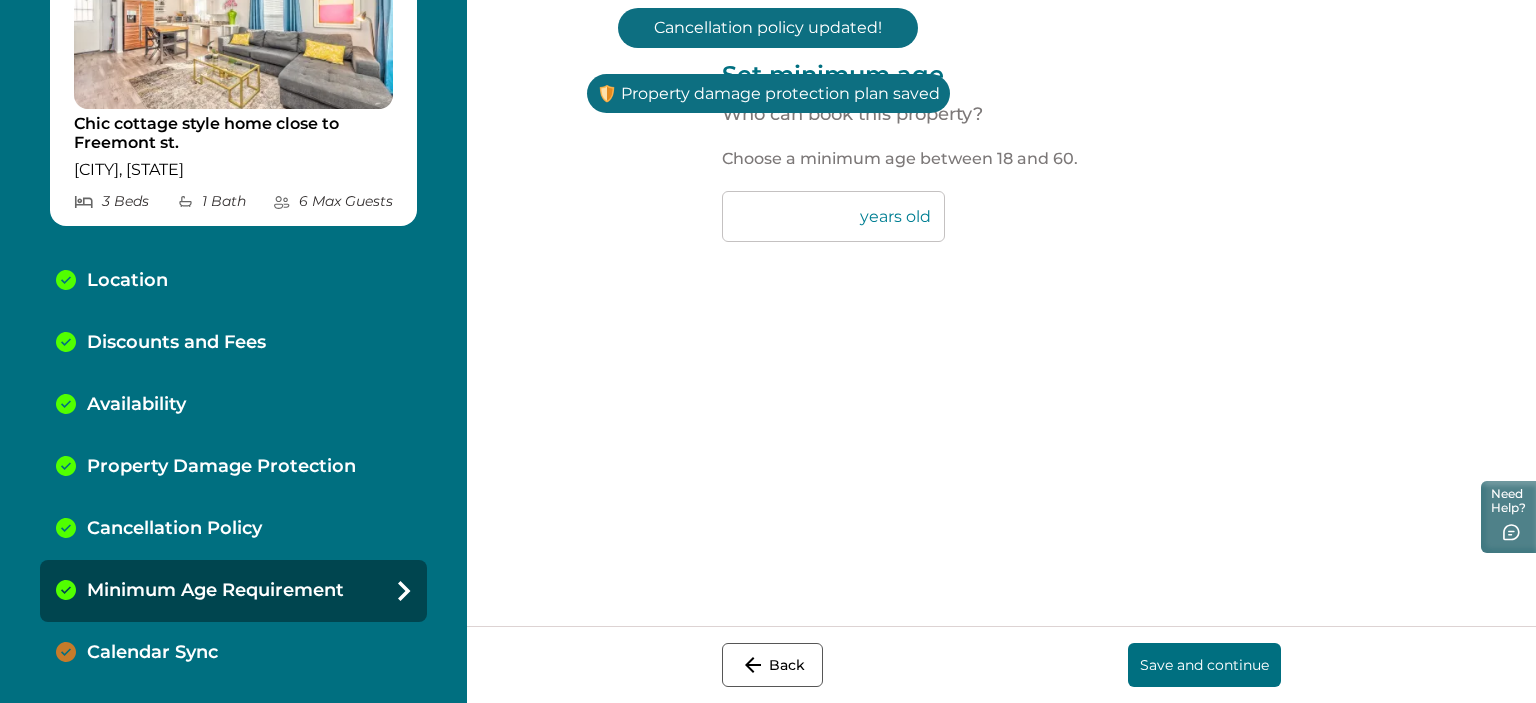 click on "Save and continue" at bounding box center (1204, 665) 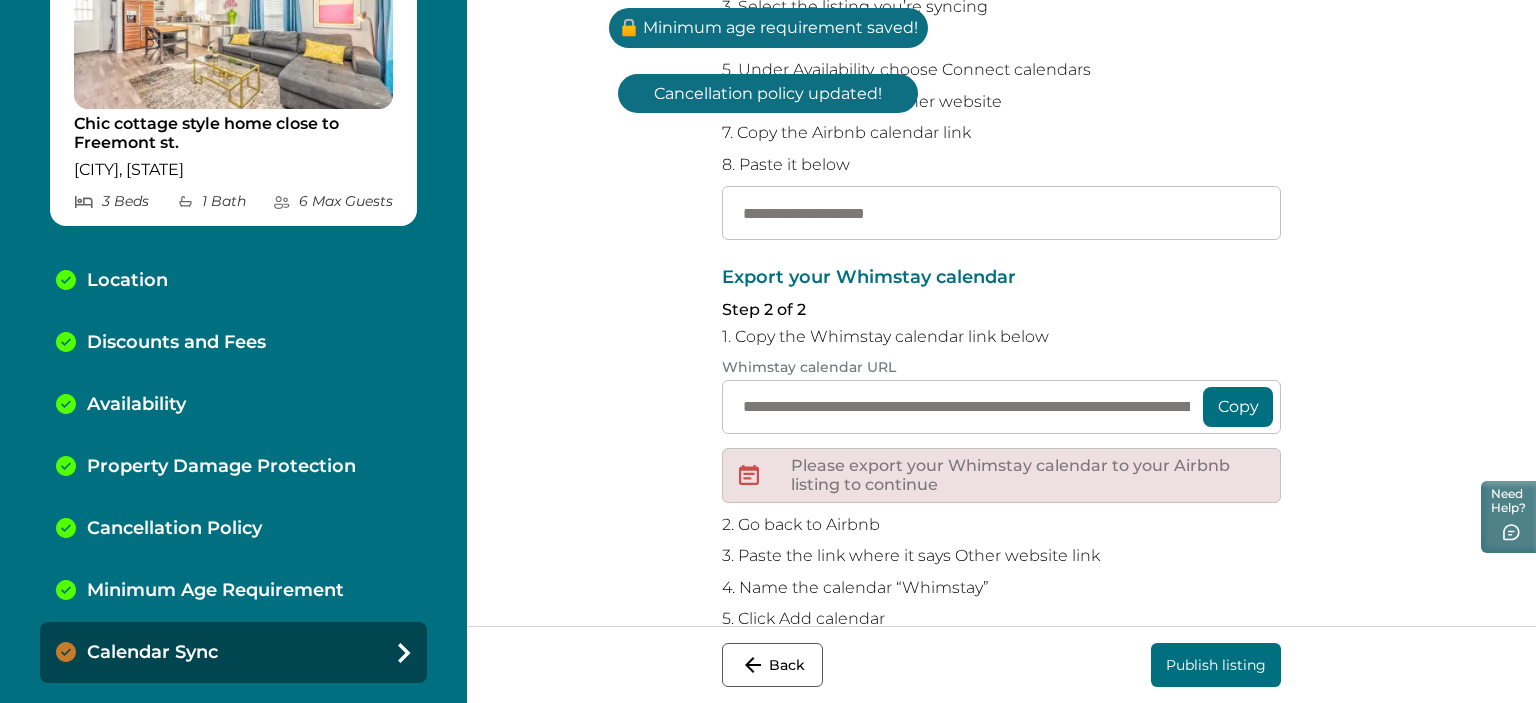scroll, scrollTop: 394, scrollLeft: 0, axis: vertical 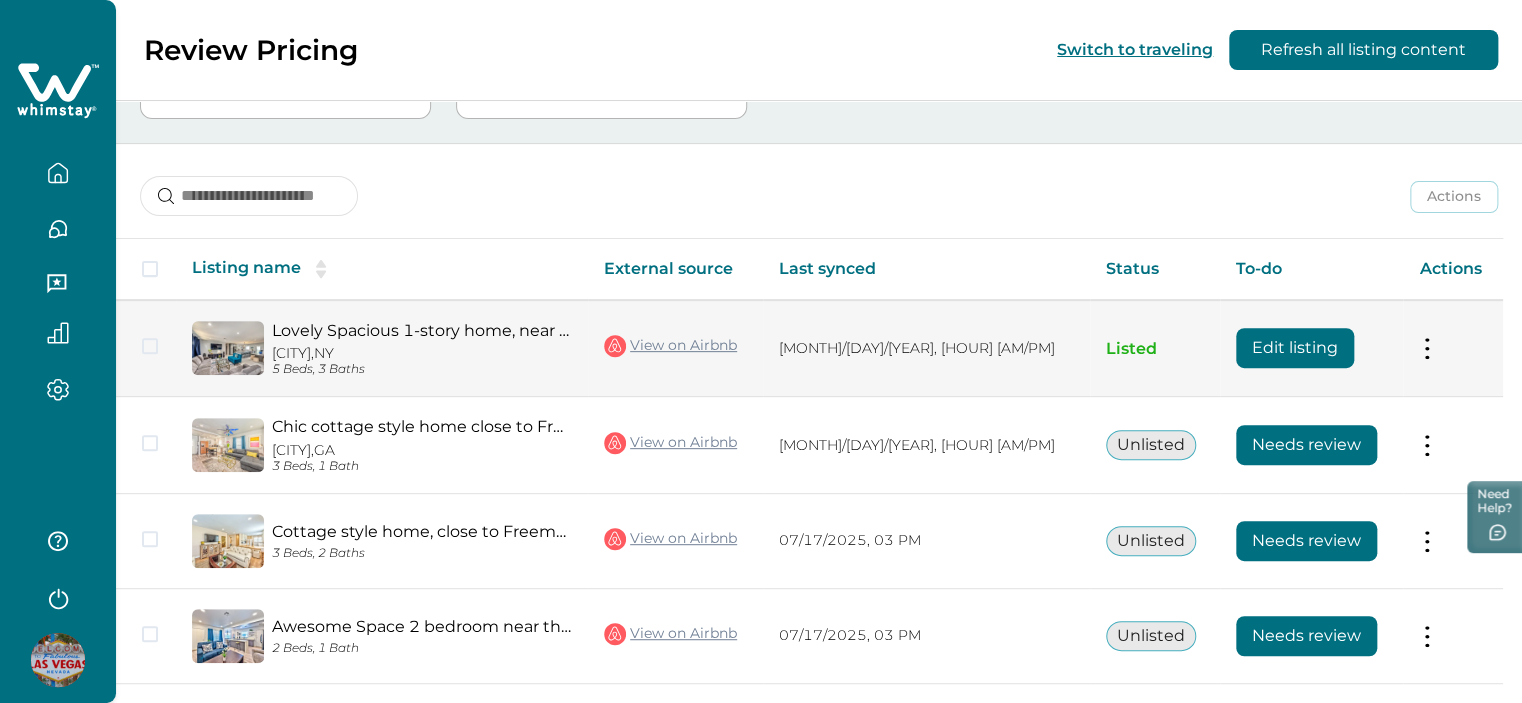 click on "Edit listing" at bounding box center (1295, 348) 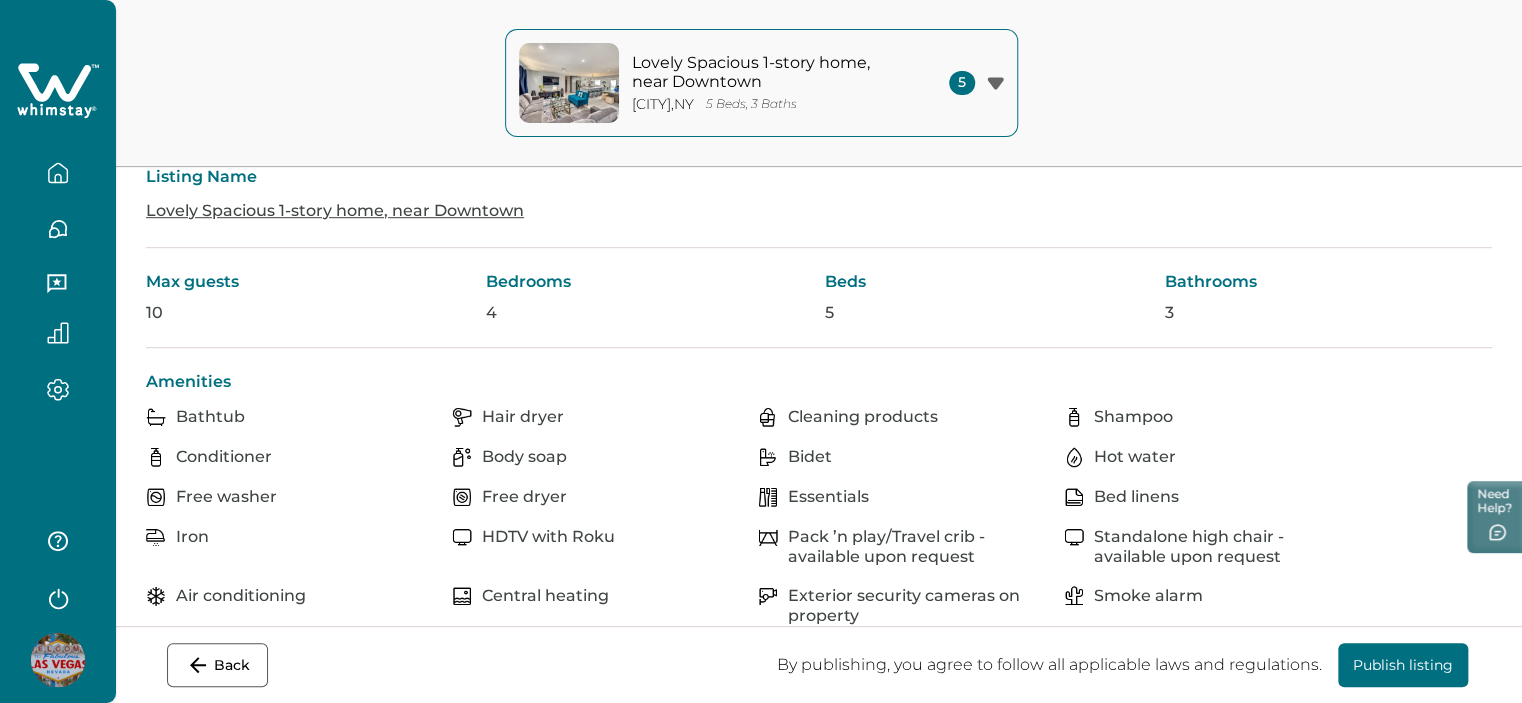 scroll, scrollTop: 0, scrollLeft: 0, axis: both 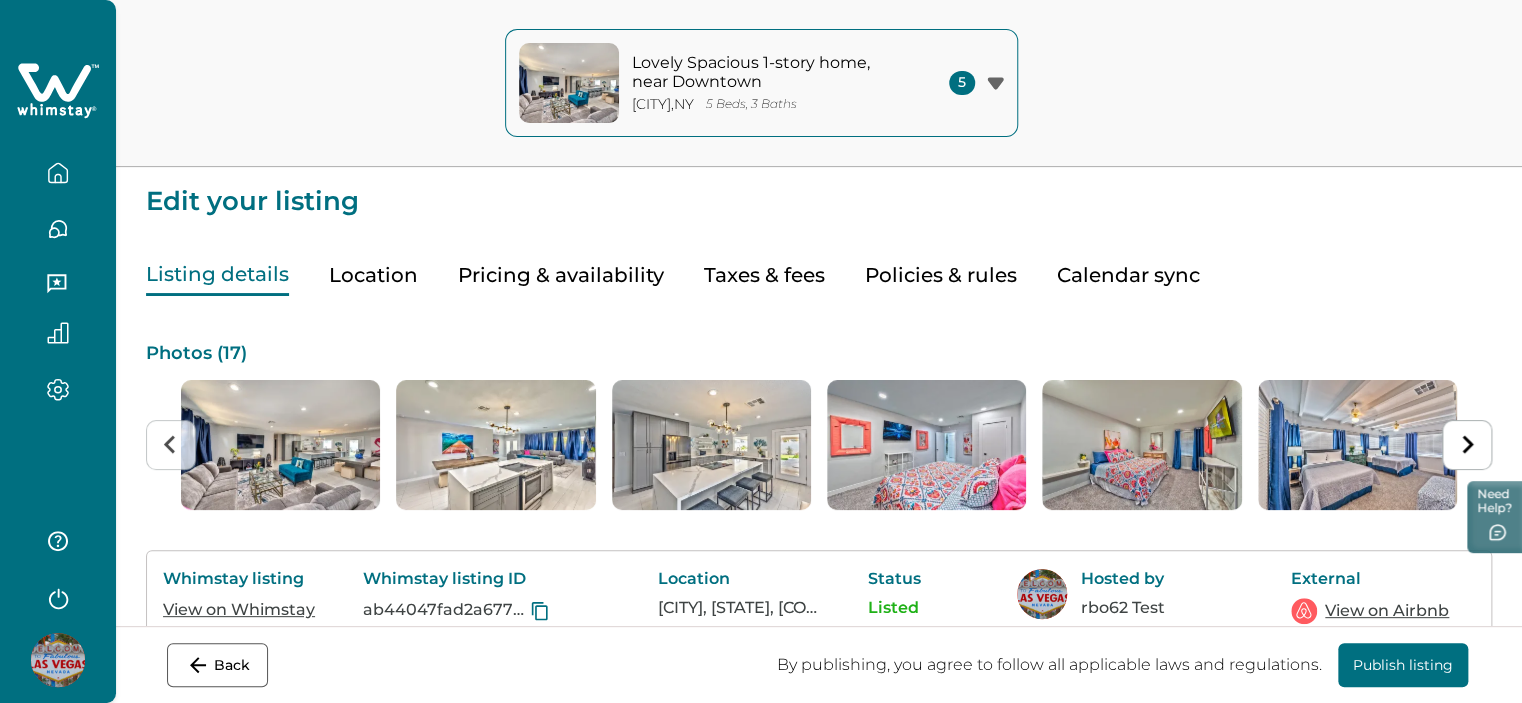 click on "Location" at bounding box center (373, 275) 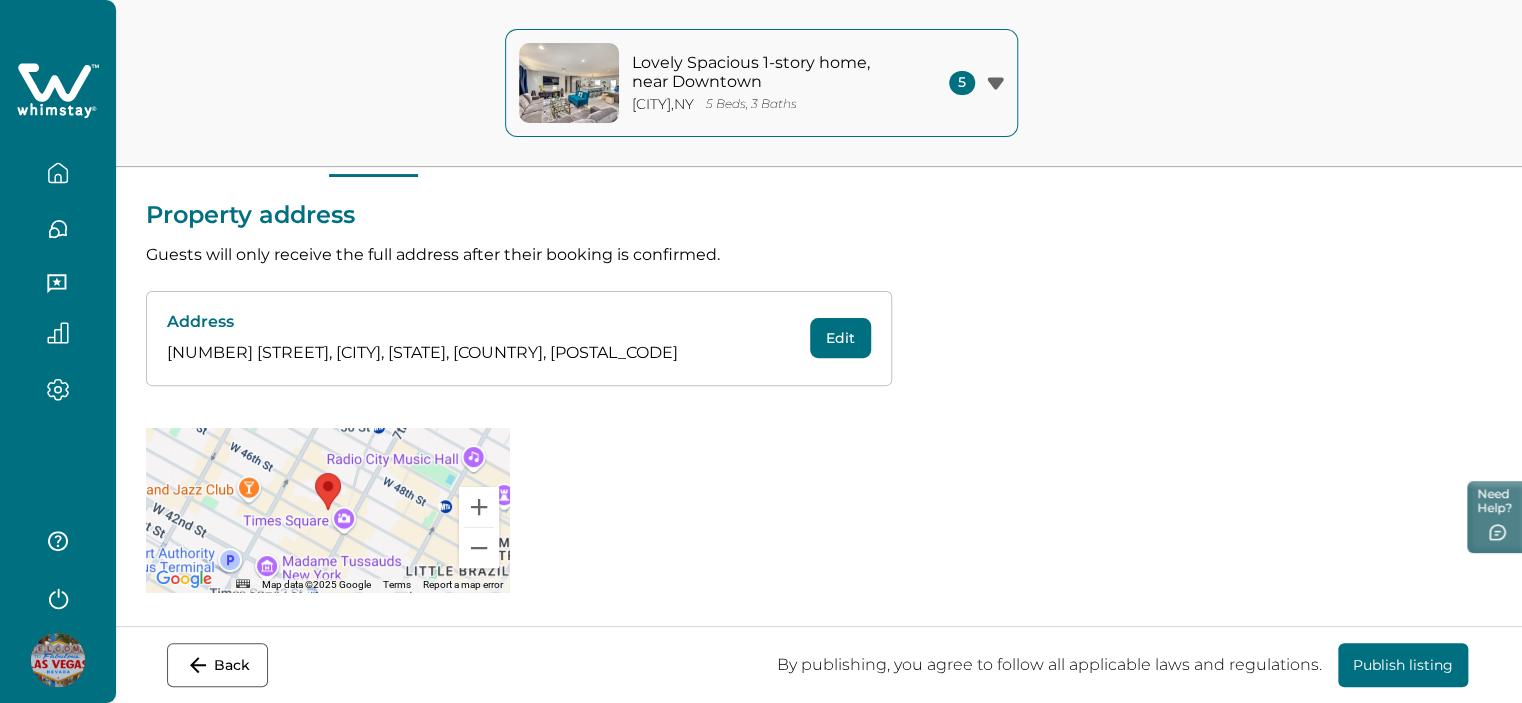 scroll, scrollTop: 0, scrollLeft: 0, axis: both 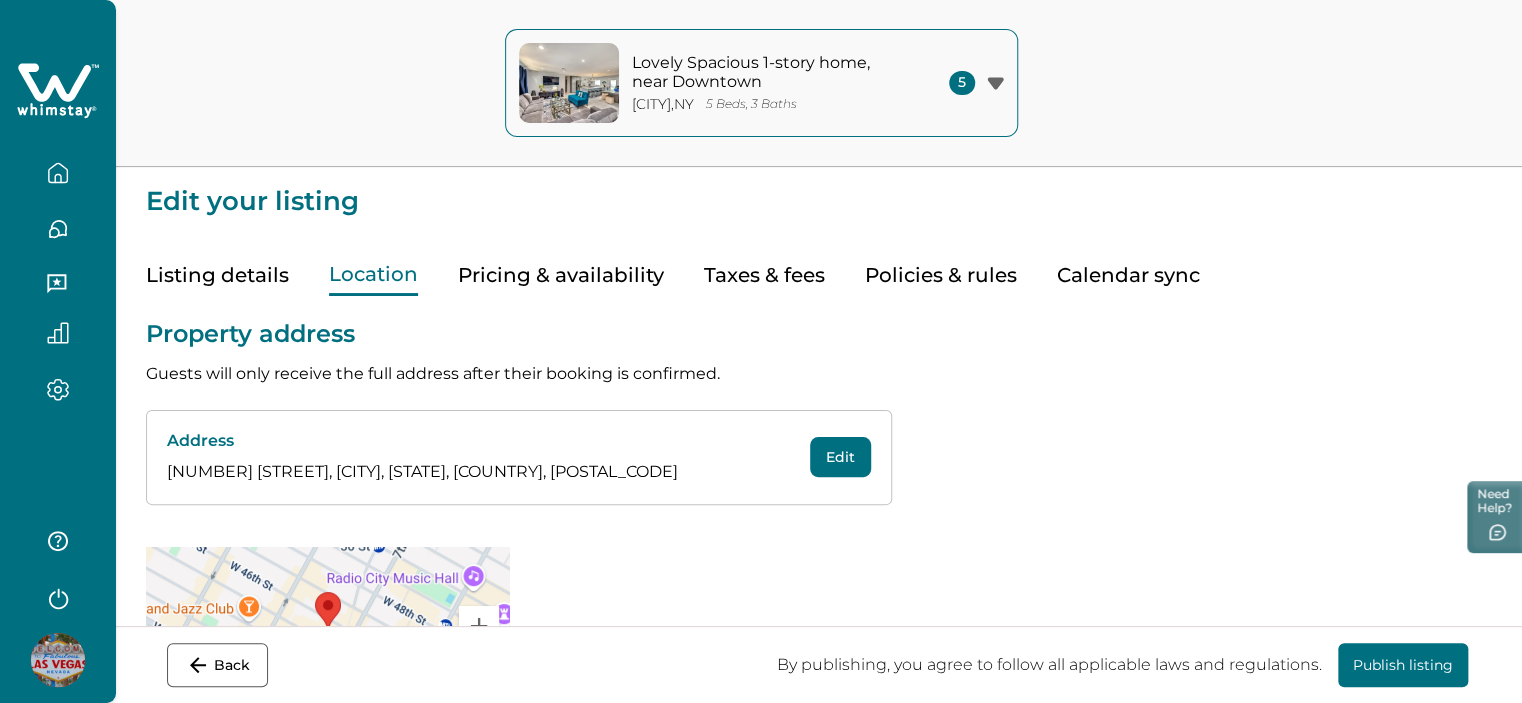 click on "Pricing & availability" at bounding box center (561, 275) 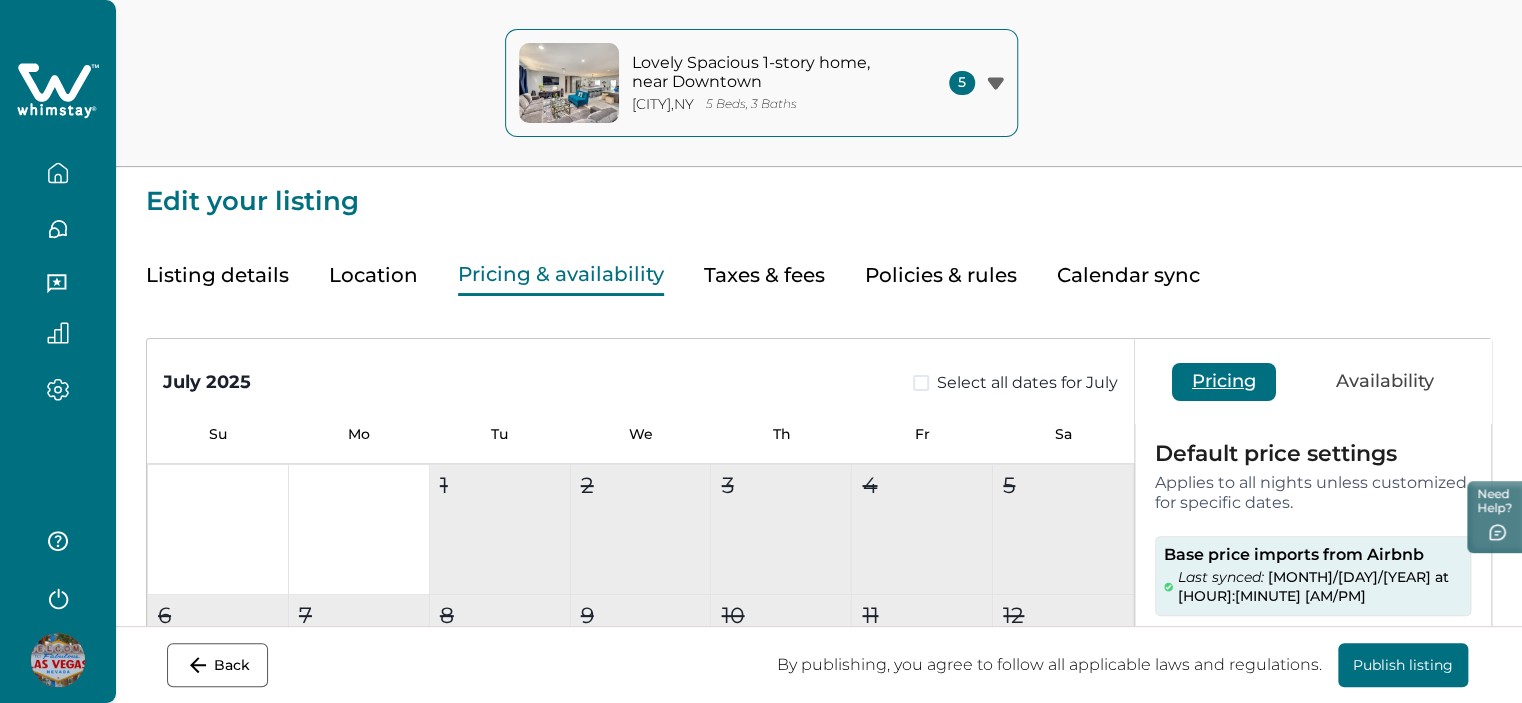 scroll, scrollTop: 100, scrollLeft: 0, axis: vertical 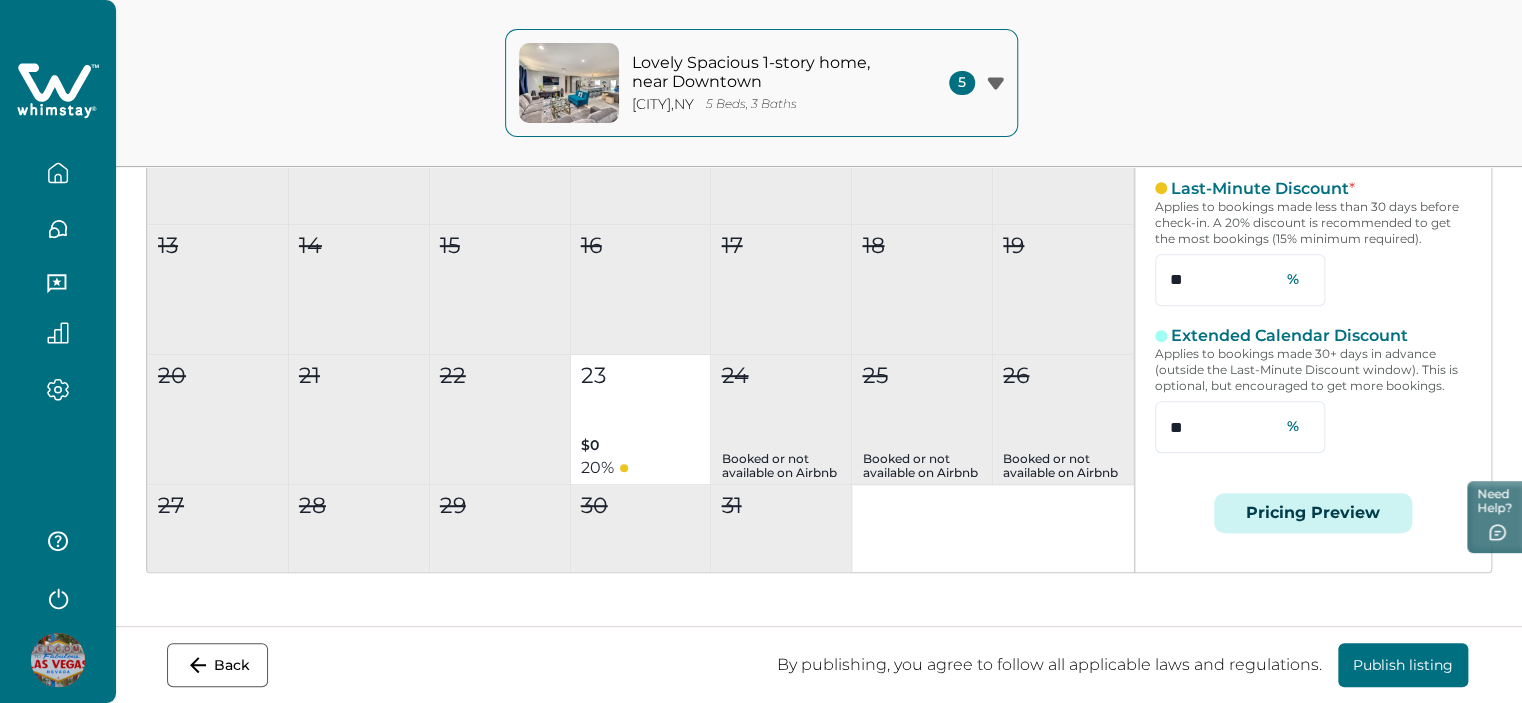 click on "Pricing Preview" at bounding box center [1313, 513] 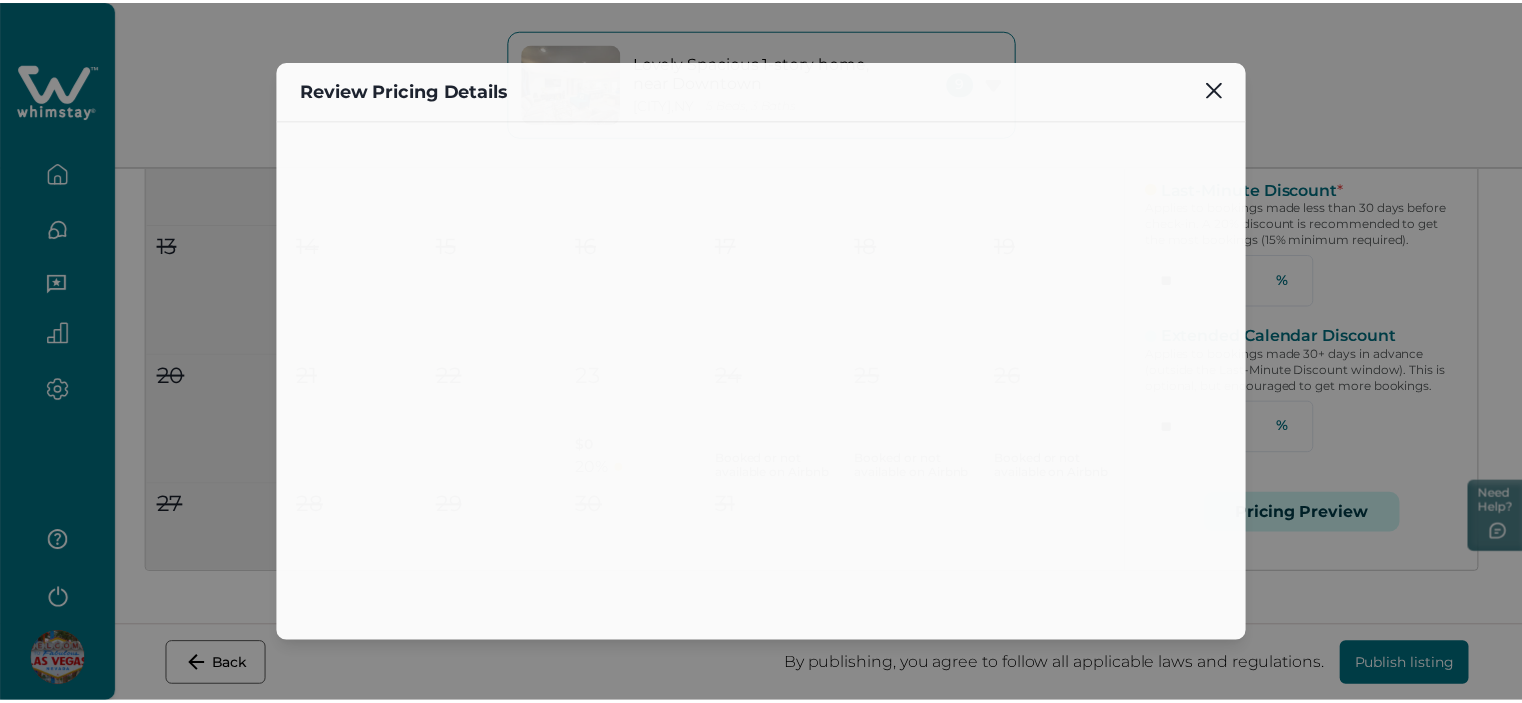 scroll, scrollTop: 0, scrollLeft: 0, axis: both 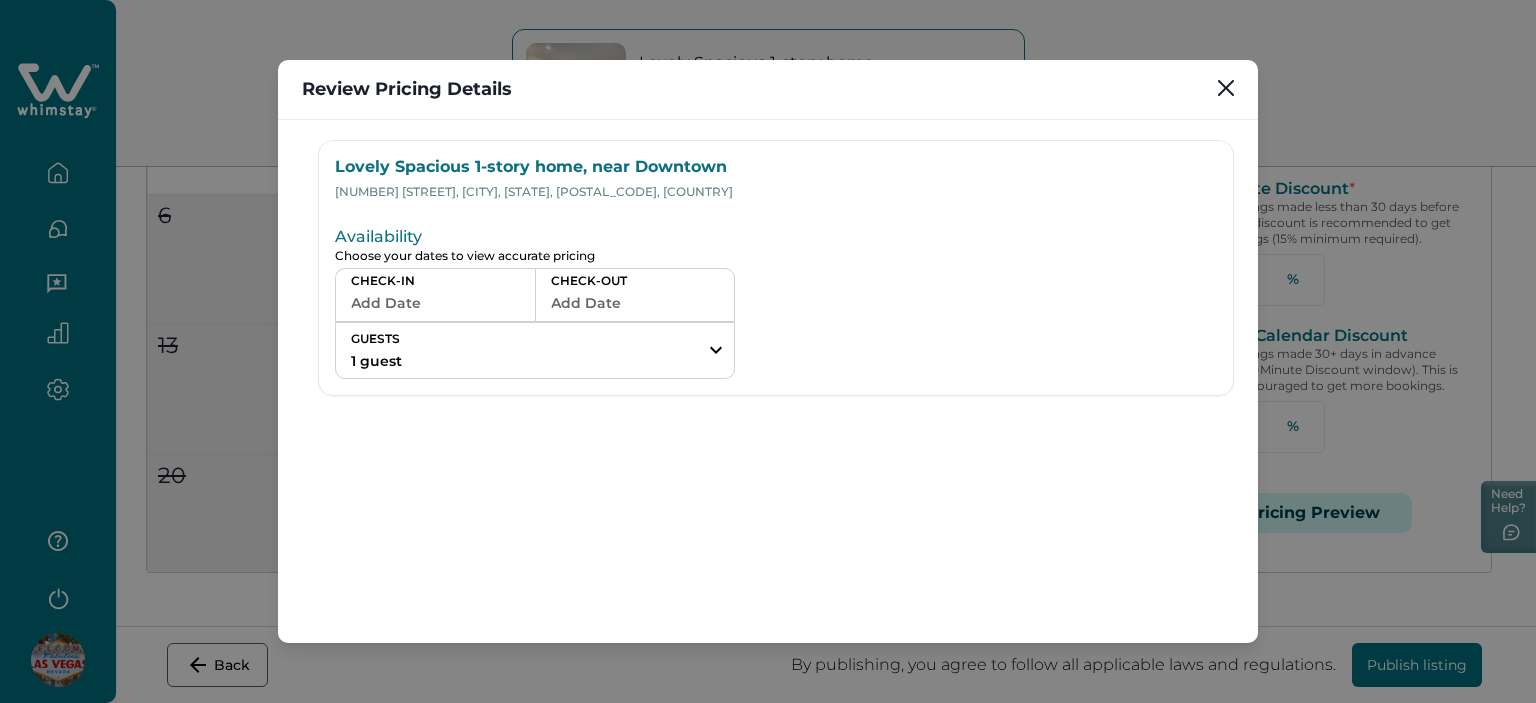 click on "Add Date" at bounding box center [435, 303] 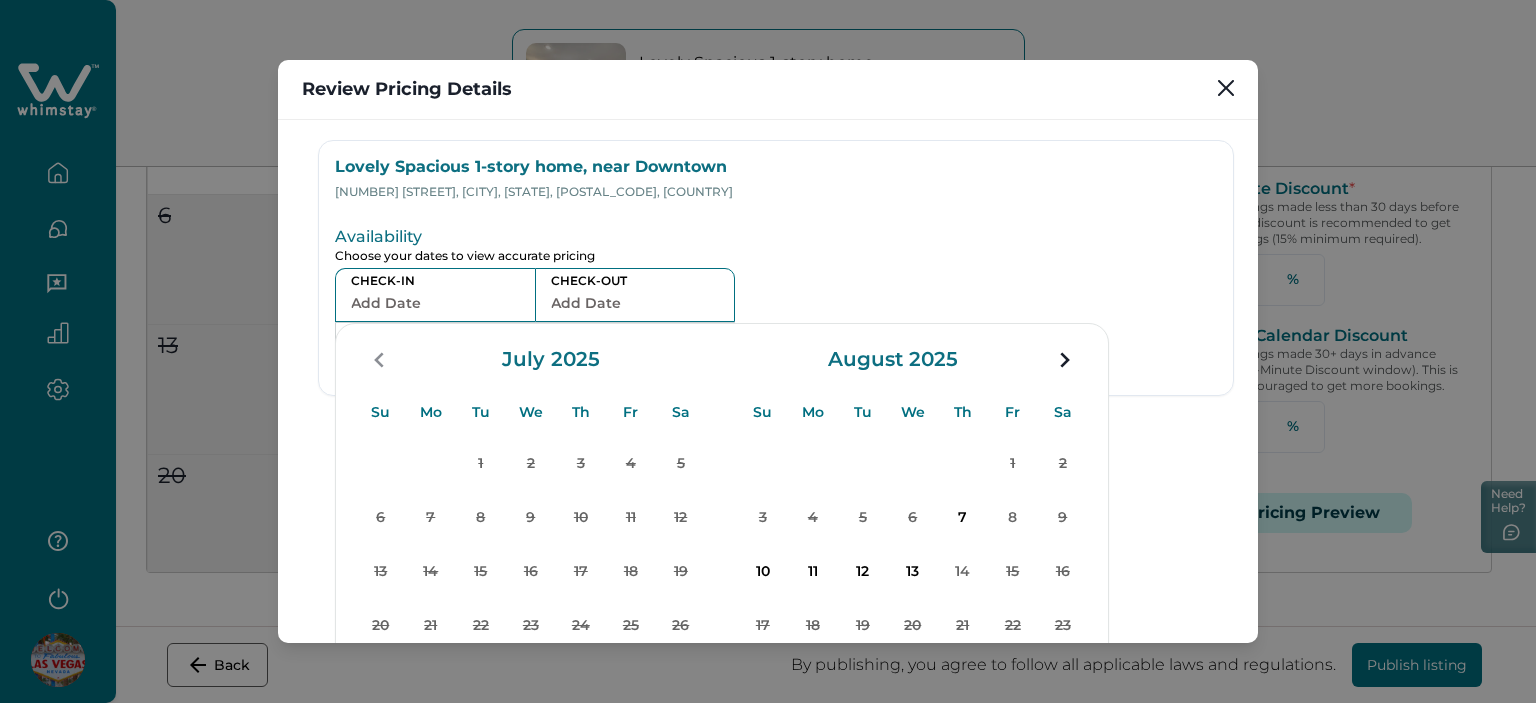 click at bounding box center (993, 297) 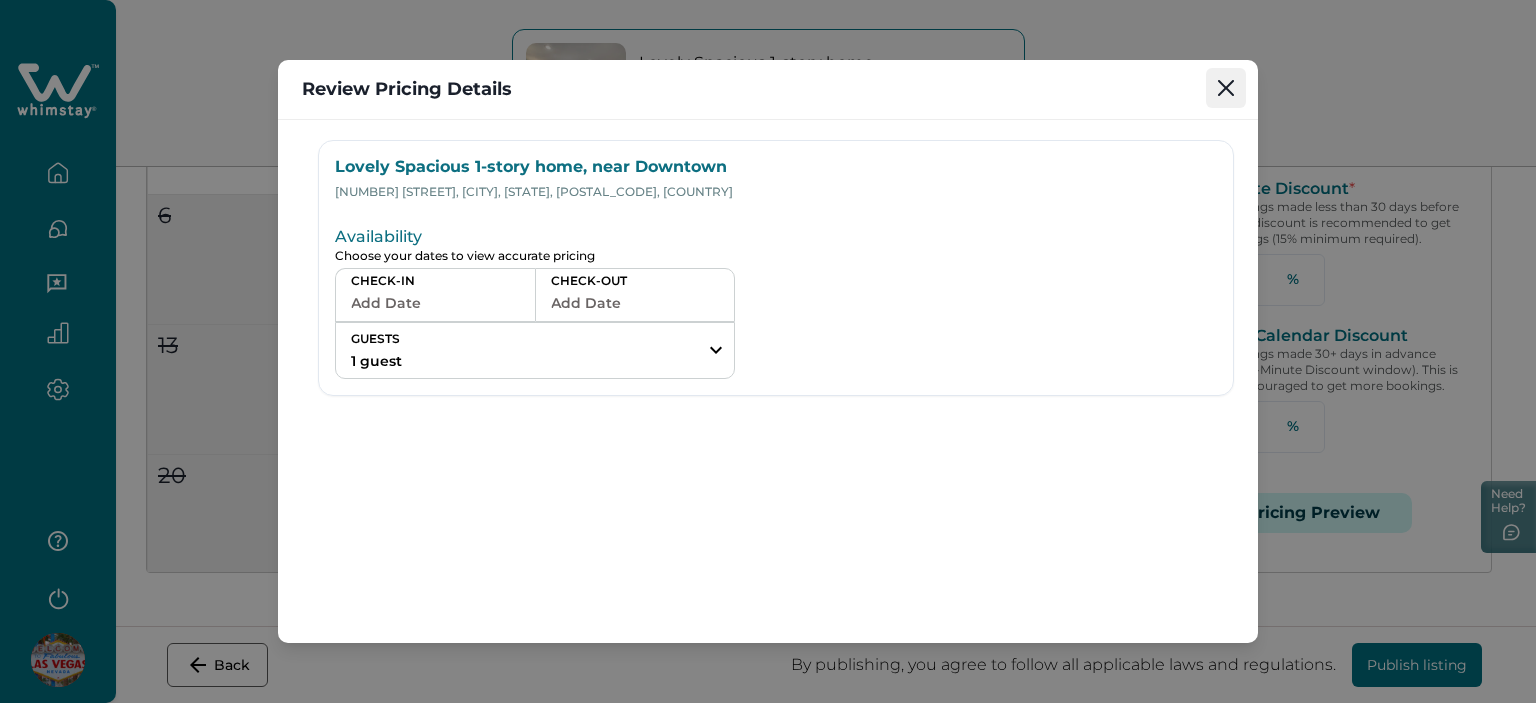 click at bounding box center [1226, 88] 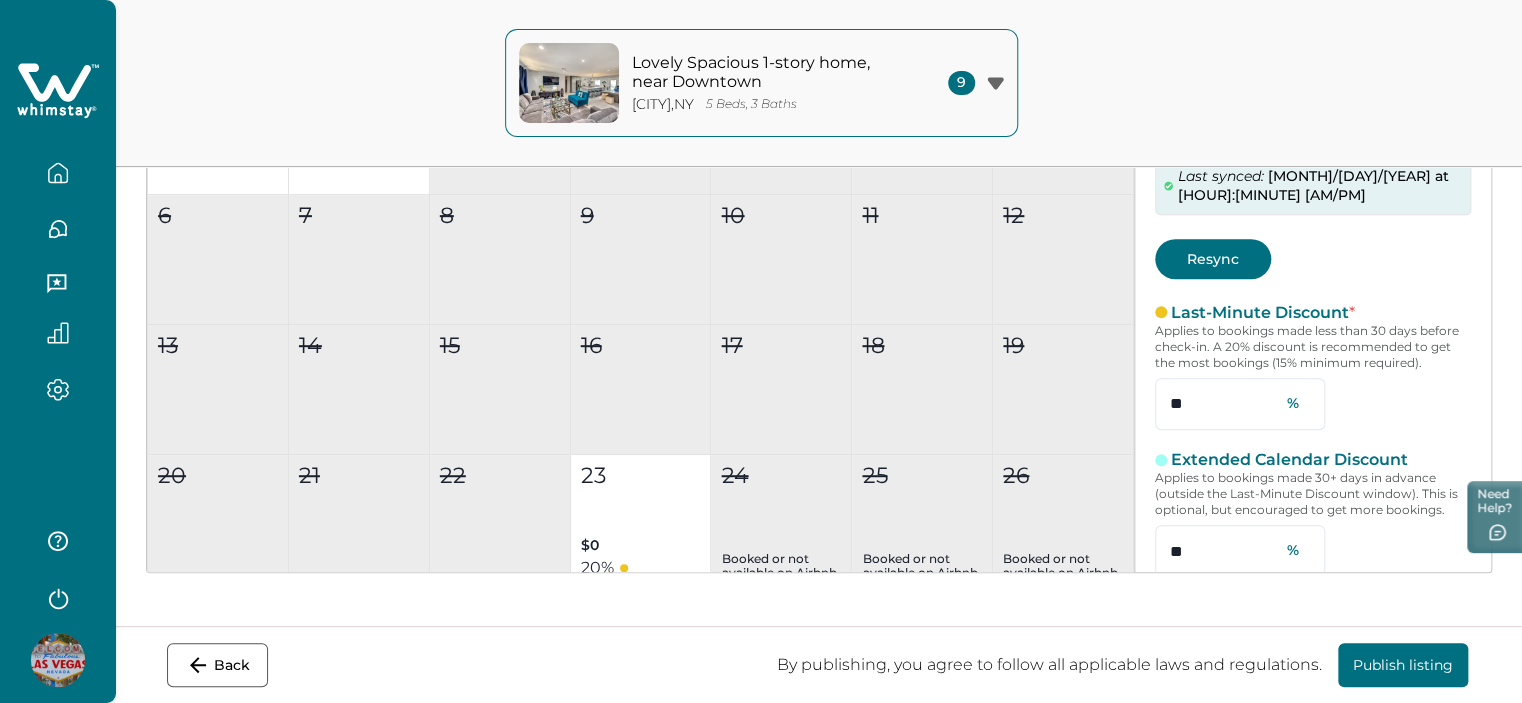 scroll, scrollTop: 0, scrollLeft: 0, axis: both 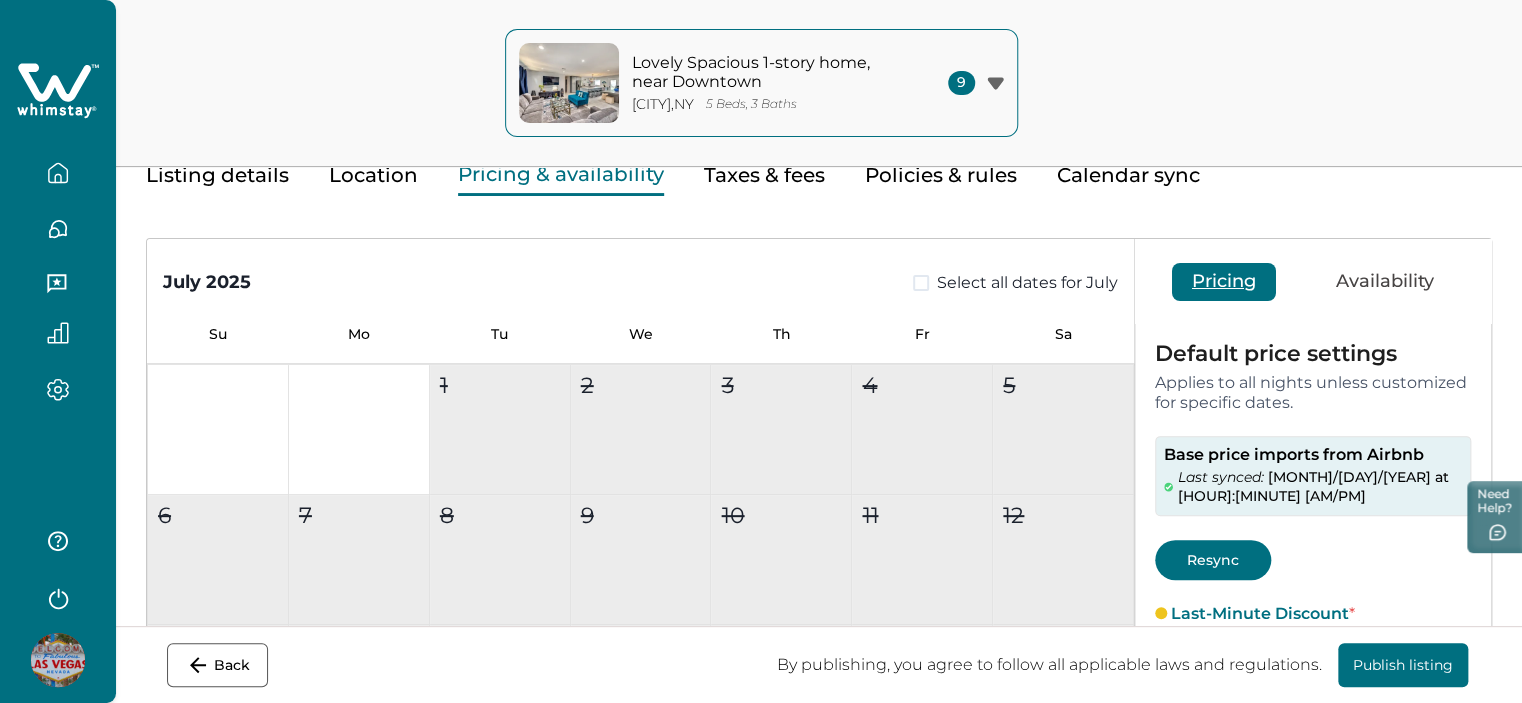 click on "Taxes & fees" at bounding box center (764, 175) 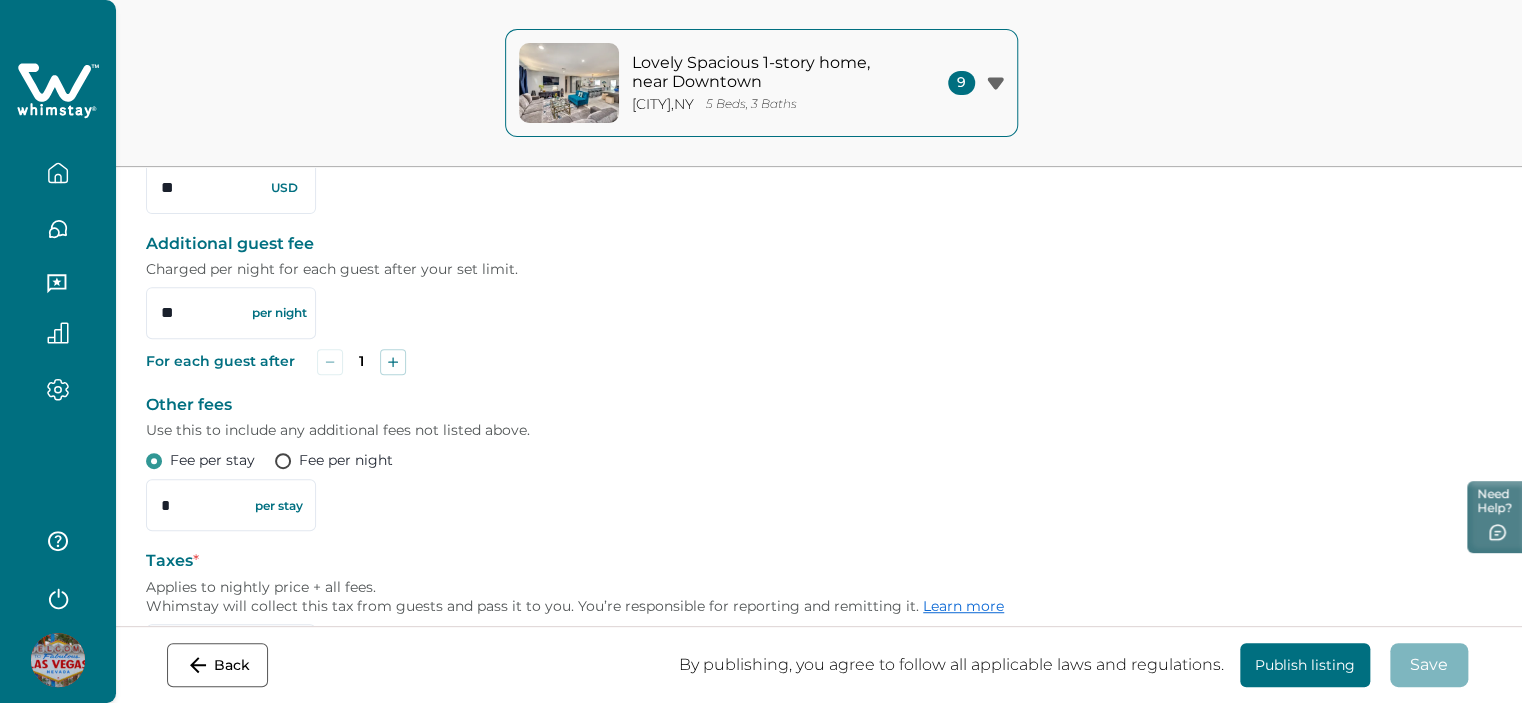 scroll, scrollTop: 0, scrollLeft: 0, axis: both 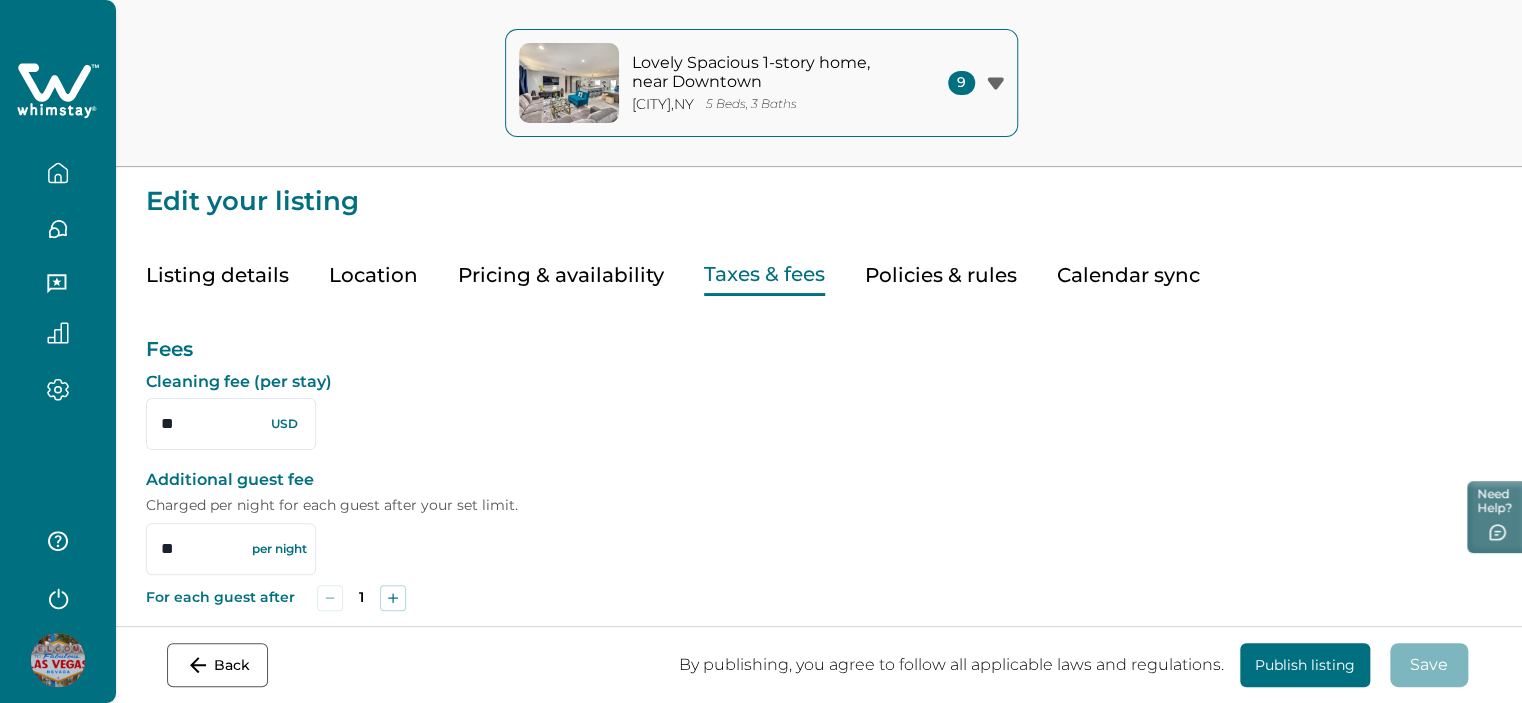 click on "Policies & rules" at bounding box center (941, 275) 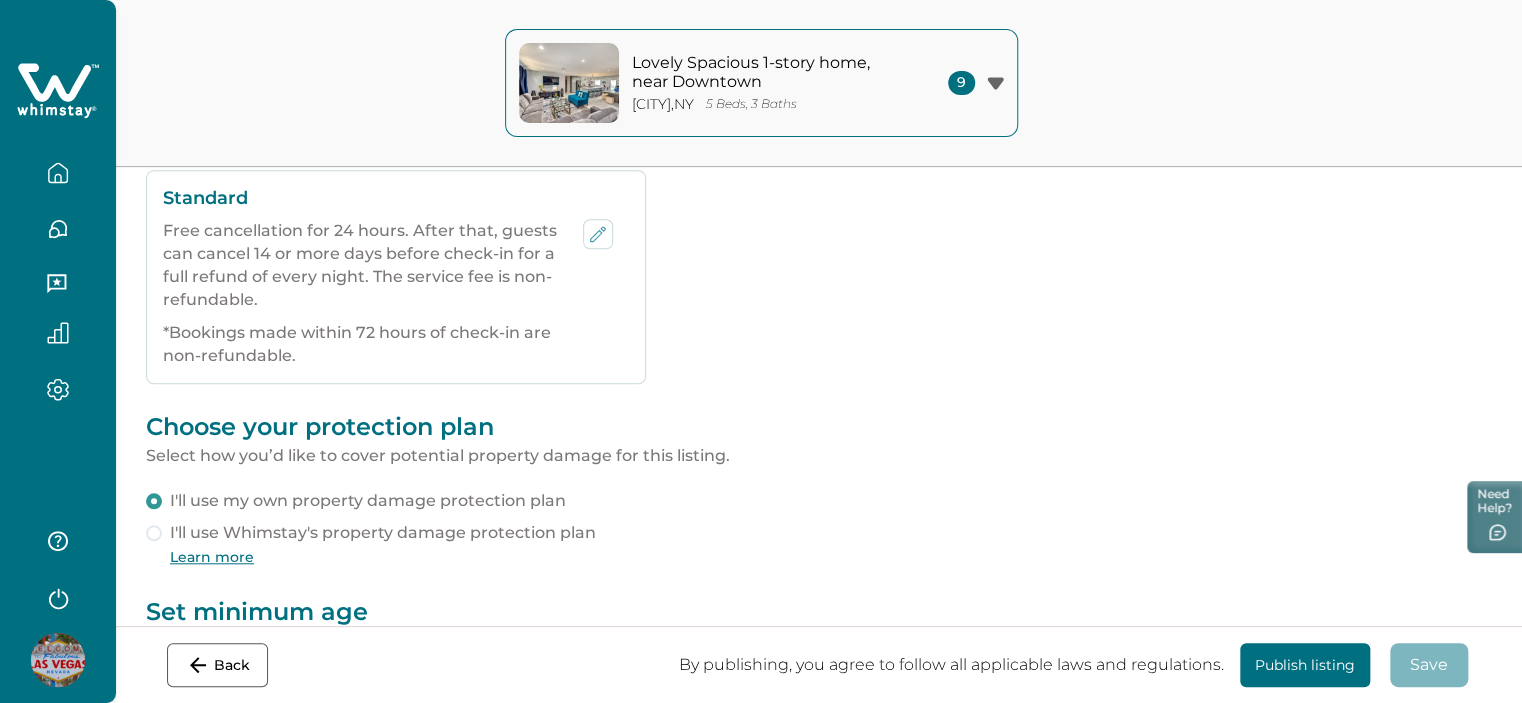 scroll, scrollTop: 0, scrollLeft: 0, axis: both 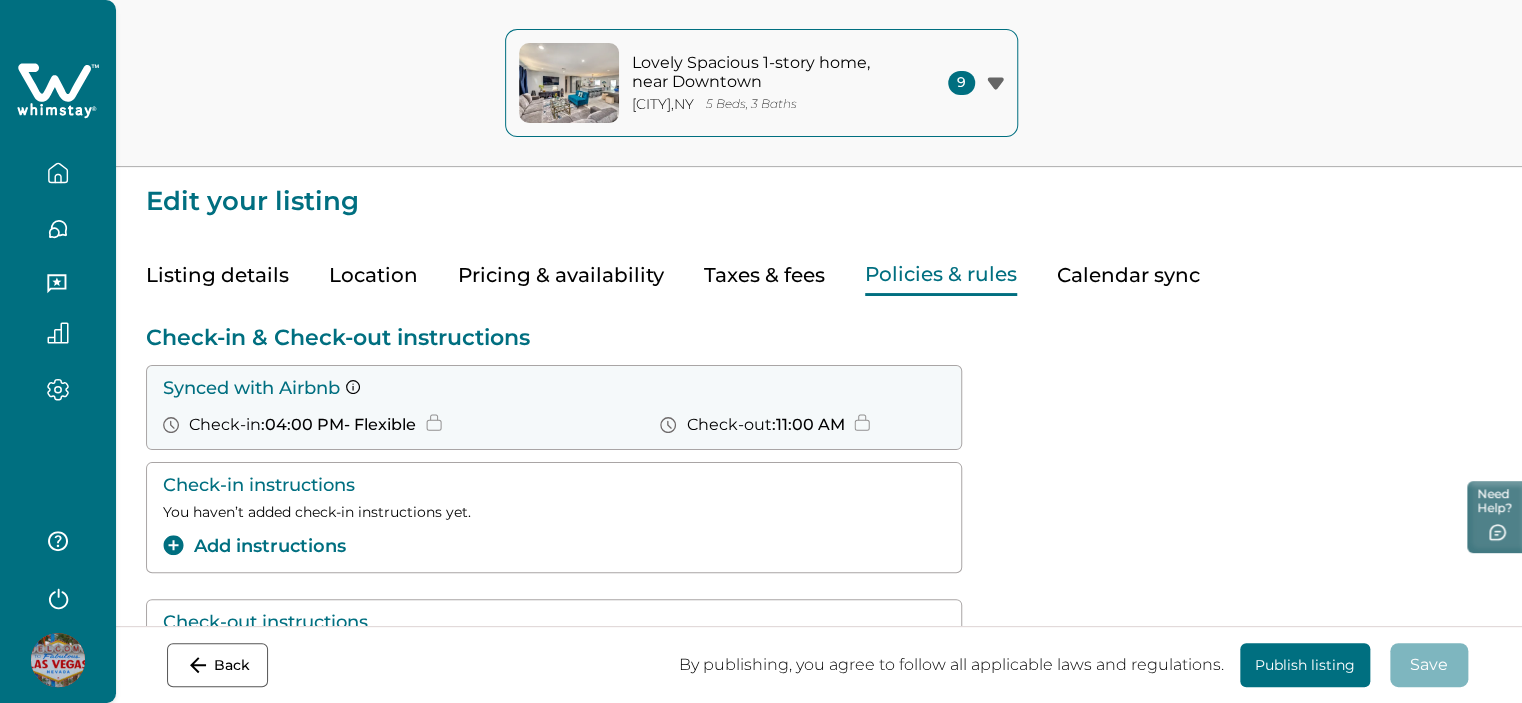 click on "Calendar sync" at bounding box center [1128, 275] 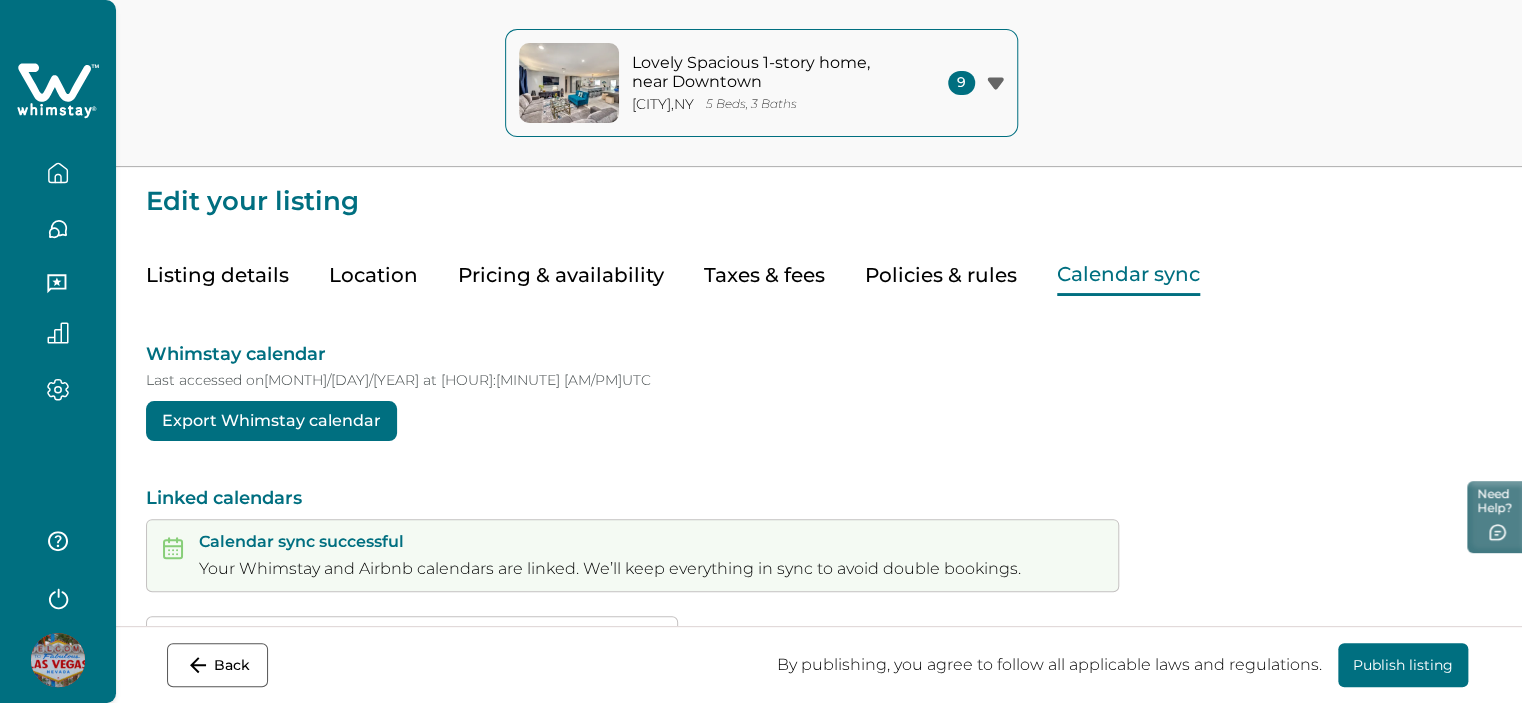 click on "Export Whimstay calendar" at bounding box center (271, 421) 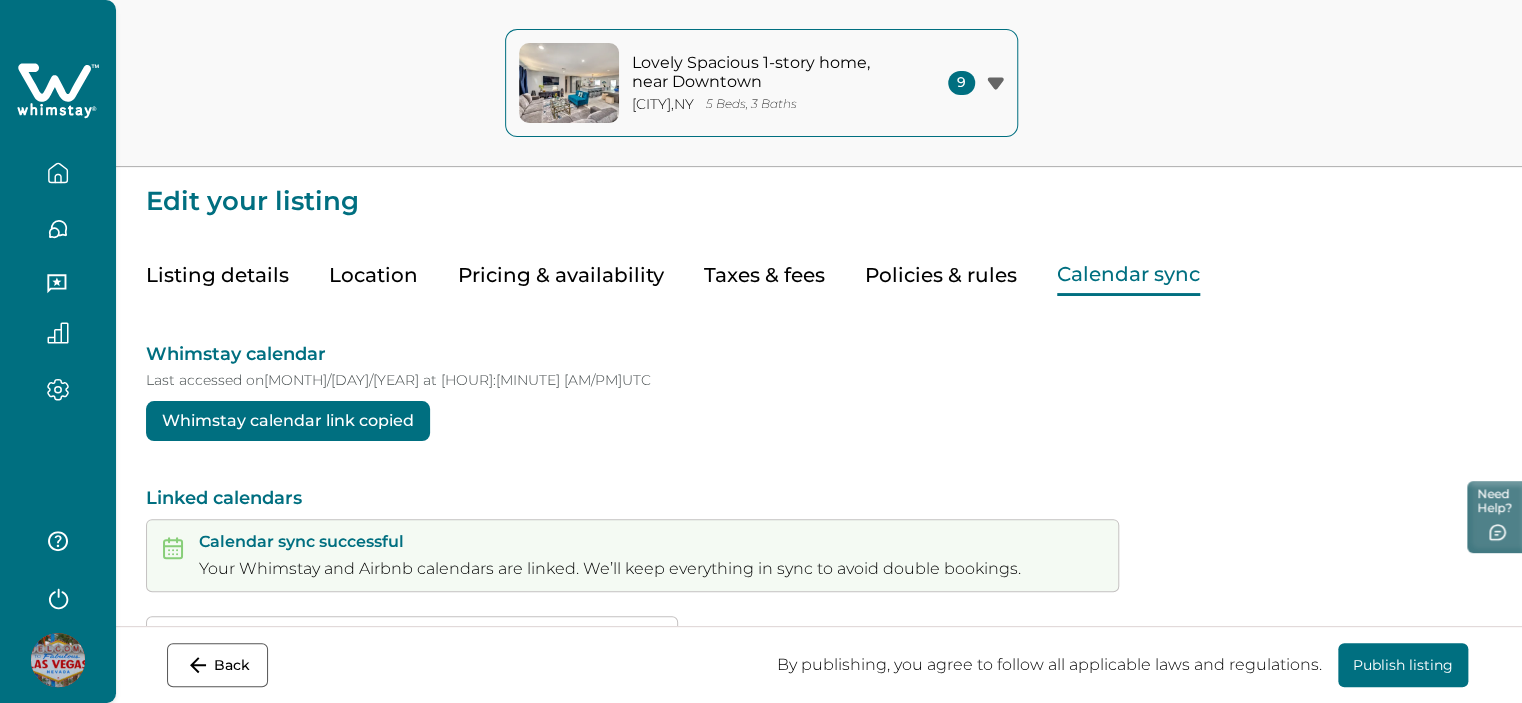 click on "Whimstay calendar link copied" at bounding box center [288, 421] 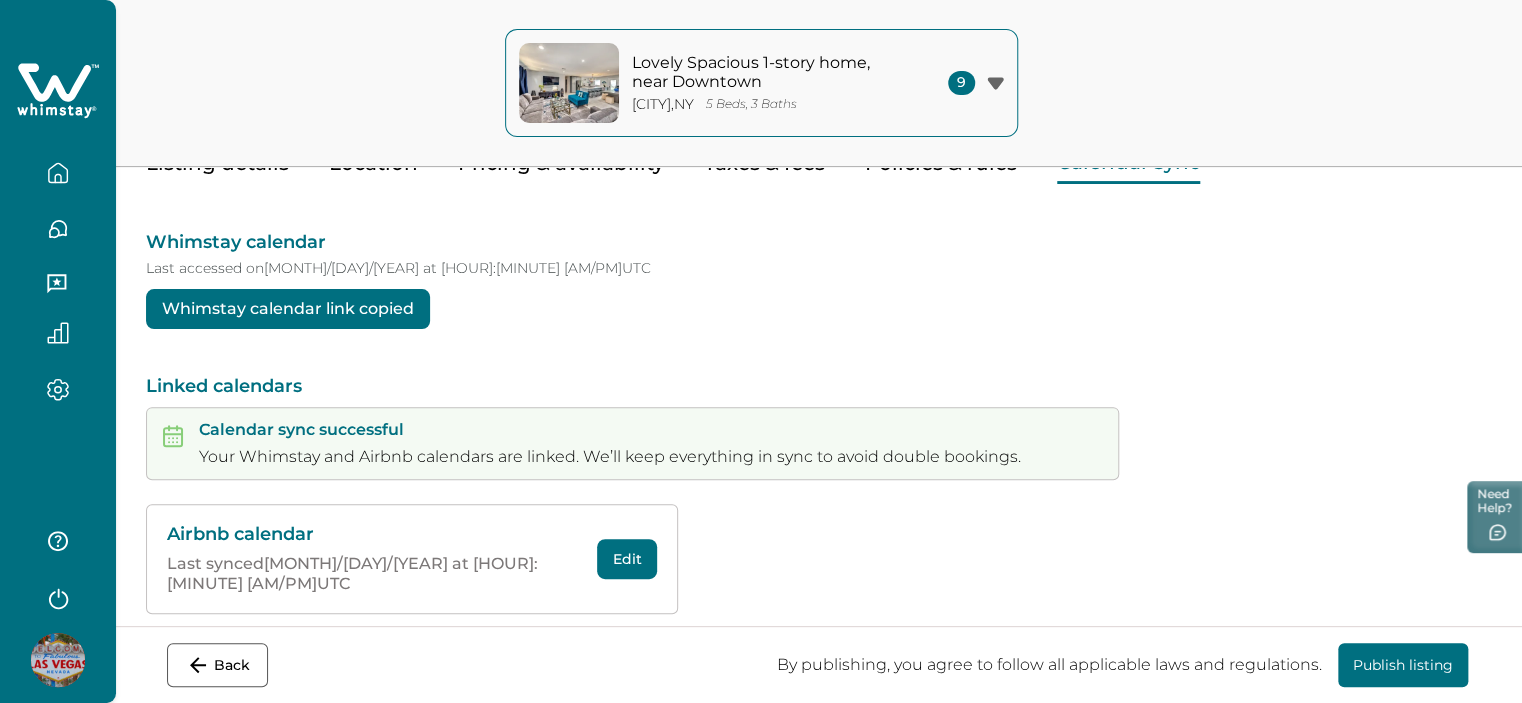 scroll, scrollTop: 113, scrollLeft: 0, axis: vertical 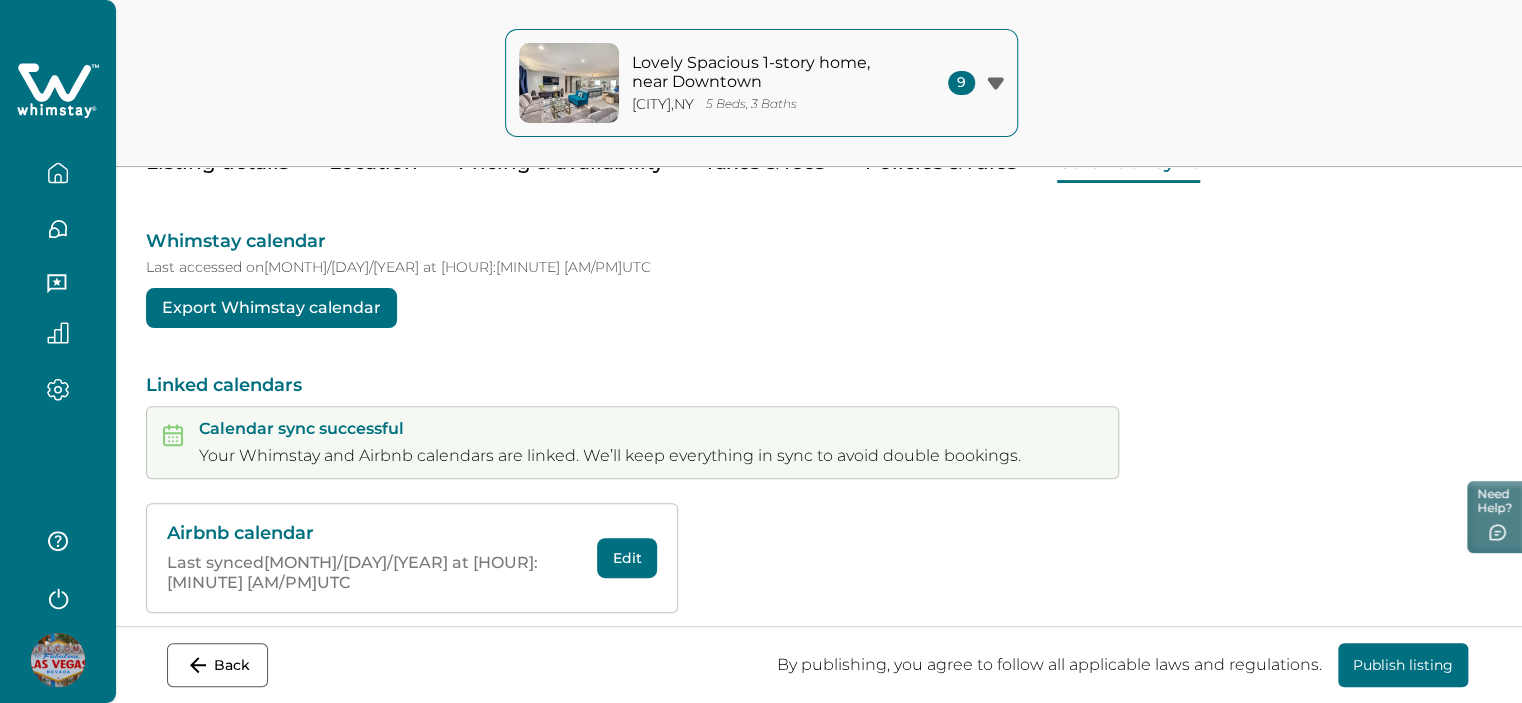 click on "Edit" at bounding box center [627, 558] 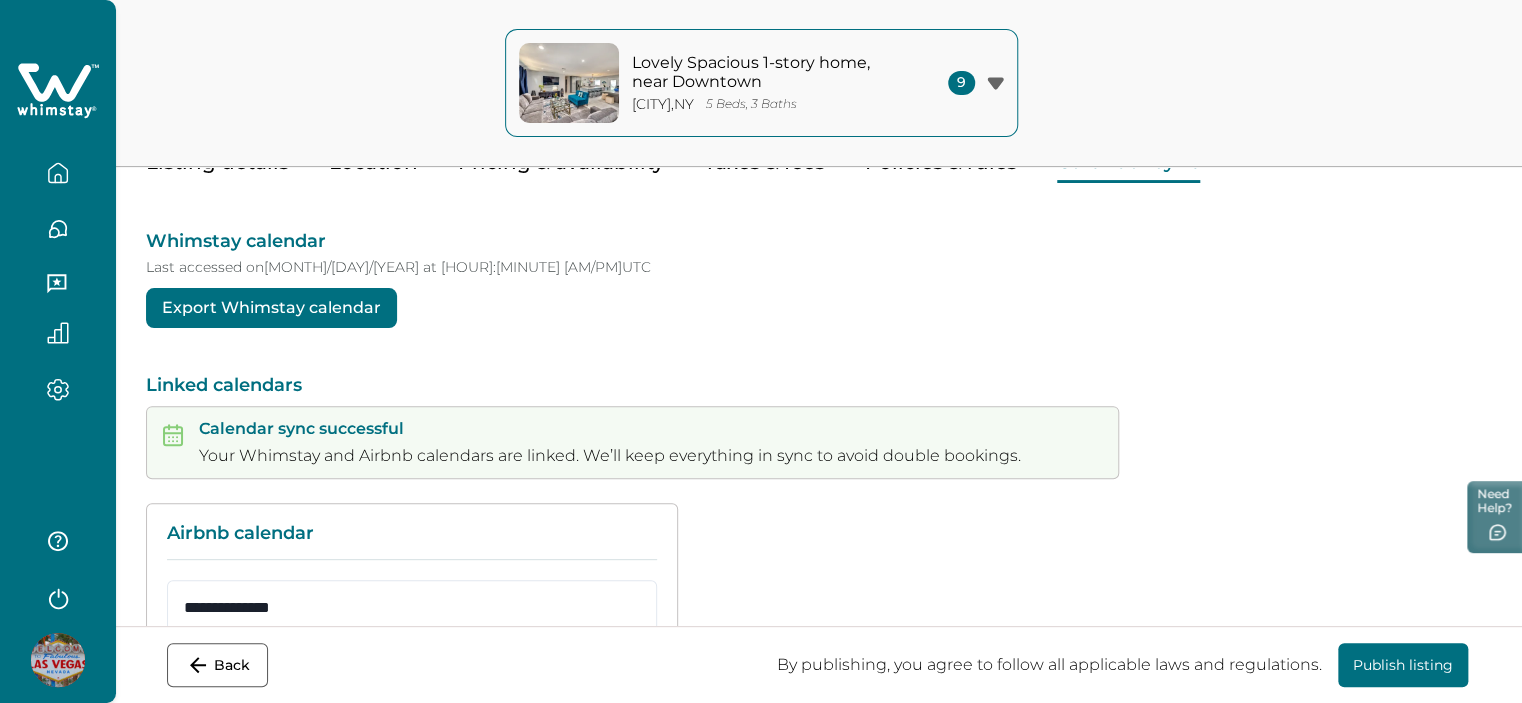 scroll, scrollTop: 338, scrollLeft: 0, axis: vertical 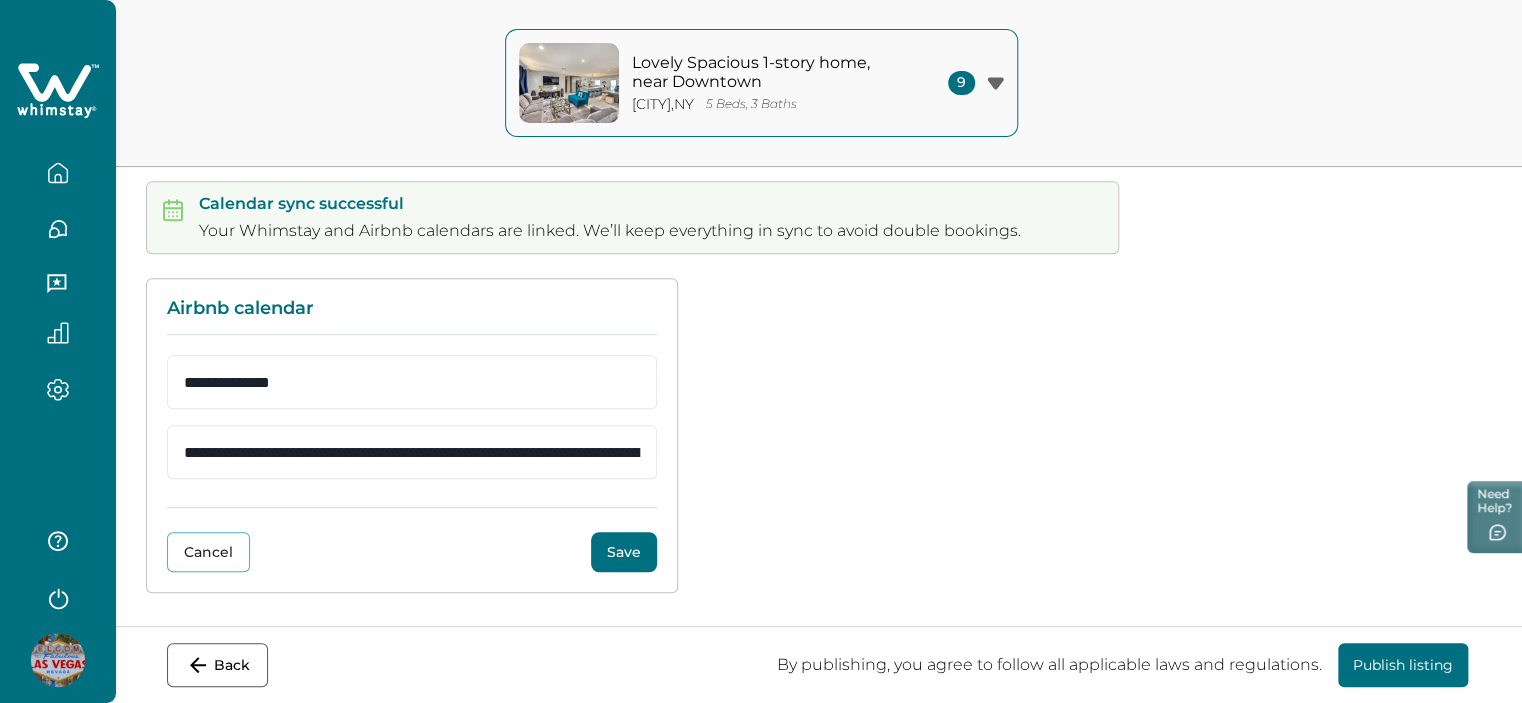 click at bounding box center (58, 173) 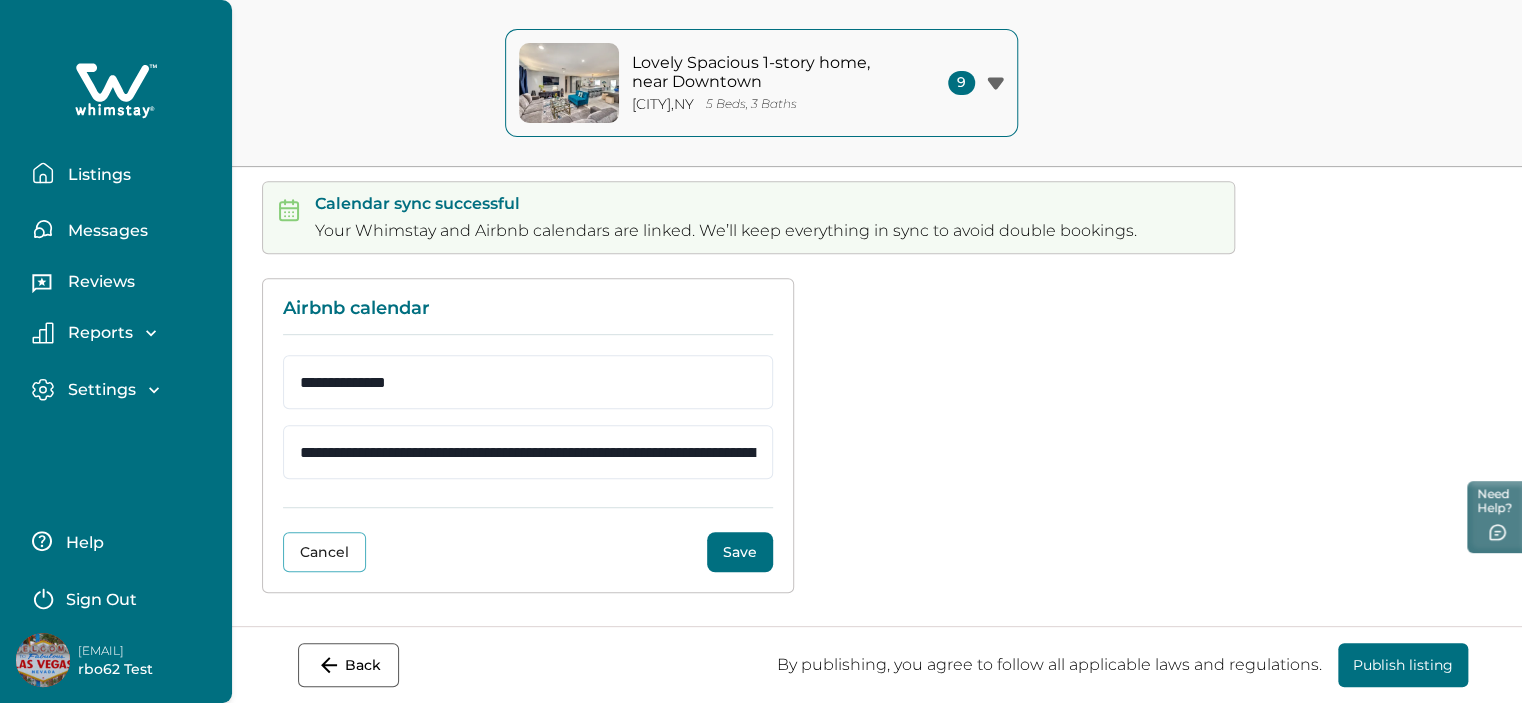 click on "Listings" at bounding box center [96, 175] 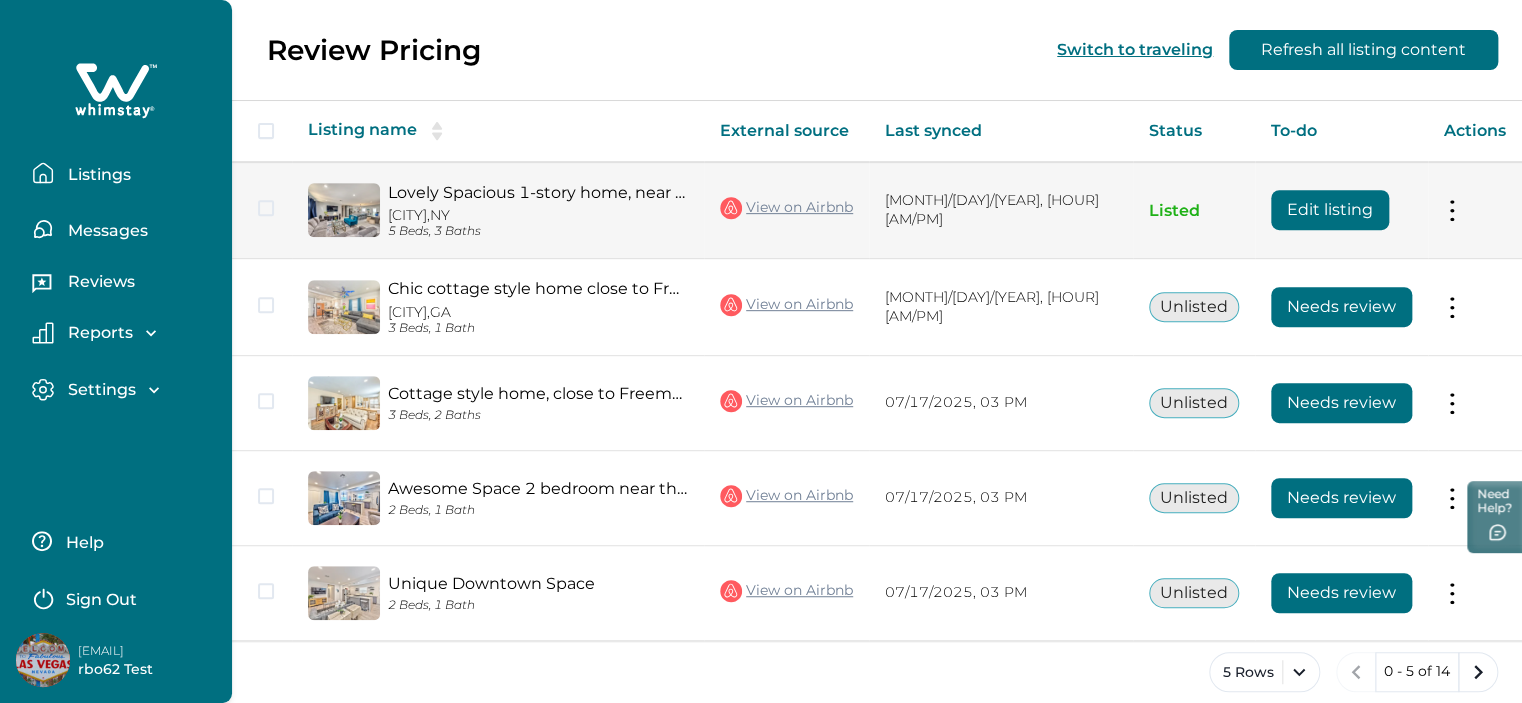 click on "Actions View listing on Whimstay Unlist listing View listing details" at bounding box center [1475, 210] 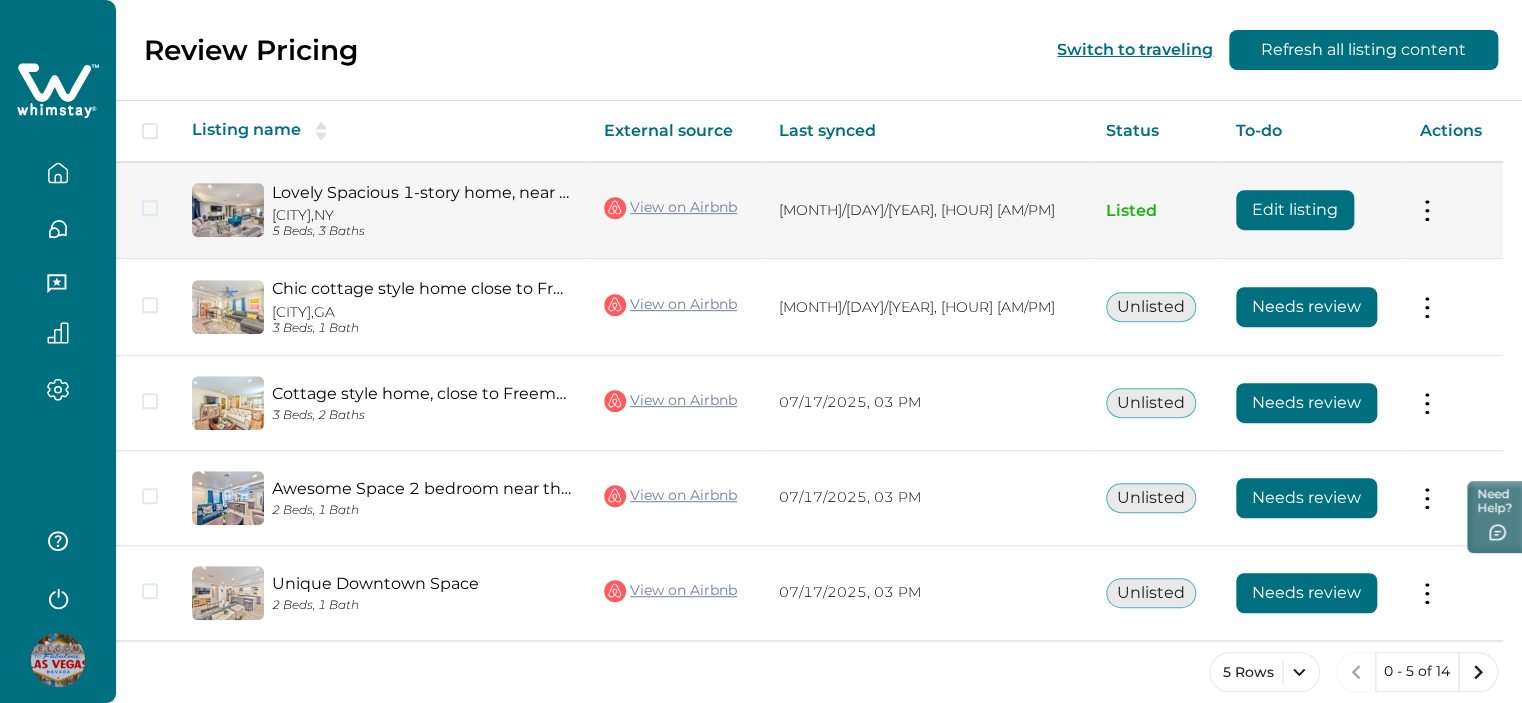 click at bounding box center (1427, 210) 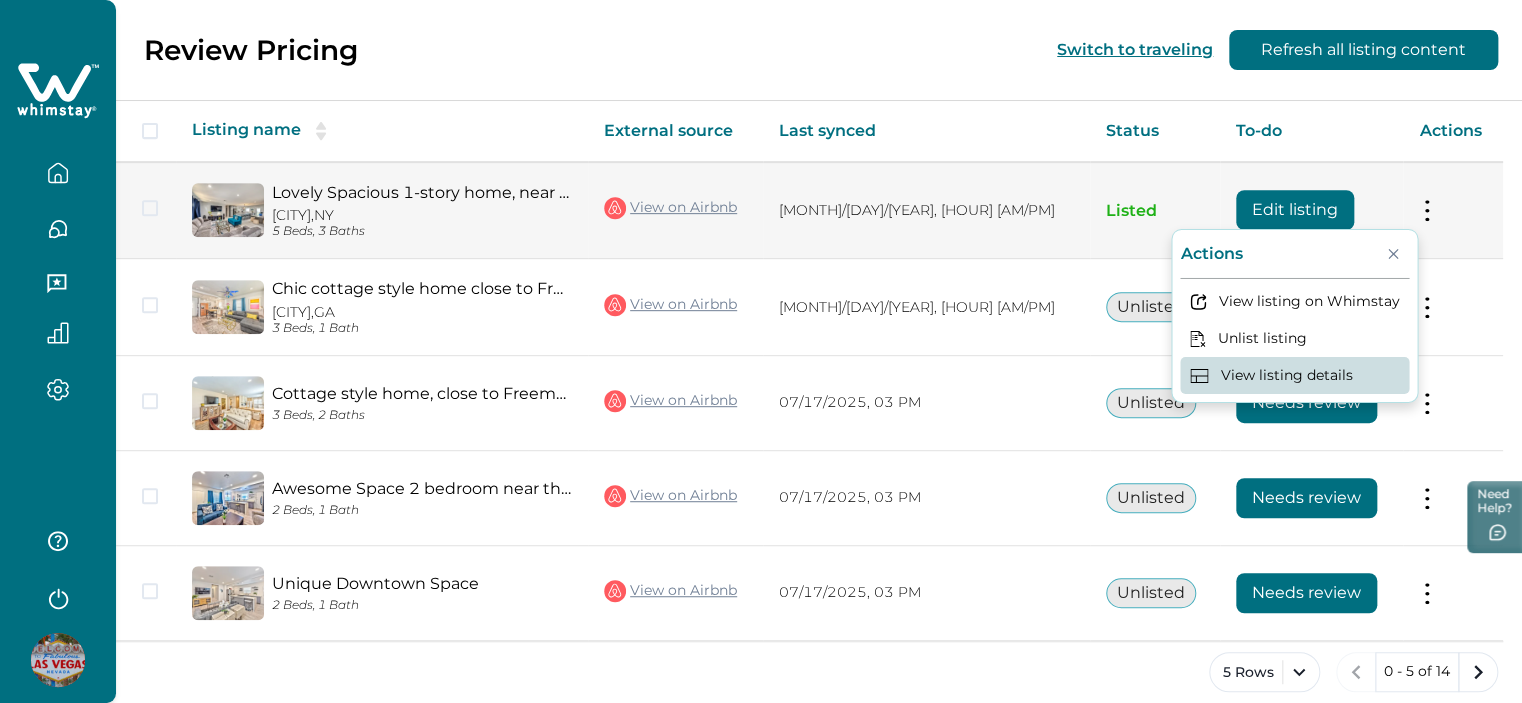 click on "View listing details" at bounding box center (1294, 374) 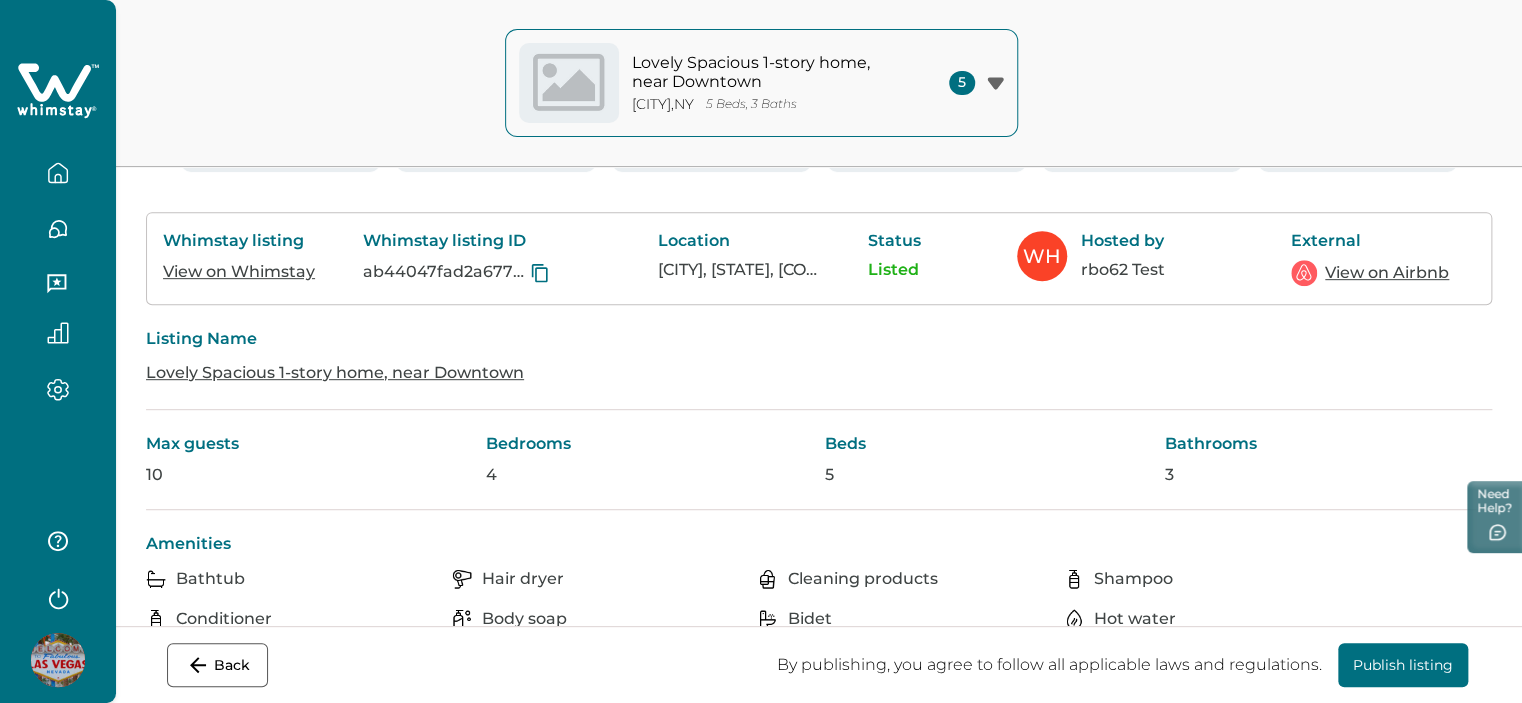 scroll, scrollTop: 0, scrollLeft: 0, axis: both 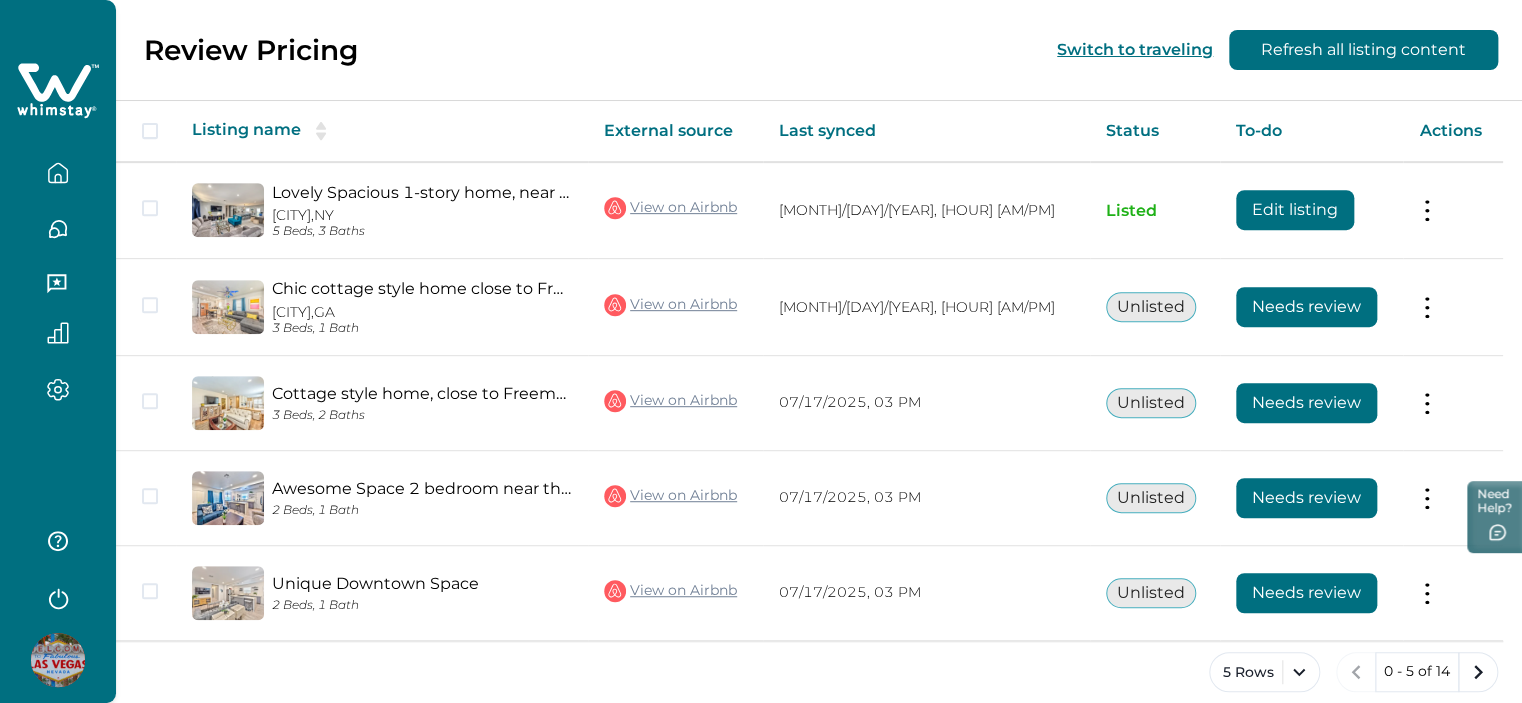 click 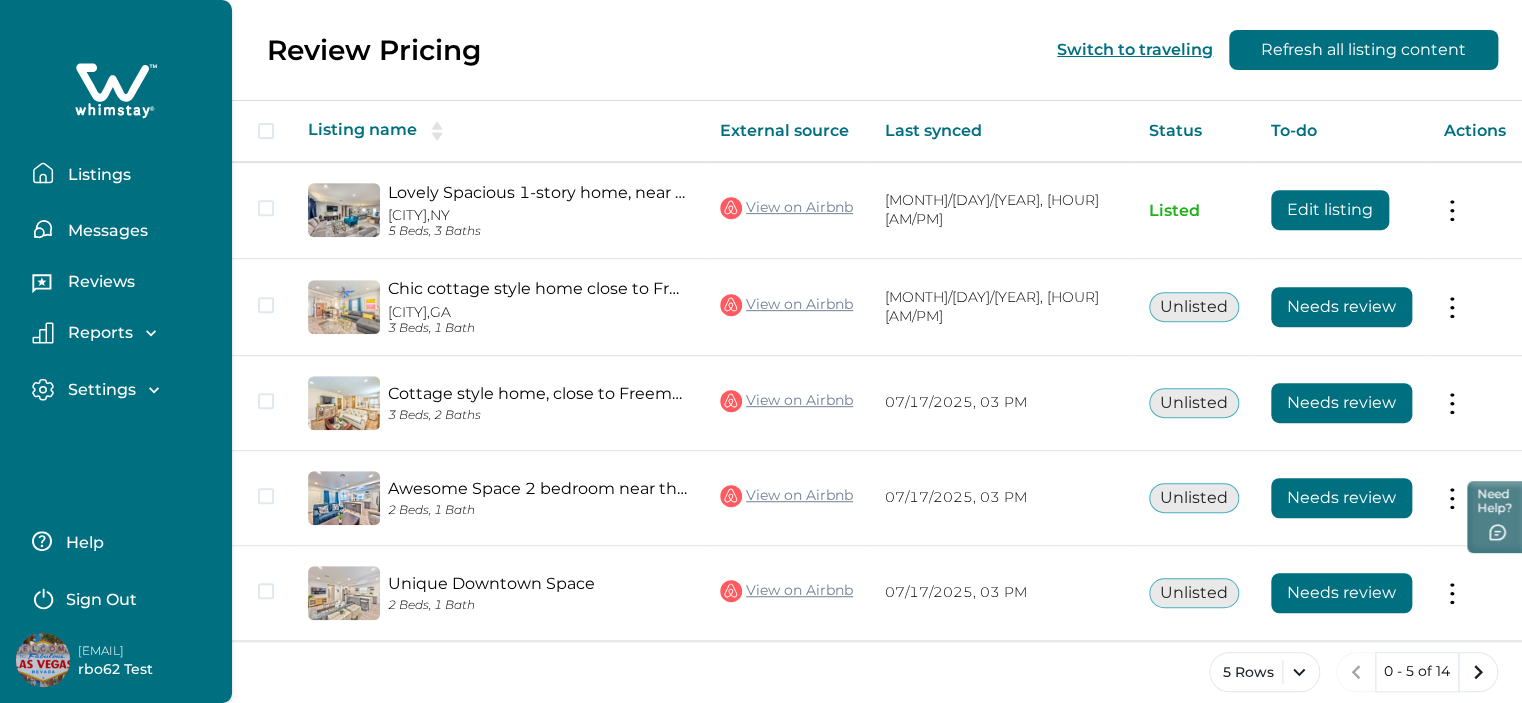 click on "Messages" at bounding box center (105, 231) 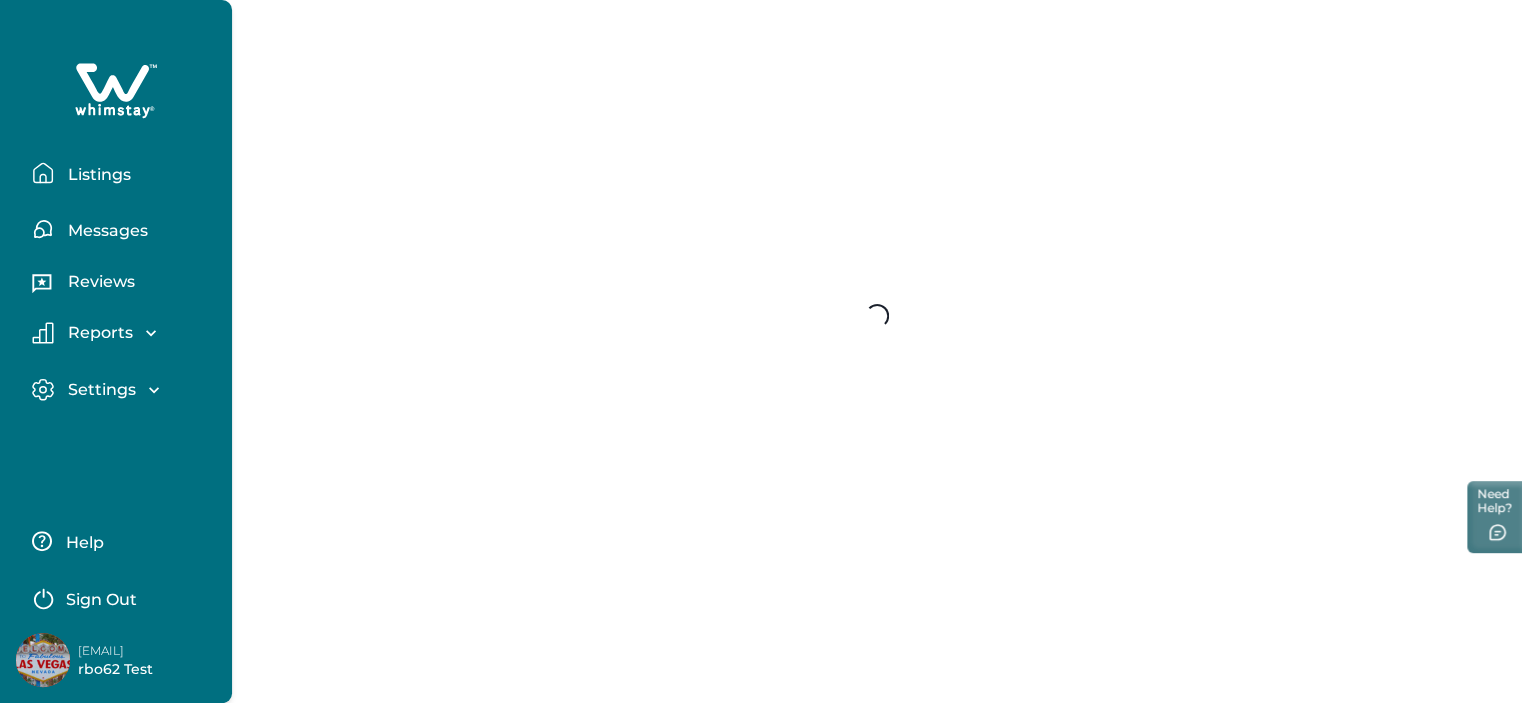 scroll, scrollTop: 0, scrollLeft: 0, axis: both 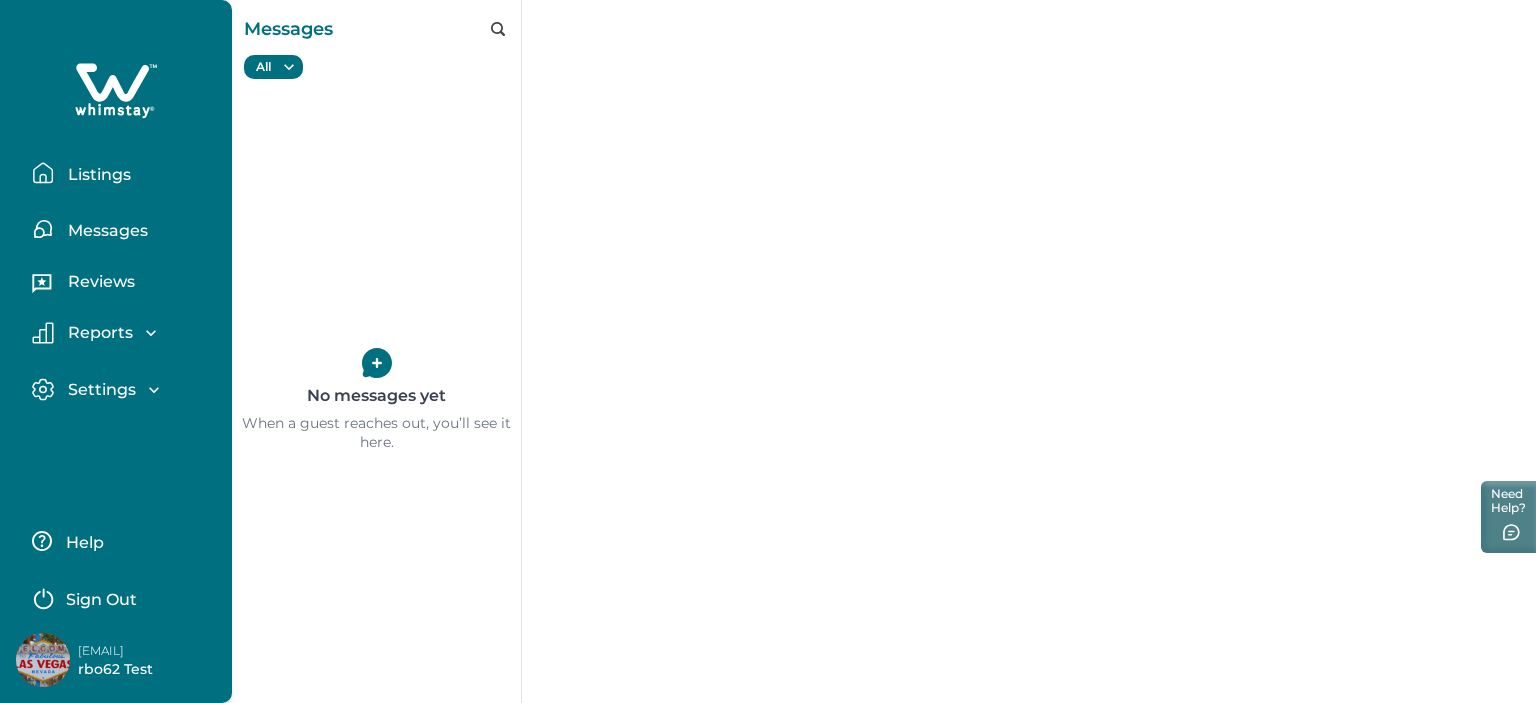click on "Reviews" at bounding box center [98, 282] 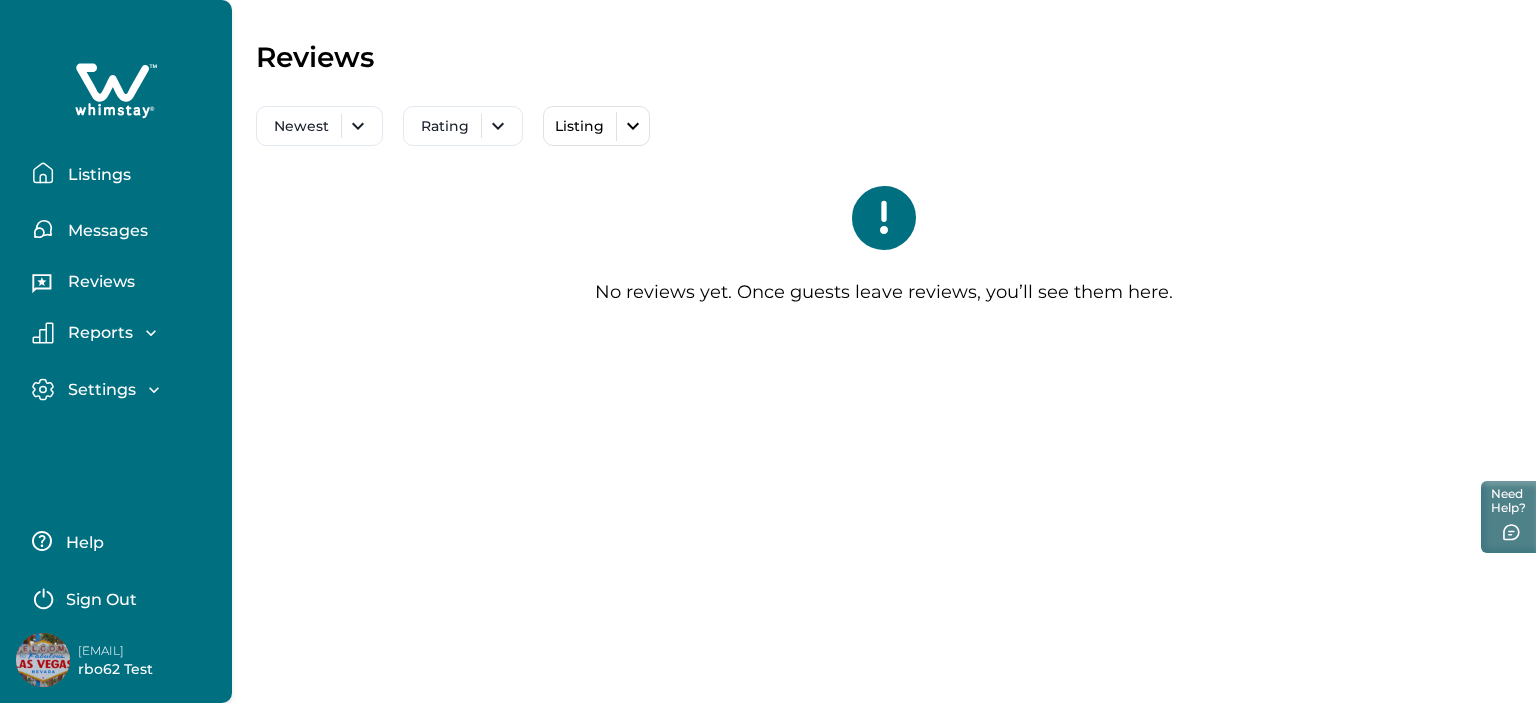 click on "Reports" at bounding box center [97, 333] 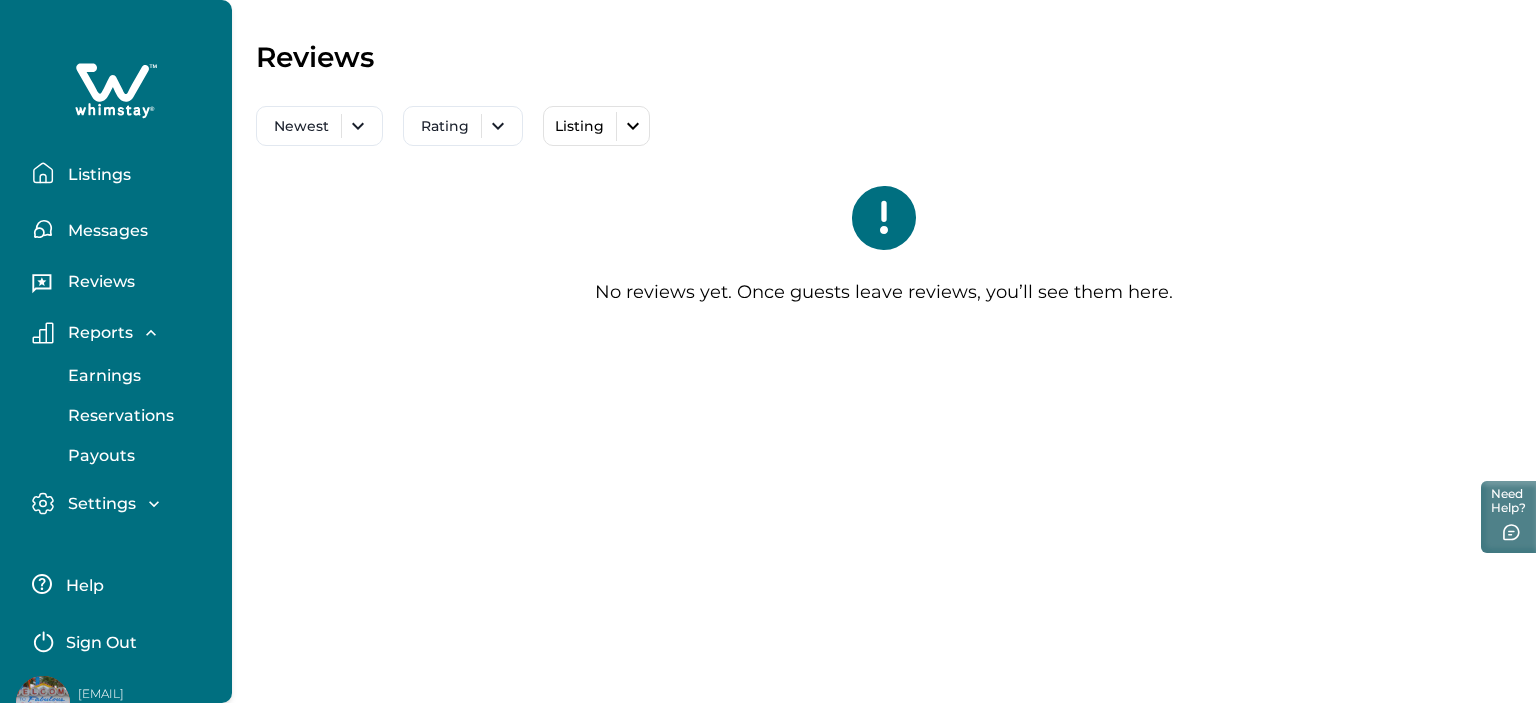 click on "Earnings" at bounding box center (138, 376) 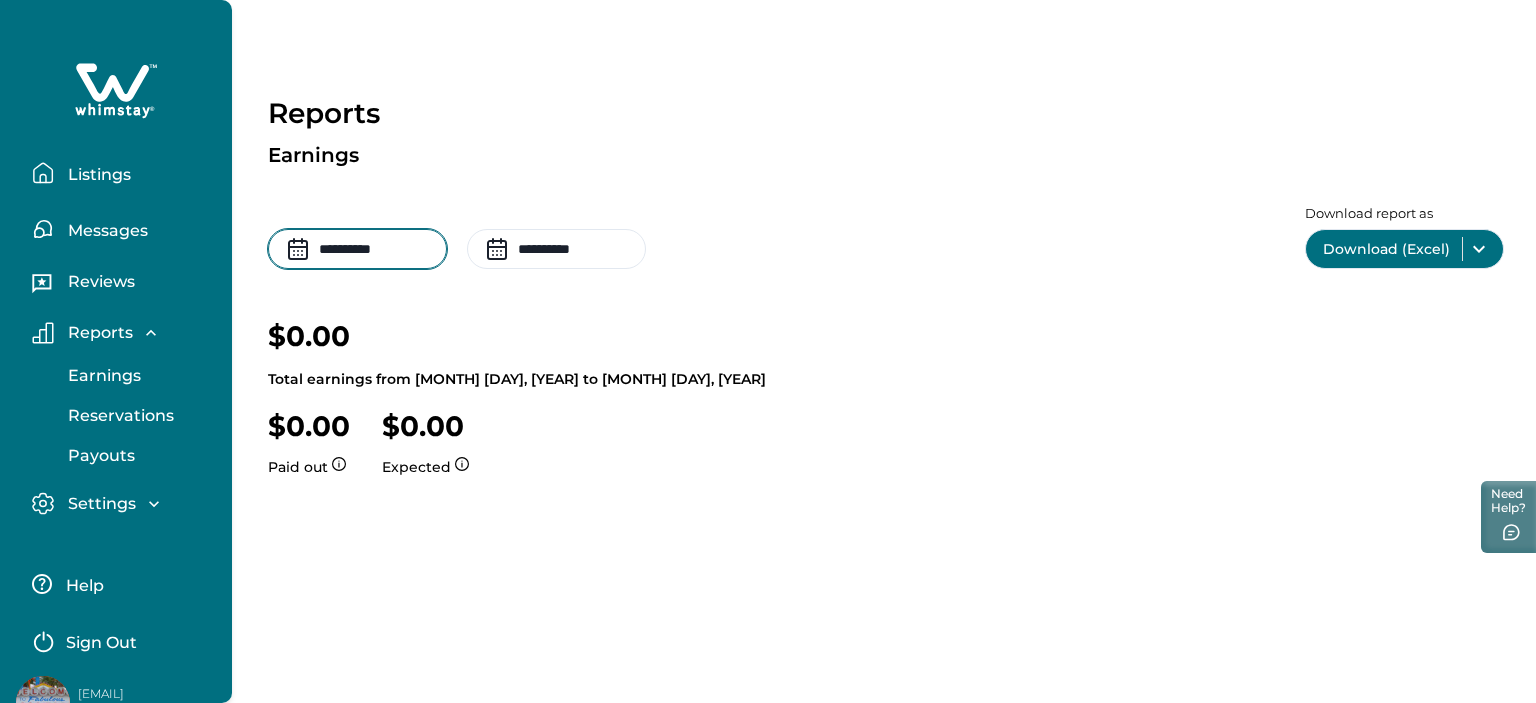 click on "**********" at bounding box center [357, 249] 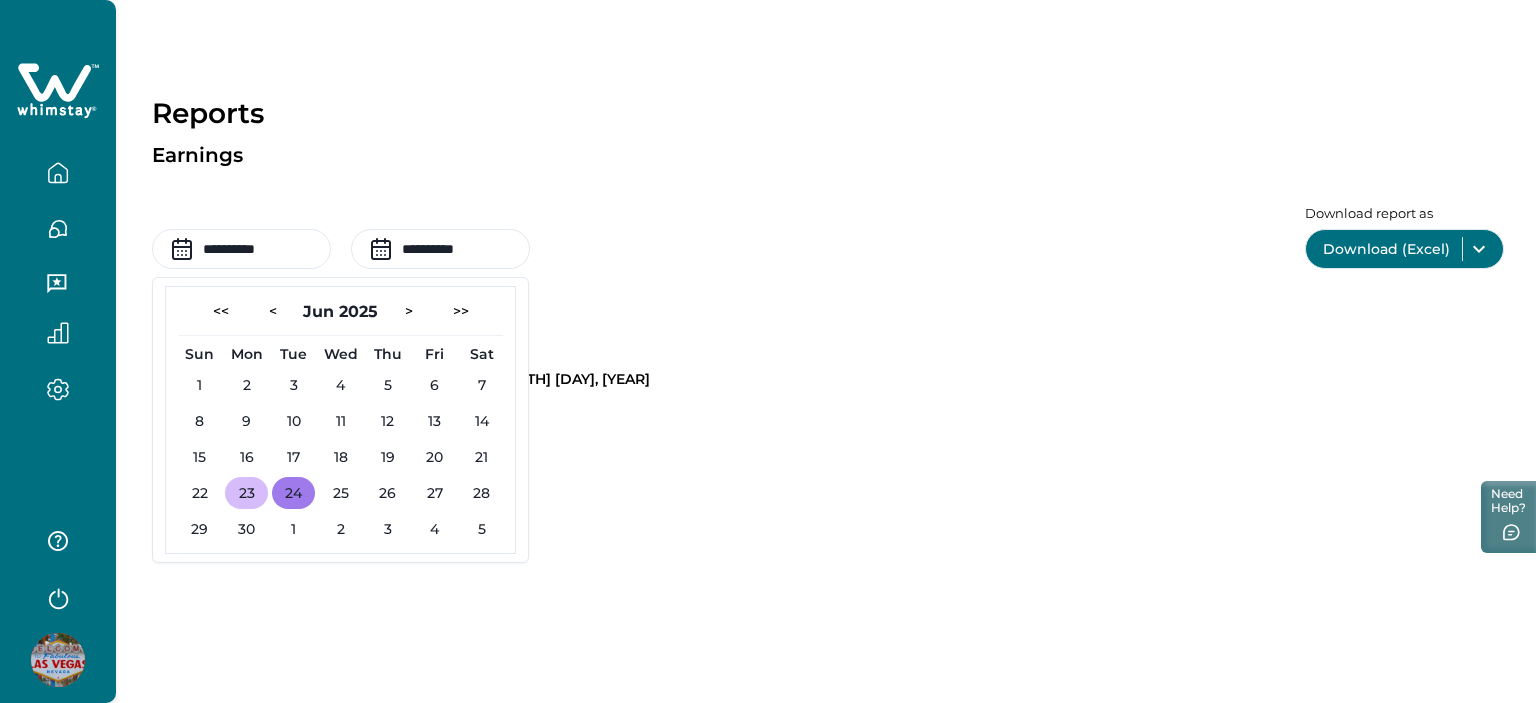 click on "24" at bounding box center (293, 493) 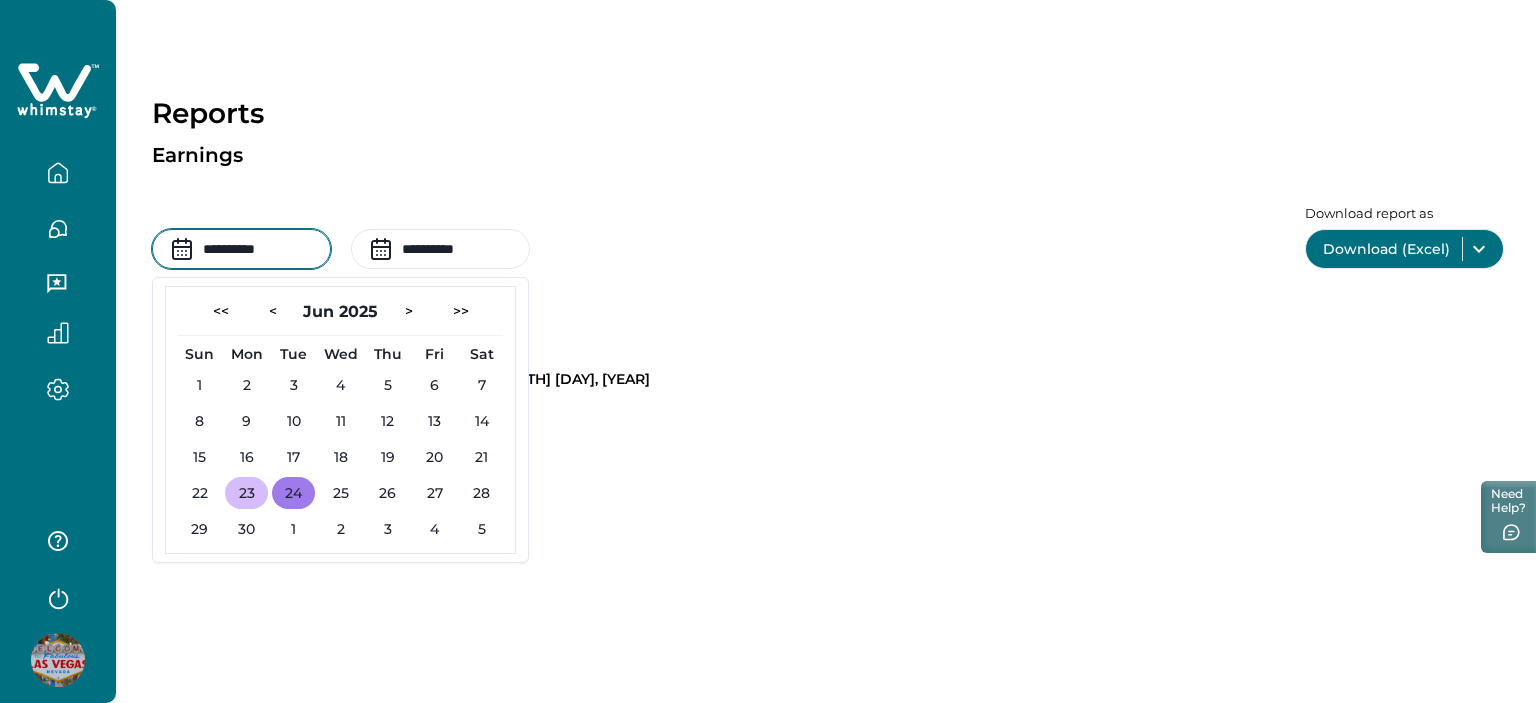 type on "**********" 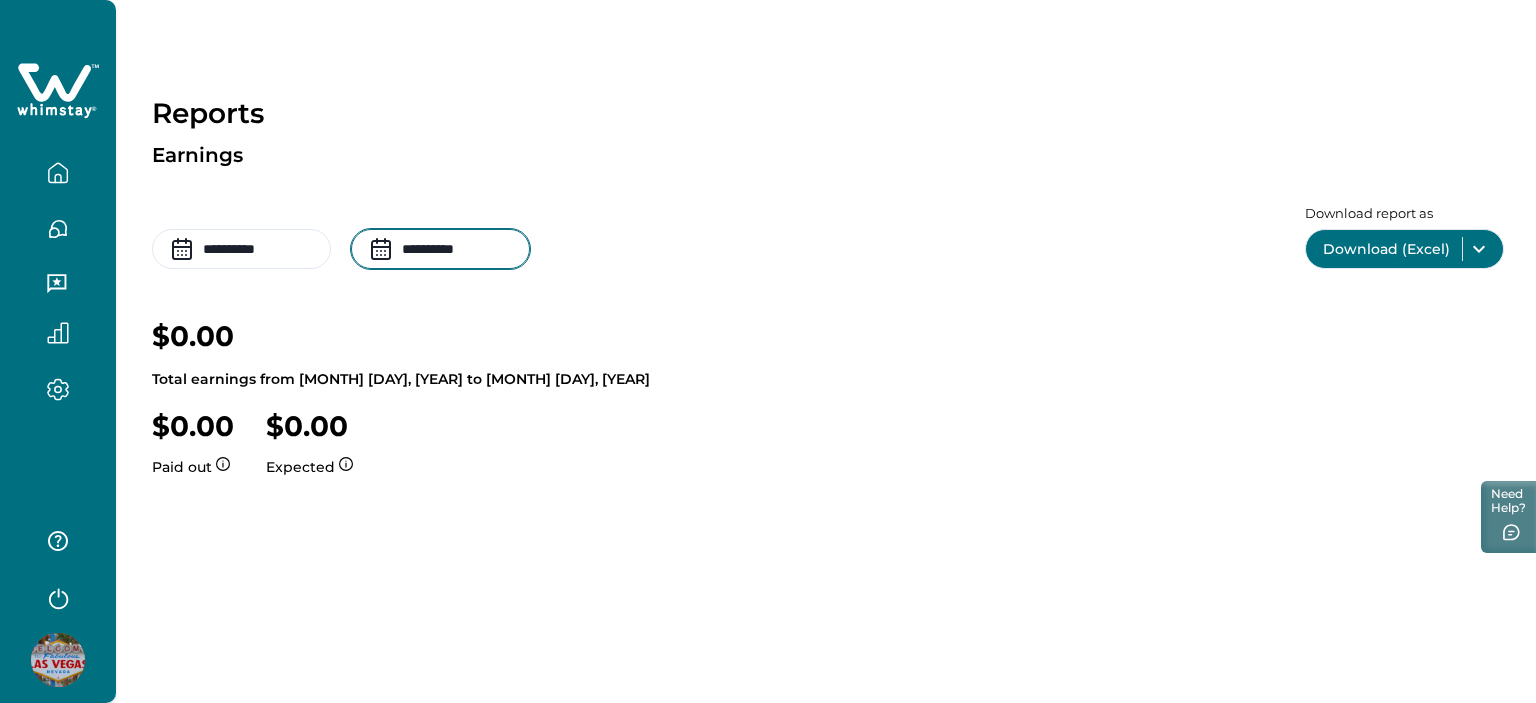 click on "**********" at bounding box center [440, 249] 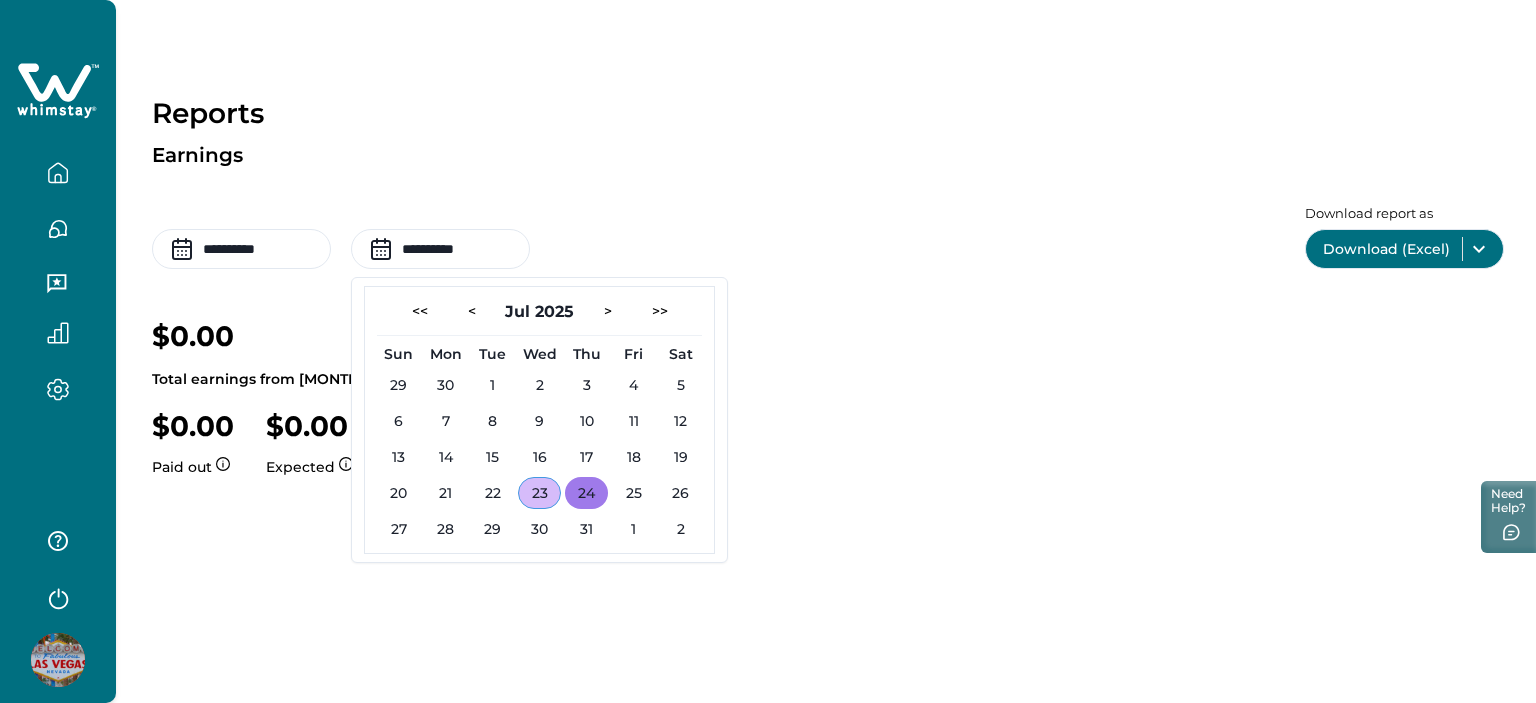 click on "24" at bounding box center [586, 493] 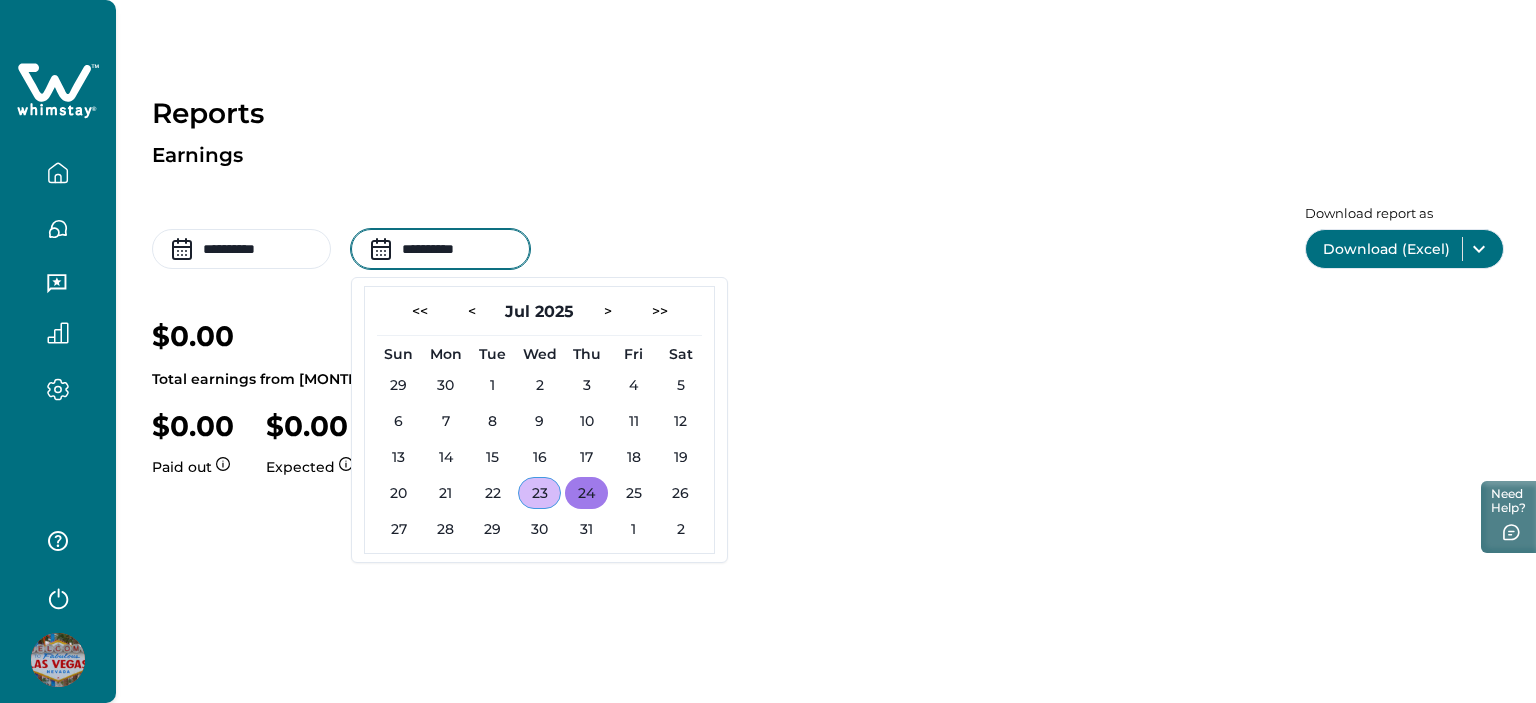 type on "**********" 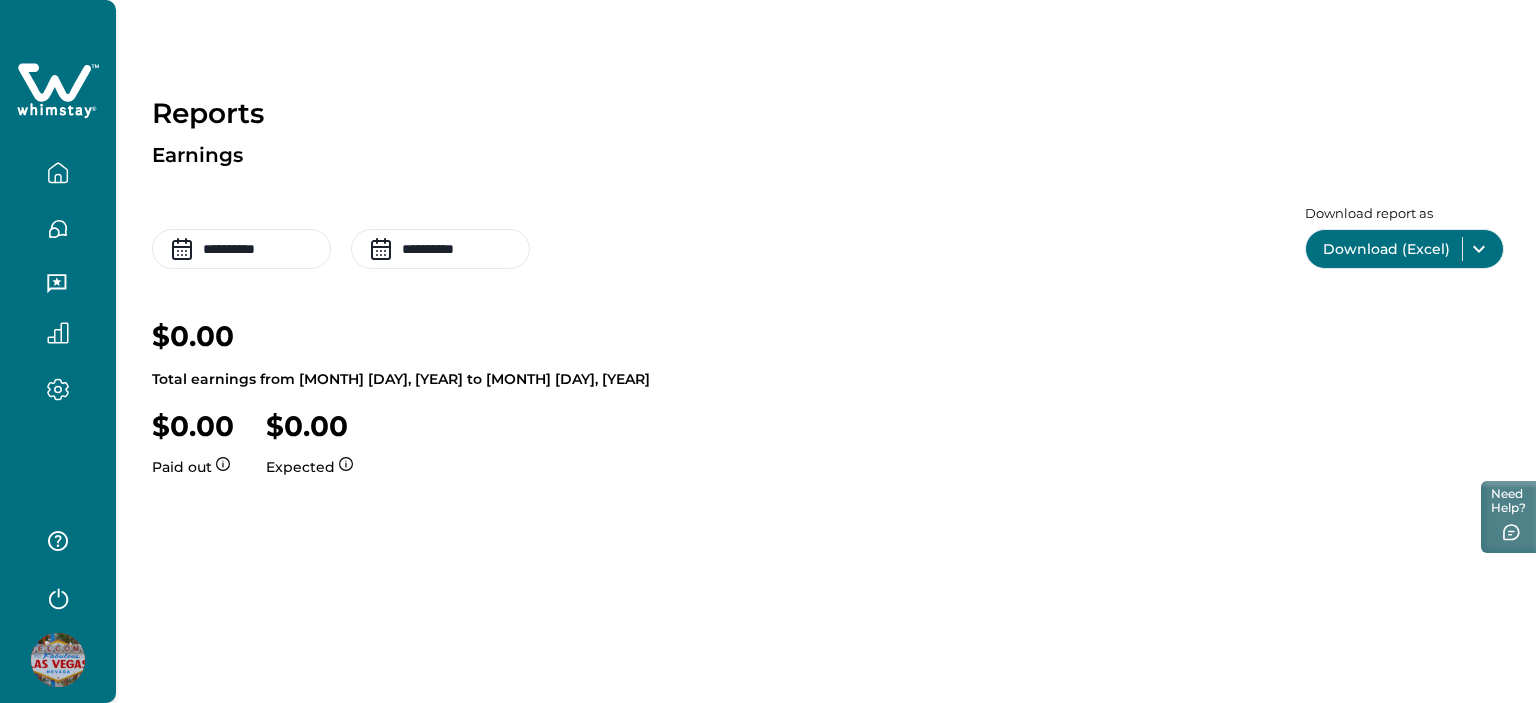 click at bounding box center [58, 333] 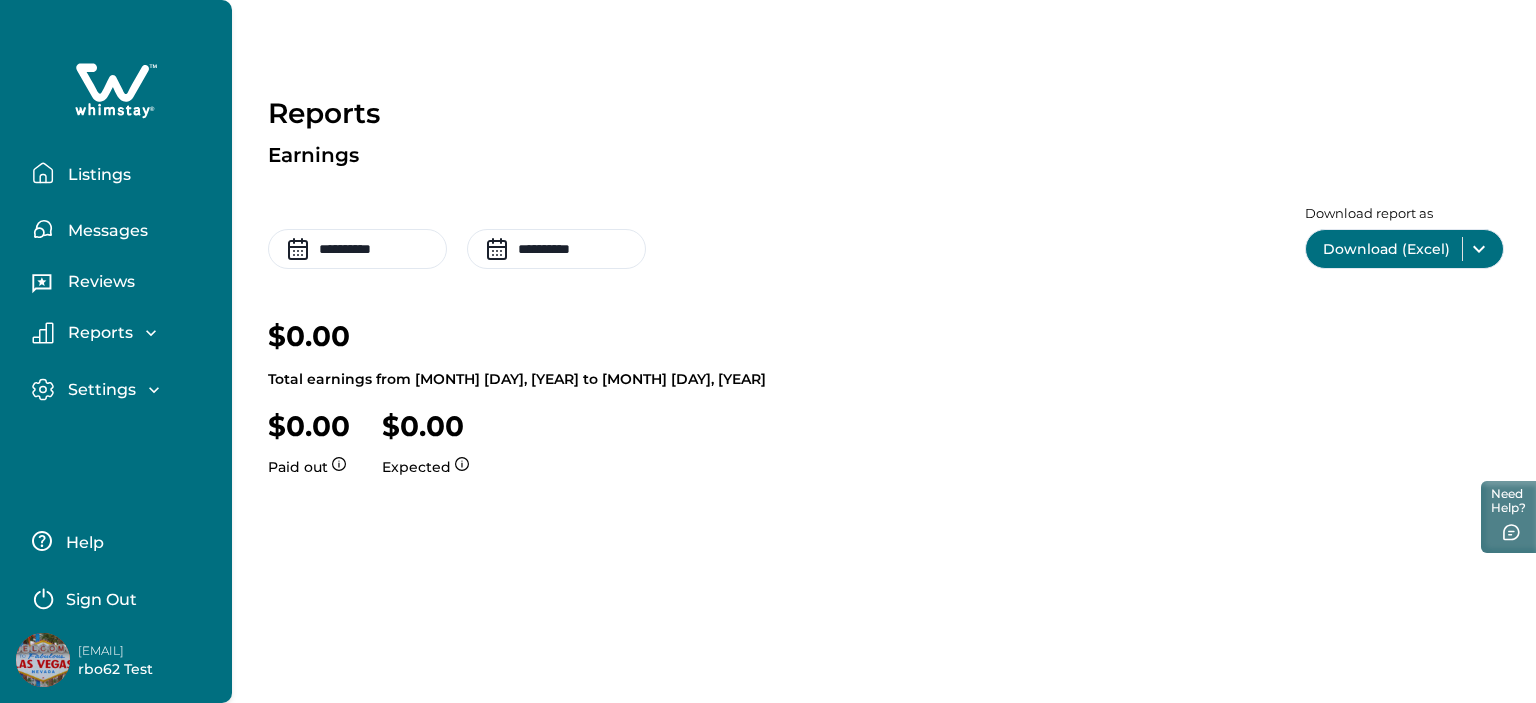 click on "Reports" at bounding box center [97, 333] 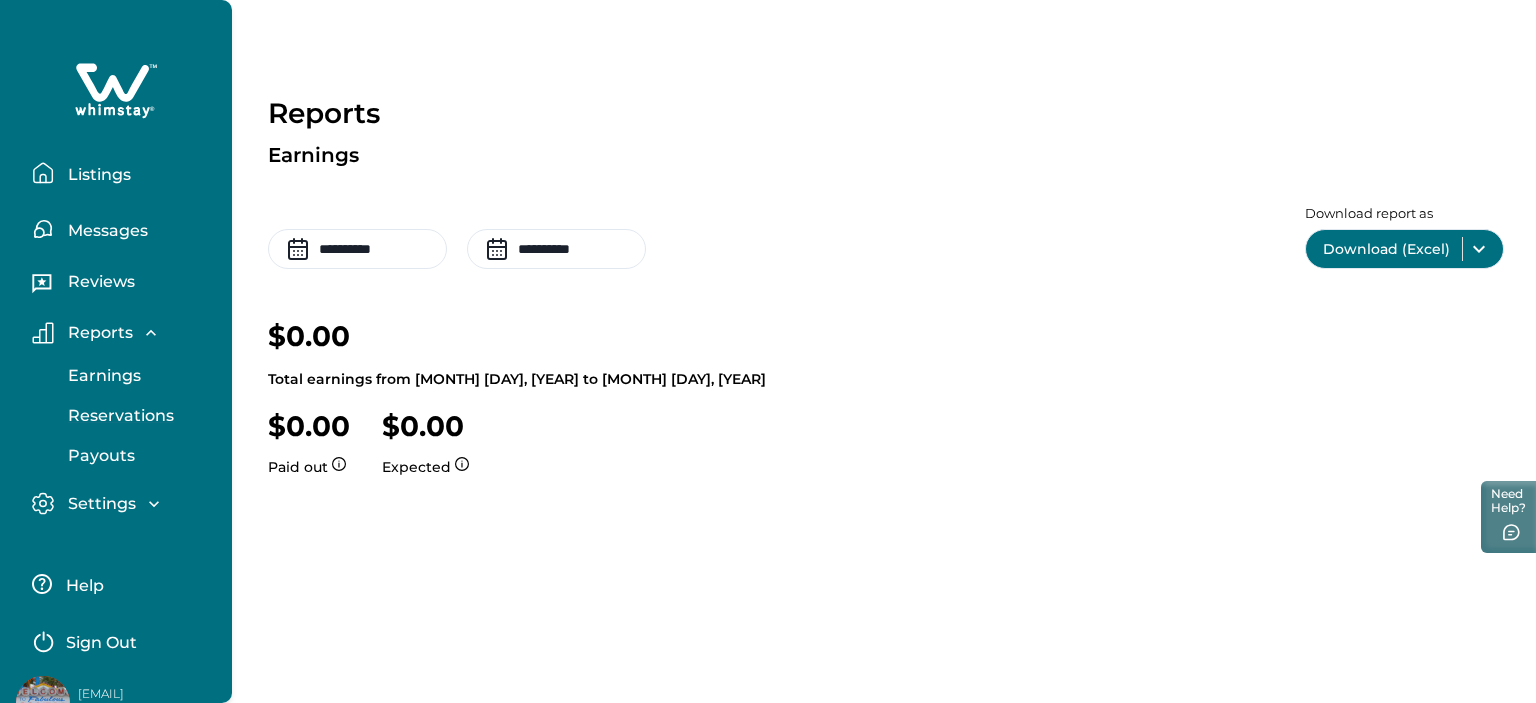 click on "Reservations" at bounding box center [118, 416] 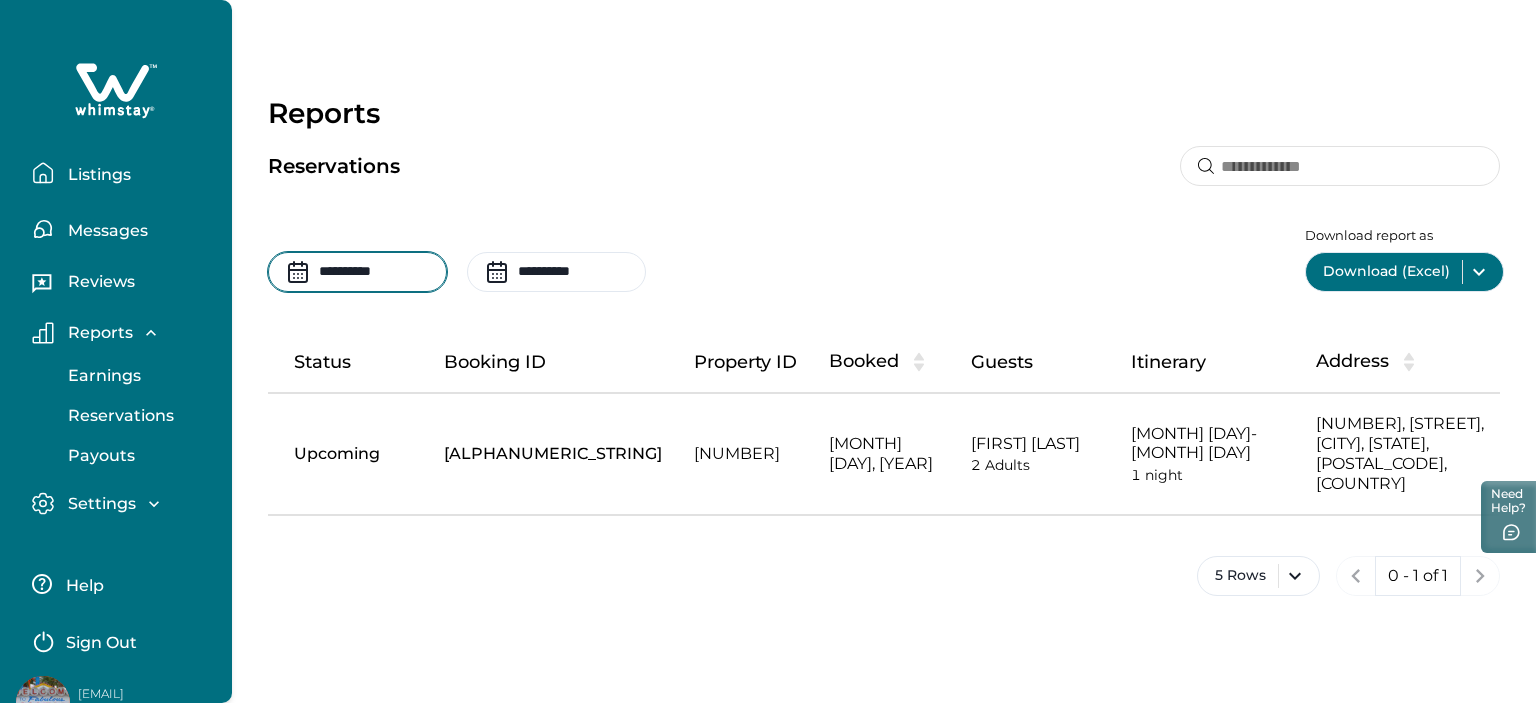 click on "**********" at bounding box center [357, 272] 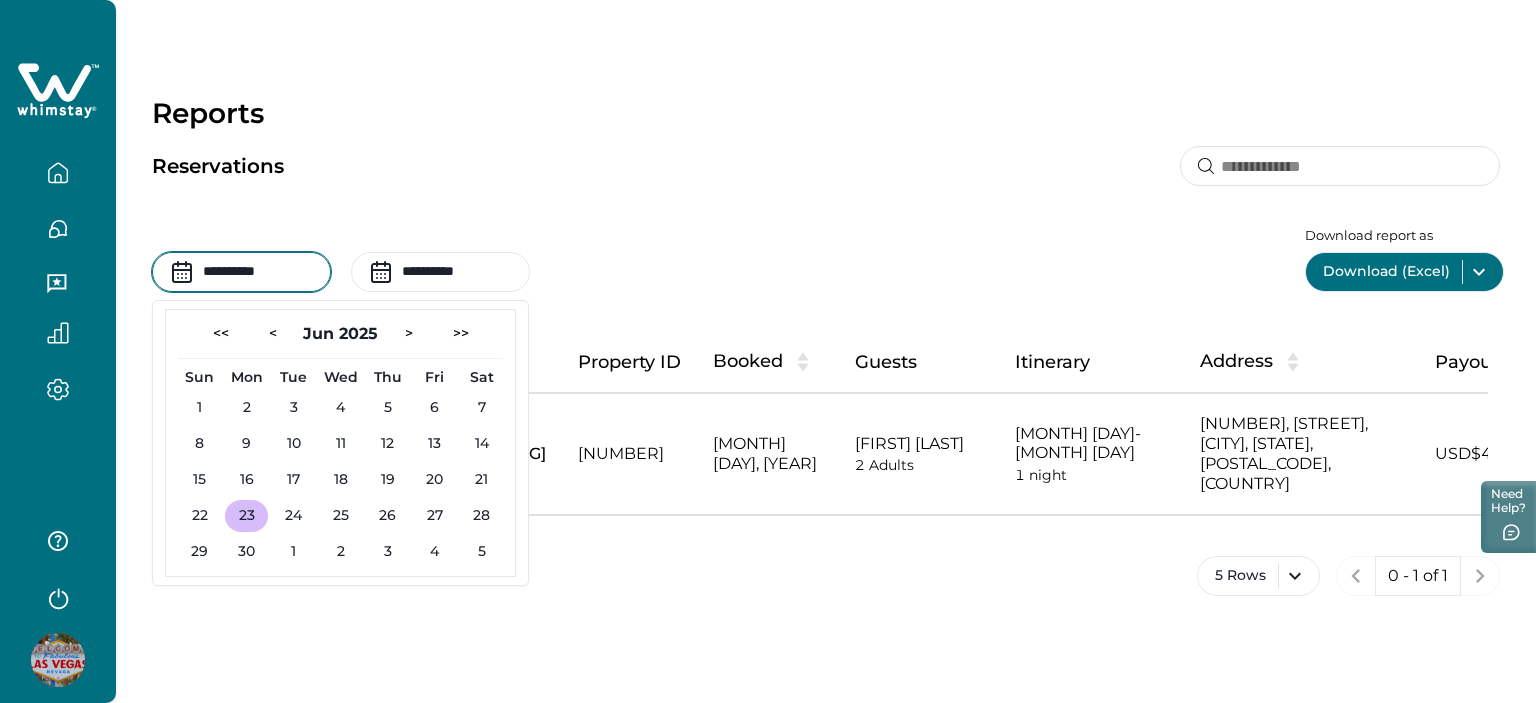 click 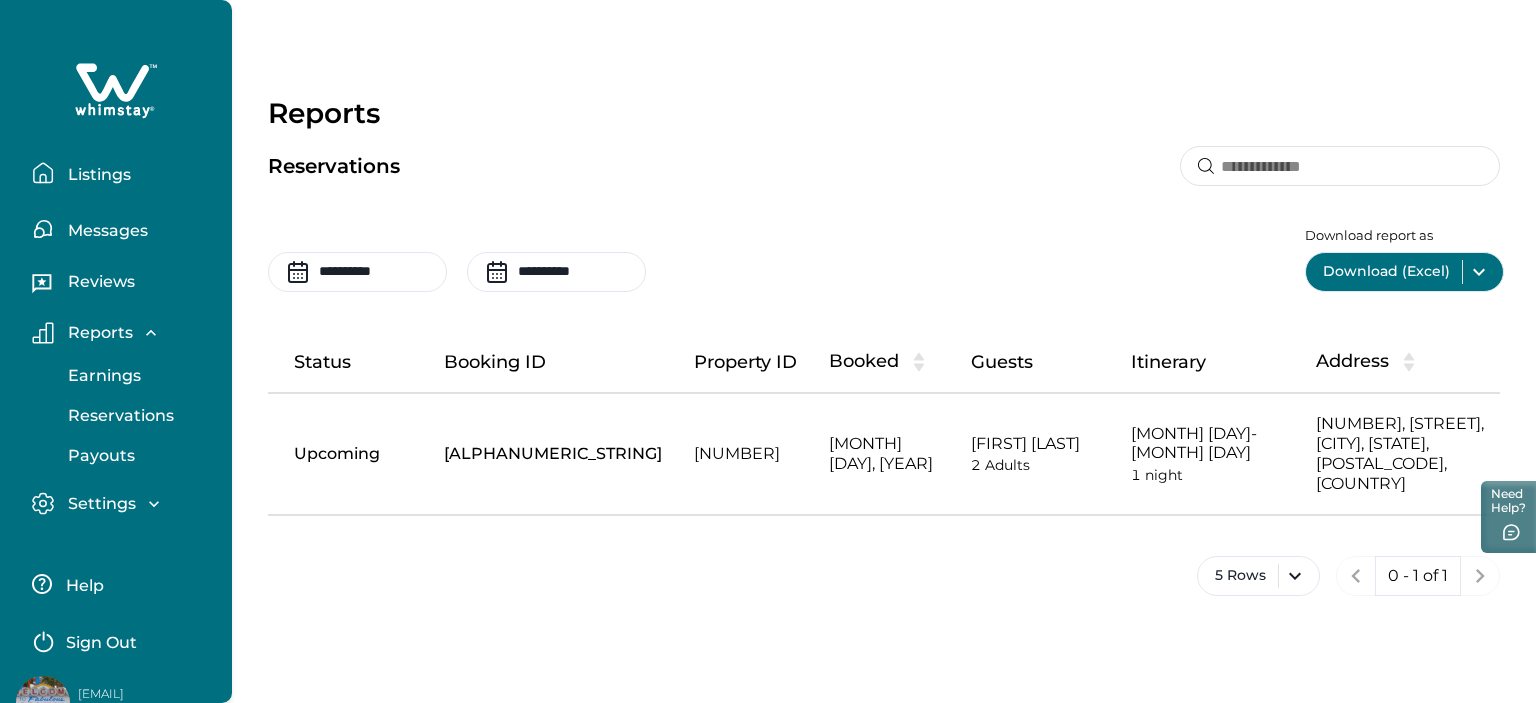 click on "Payouts" at bounding box center [98, 456] 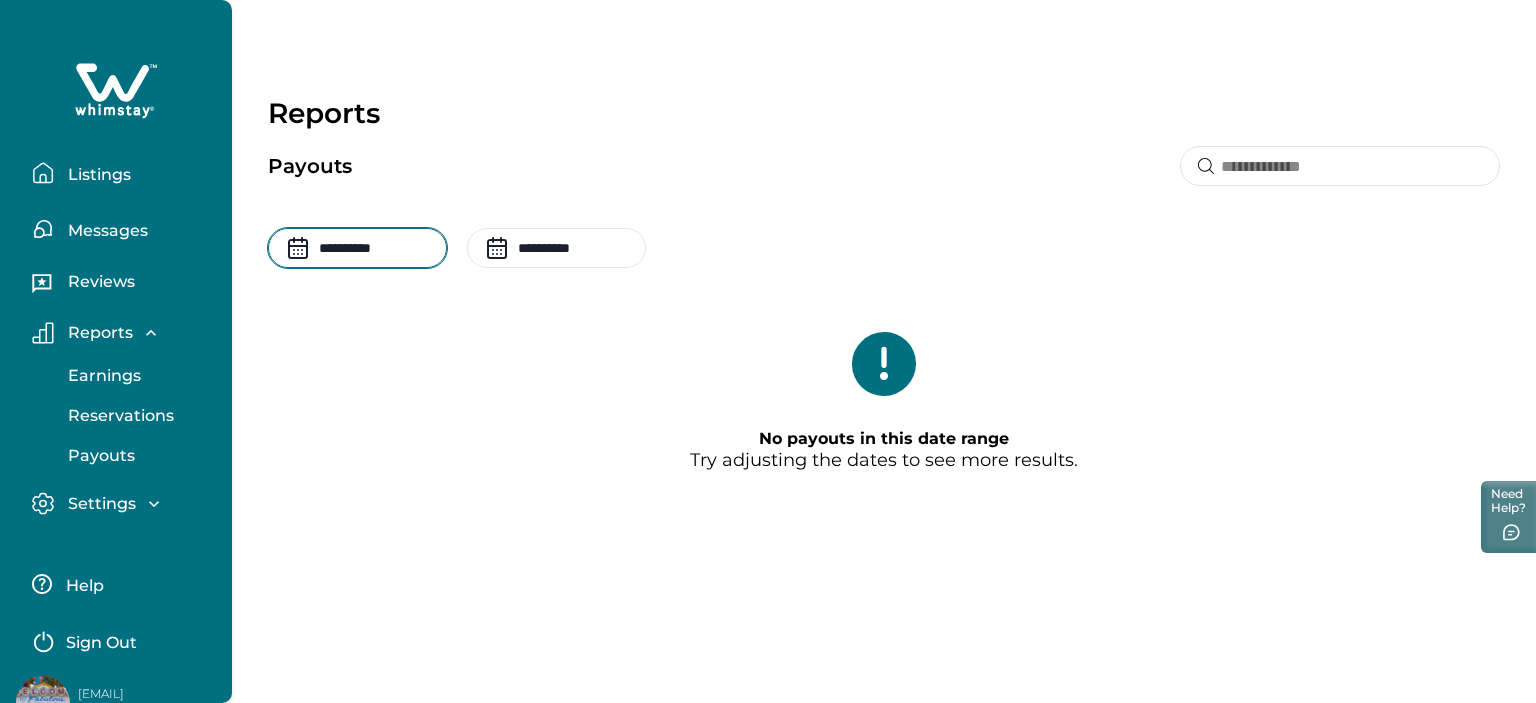 click on "**********" at bounding box center (357, 248) 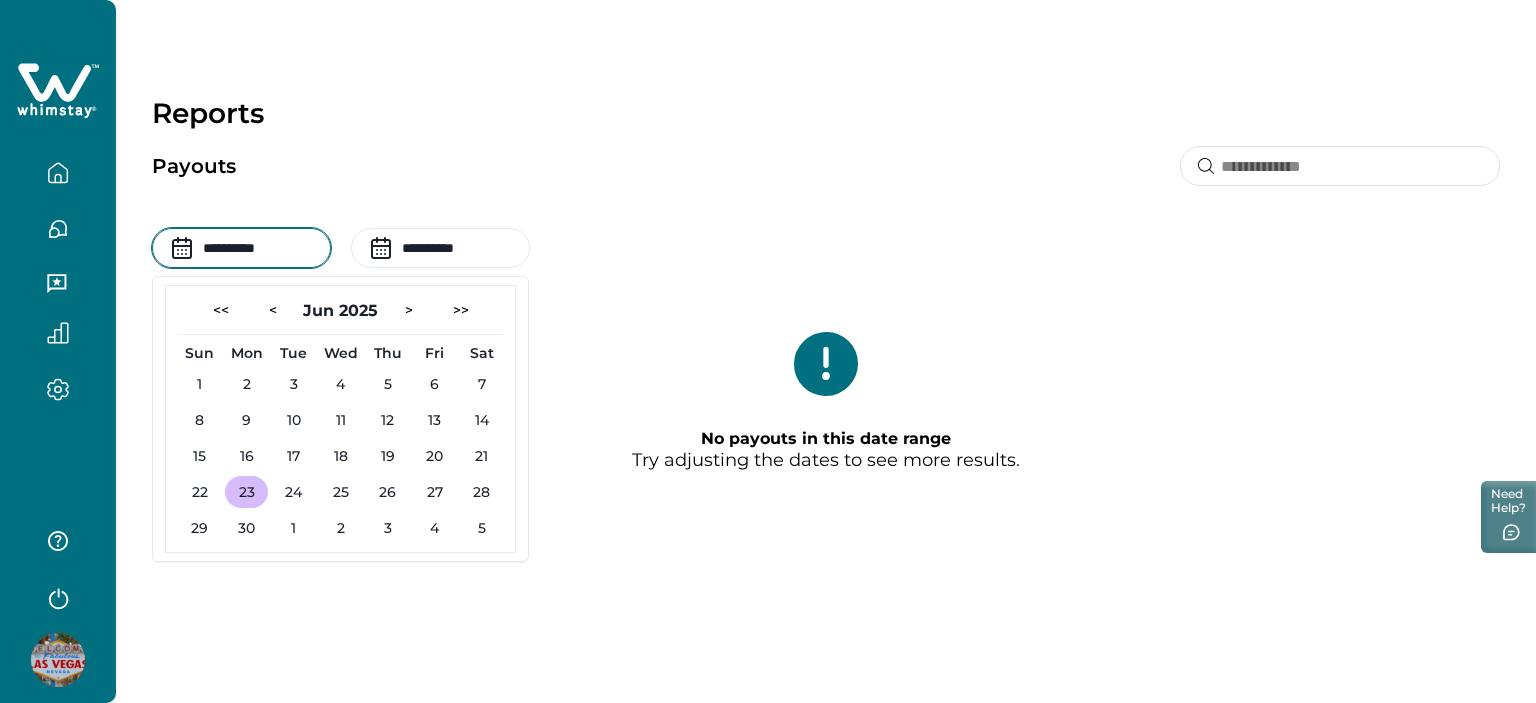 click on "**********" at bounding box center (826, 248) 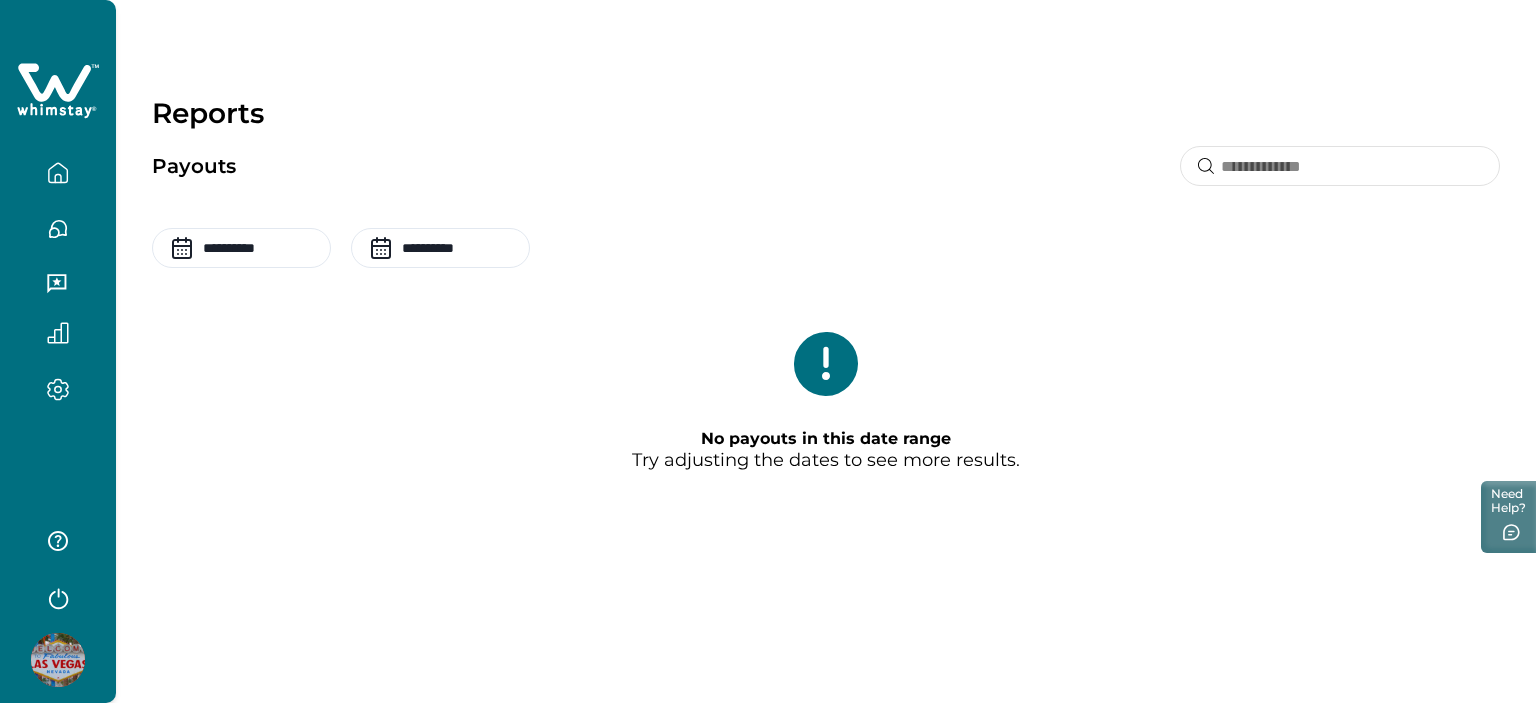 click 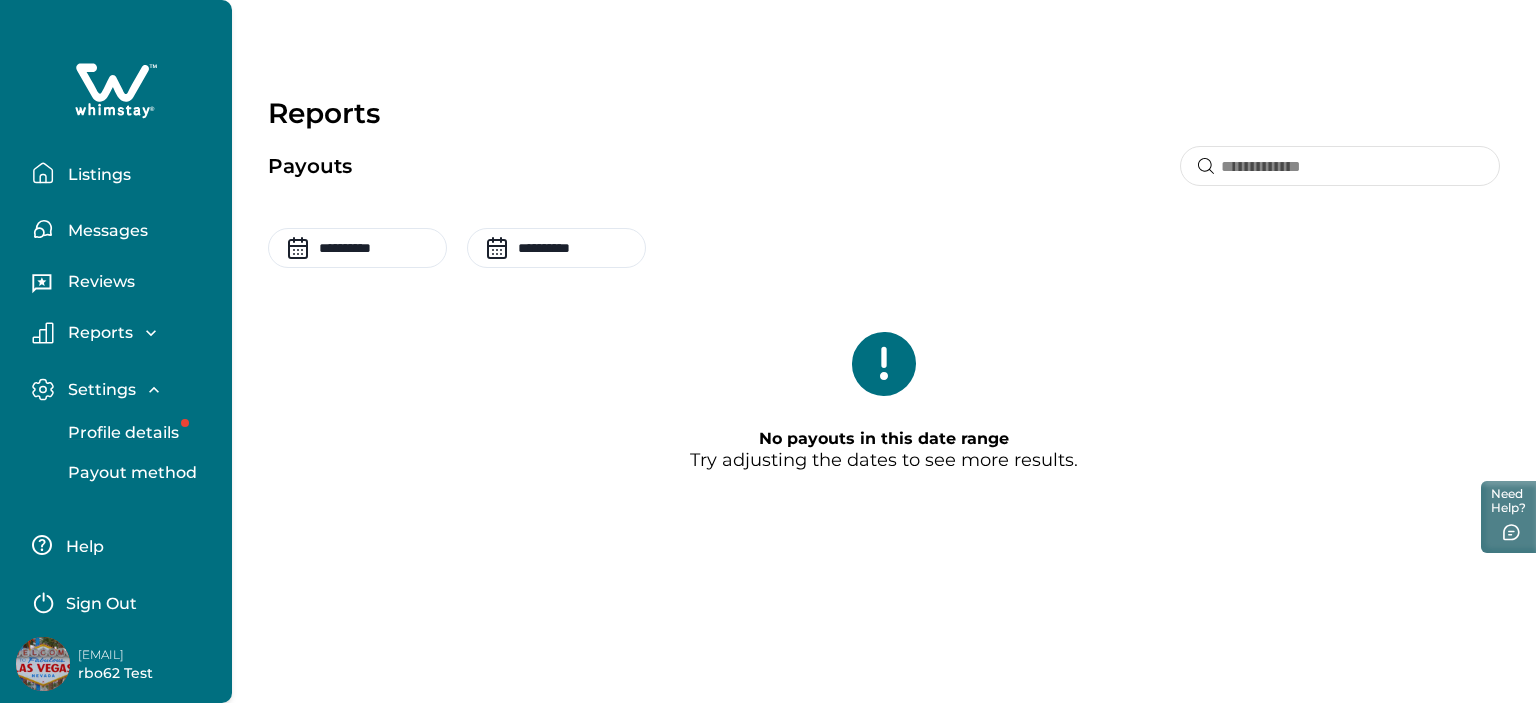 click on "Profile details" at bounding box center (120, 433) 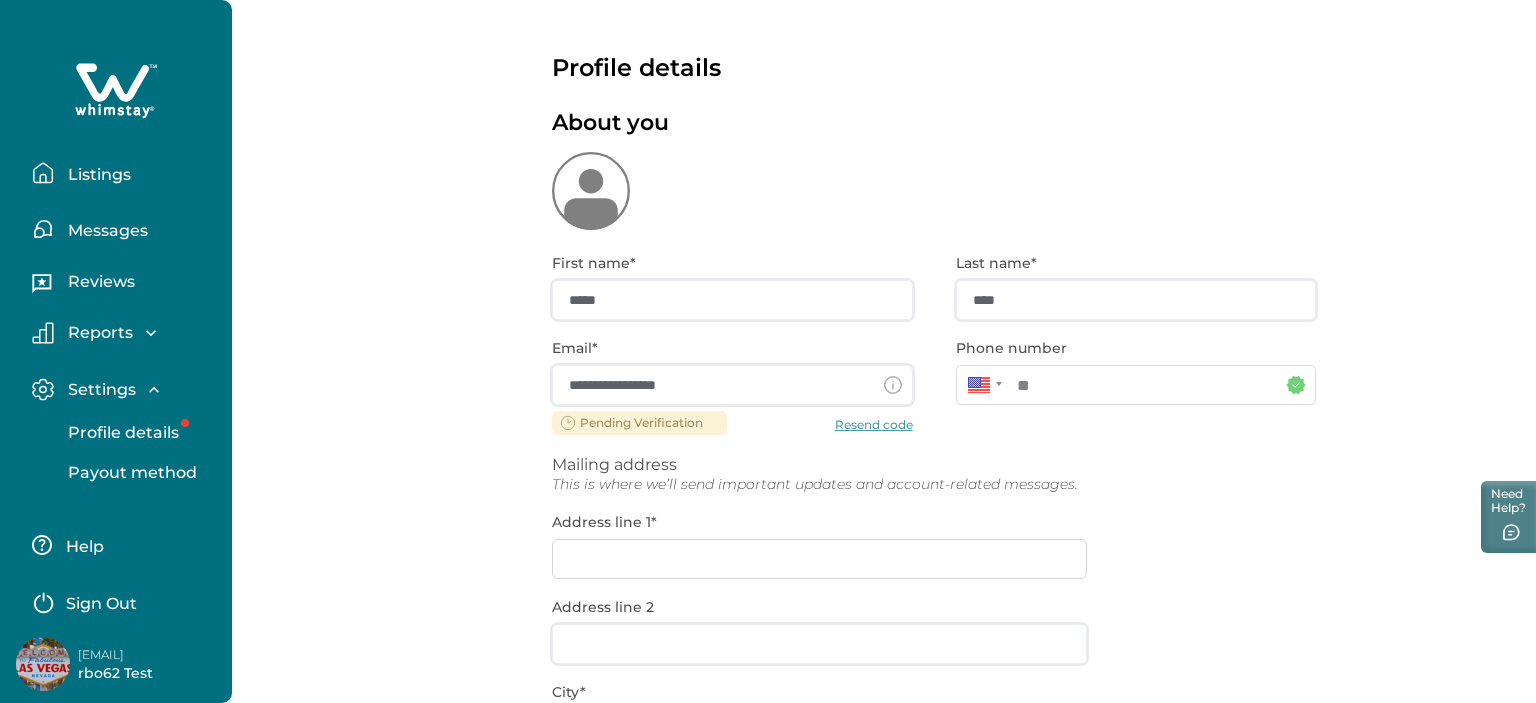 type on "**********" 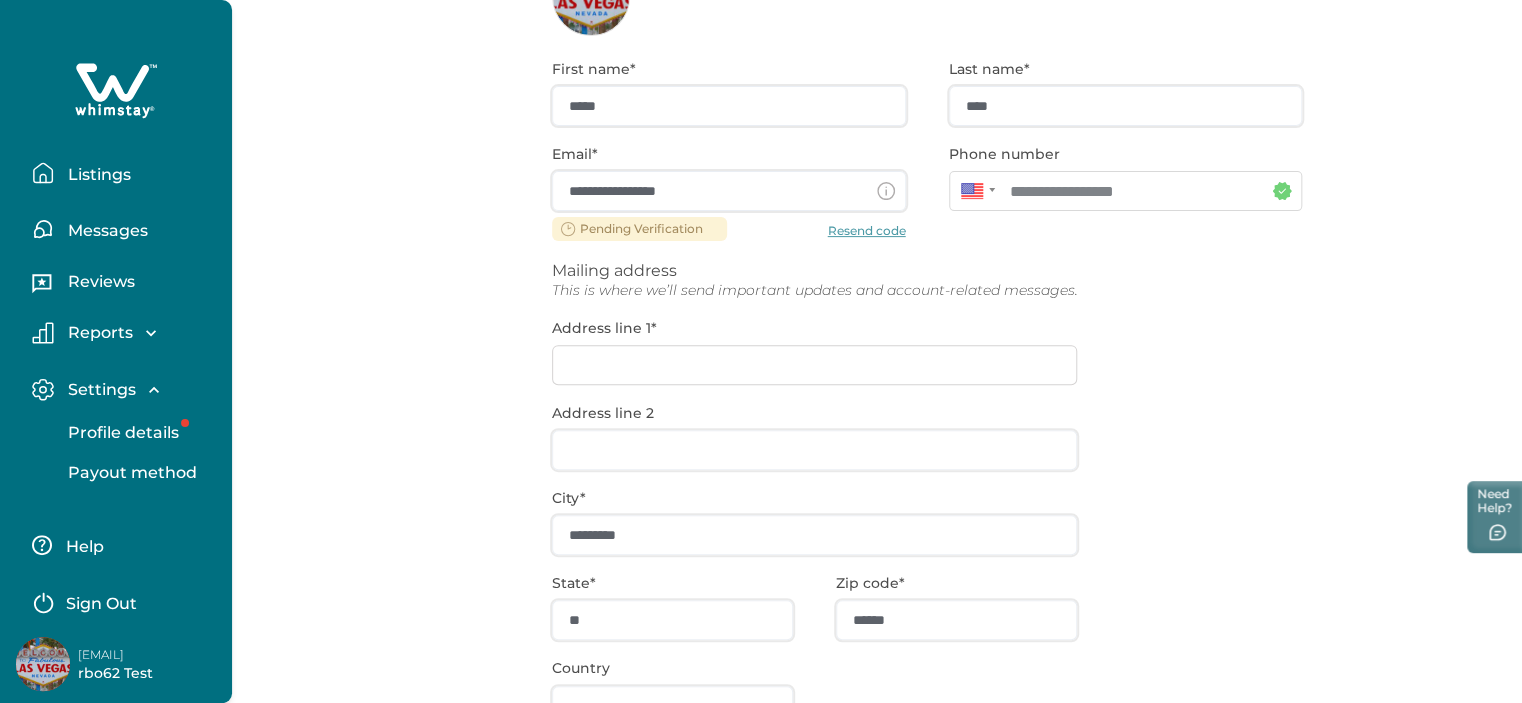 scroll, scrollTop: 351, scrollLeft: 0, axis: vertical 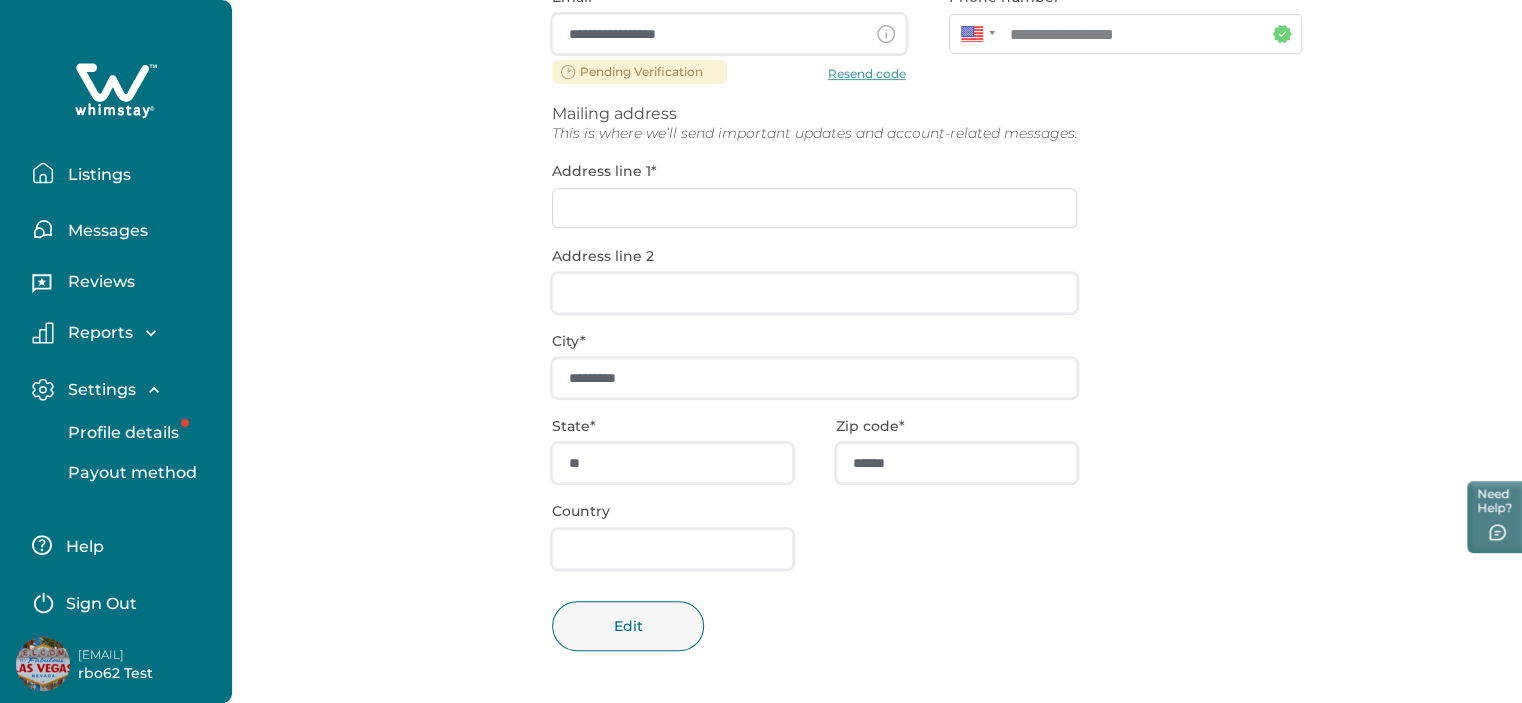 click on "Payout method" at bounding box center (129, 473) 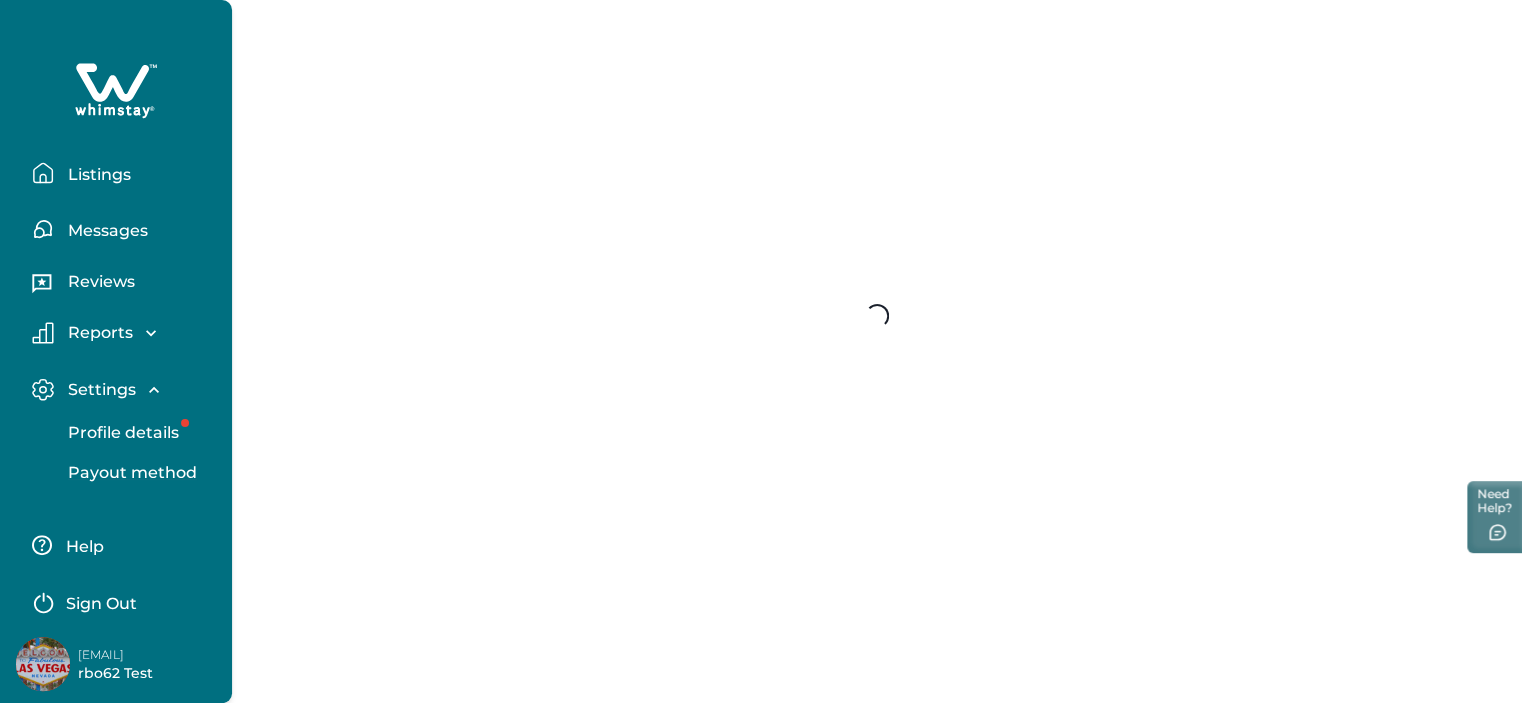 scroll, scrollTop: 0, scrollLeft: 0, axis: both 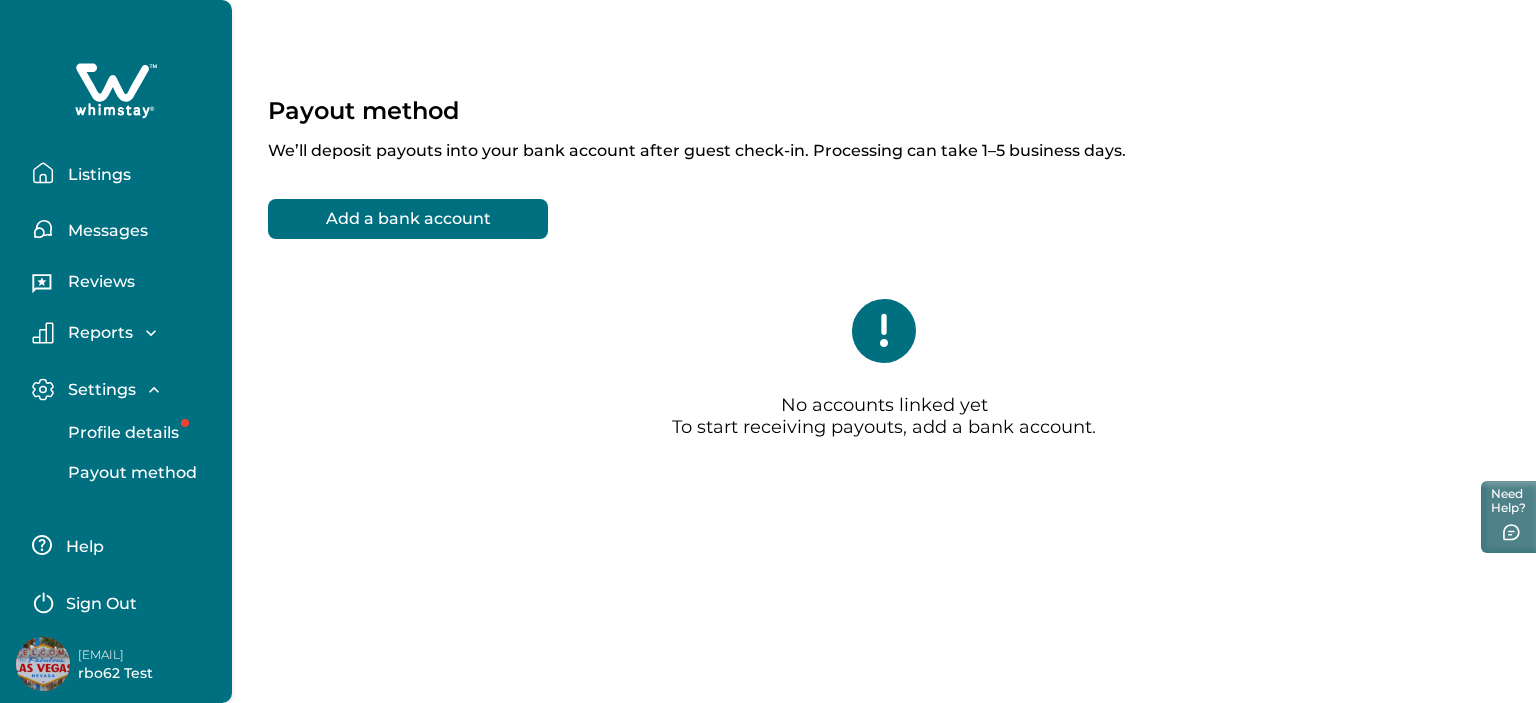 click on "Listings" at bounding box center [124, 173] 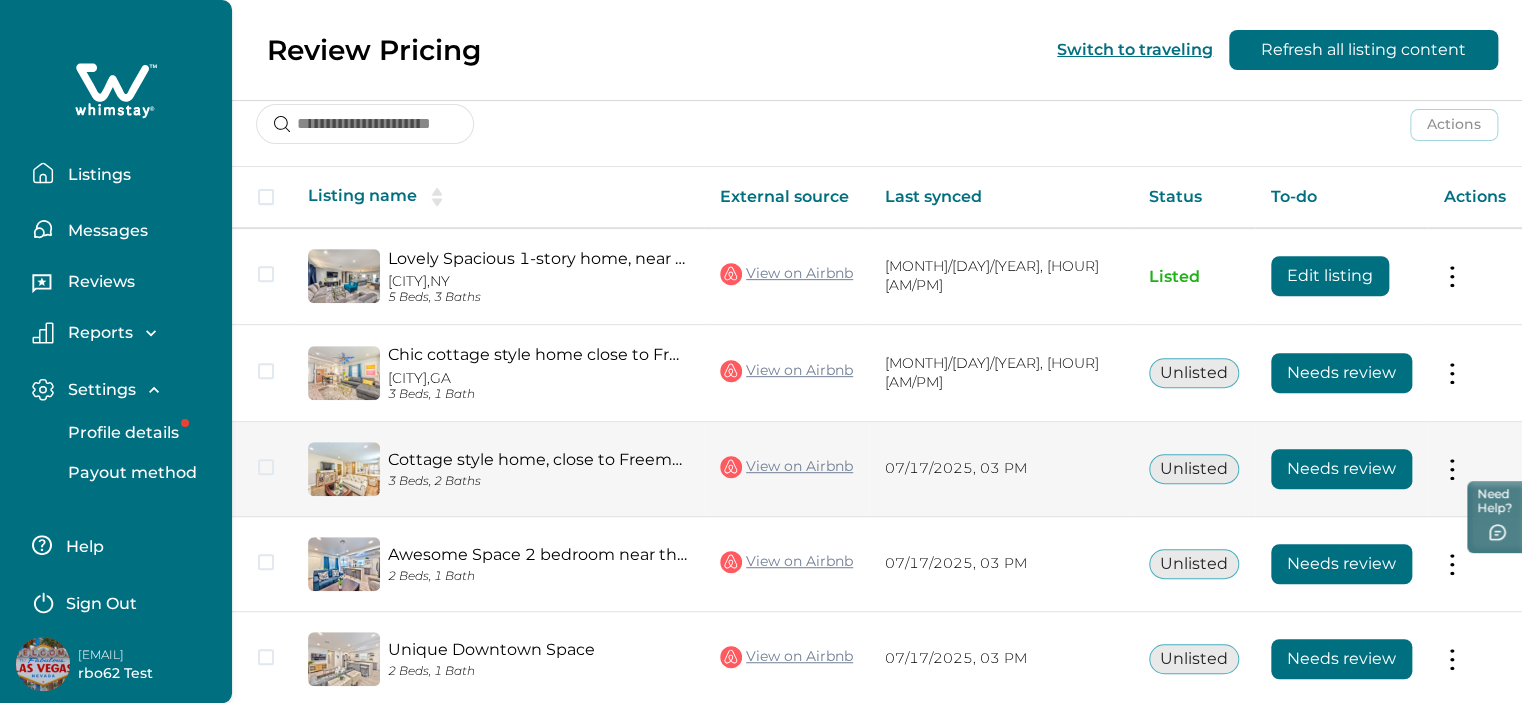 scroll, scrollTop: 356, scrollLeft: 0, axis: vertical 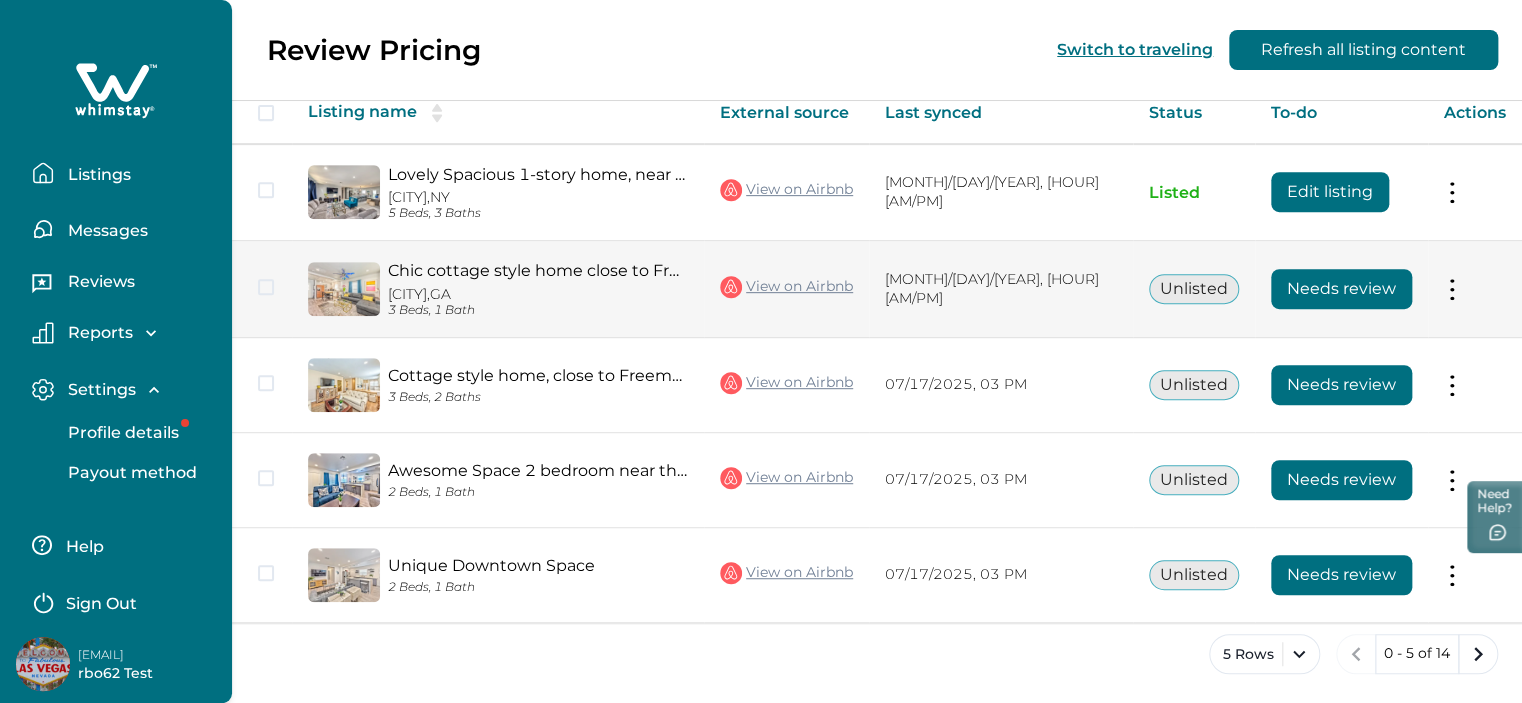 click on "Needs review" at bounding box center (1341, 289) 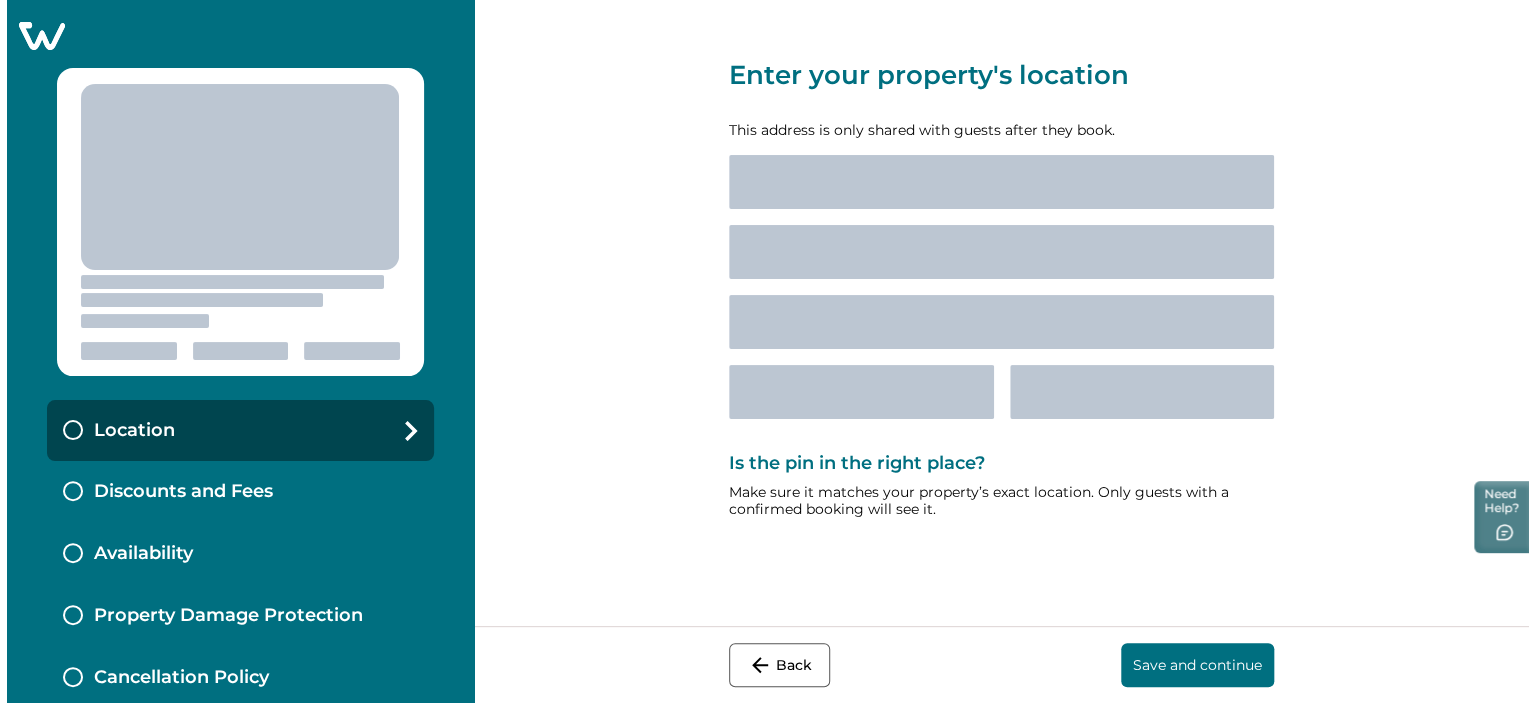 scroll, scrollTop: 0, scrollLeft: 0, axis: both 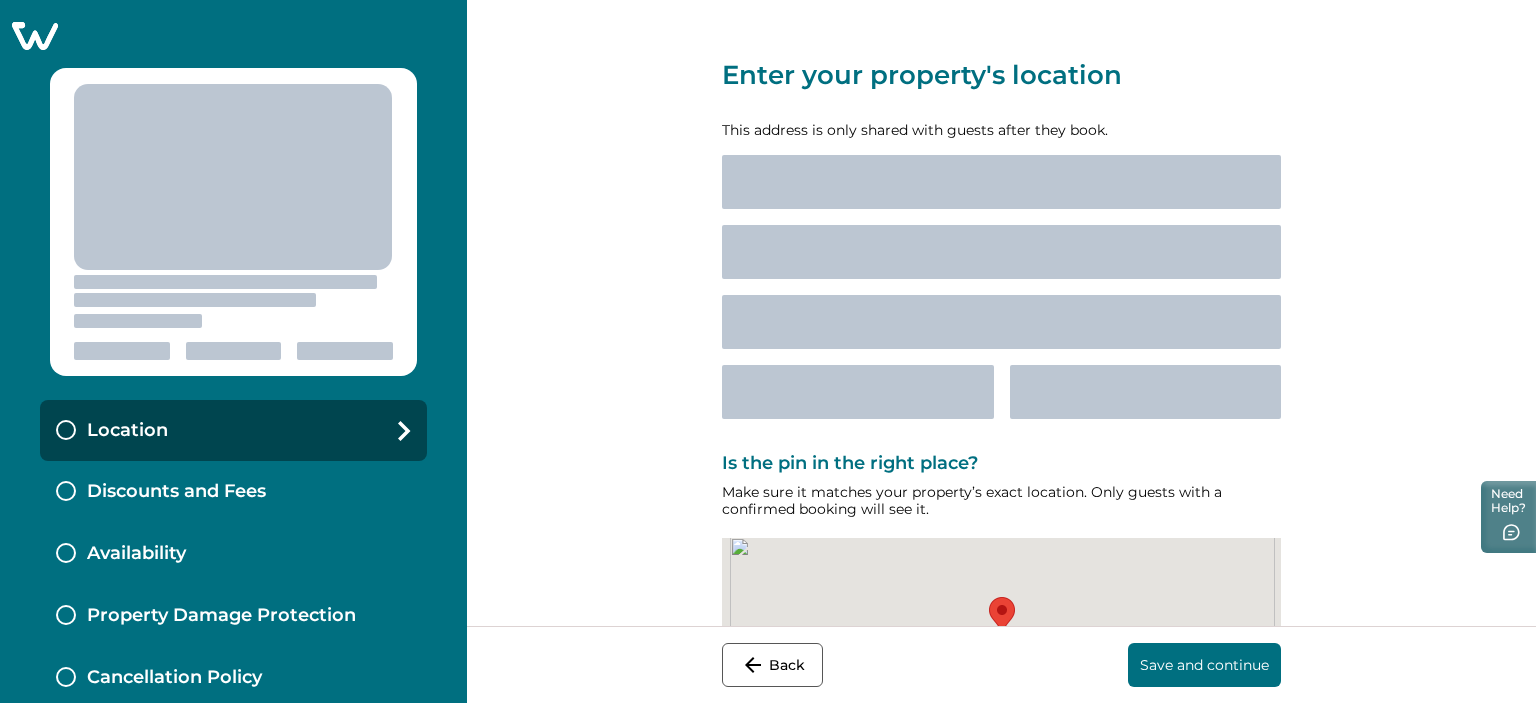 select on "**" 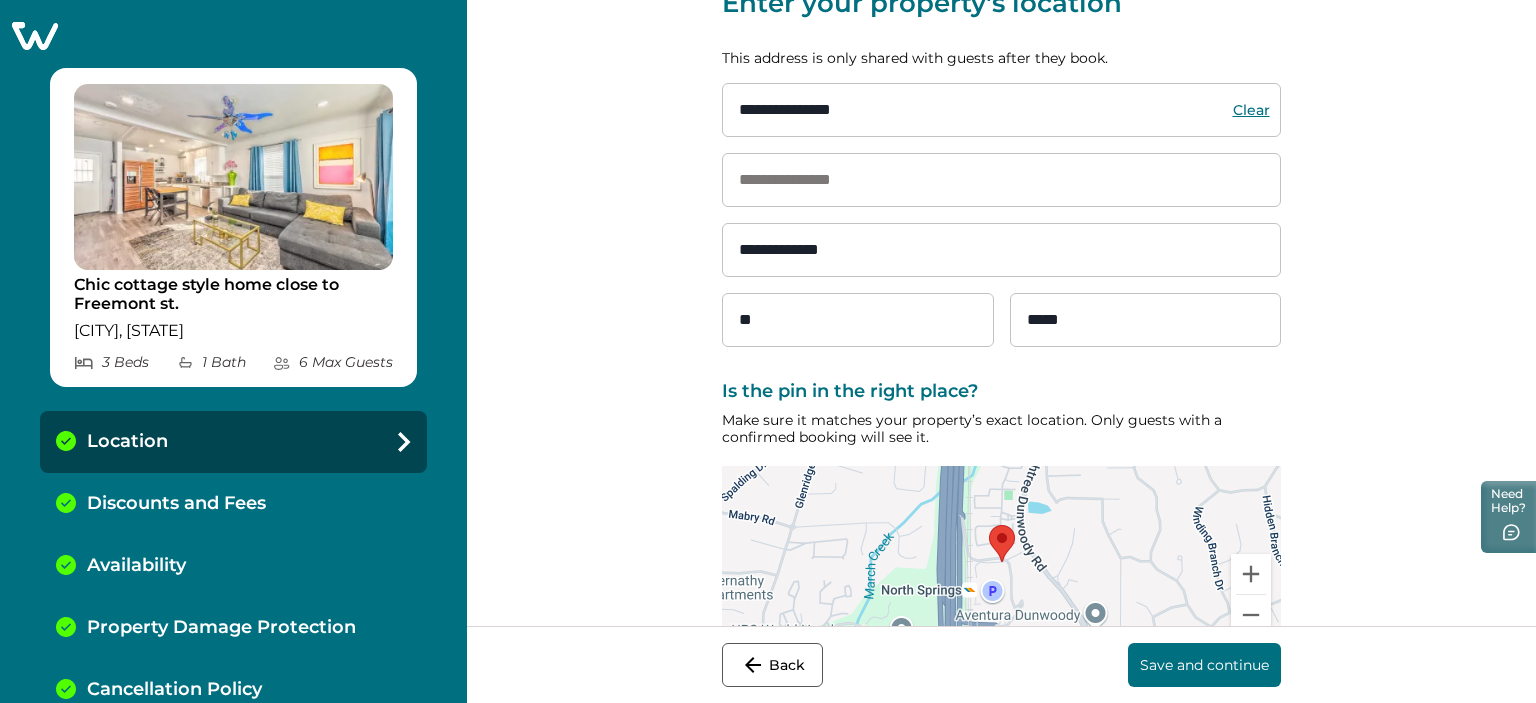 scroll, scrollTop: 132, scrollLeft: 0, axis: vertical 